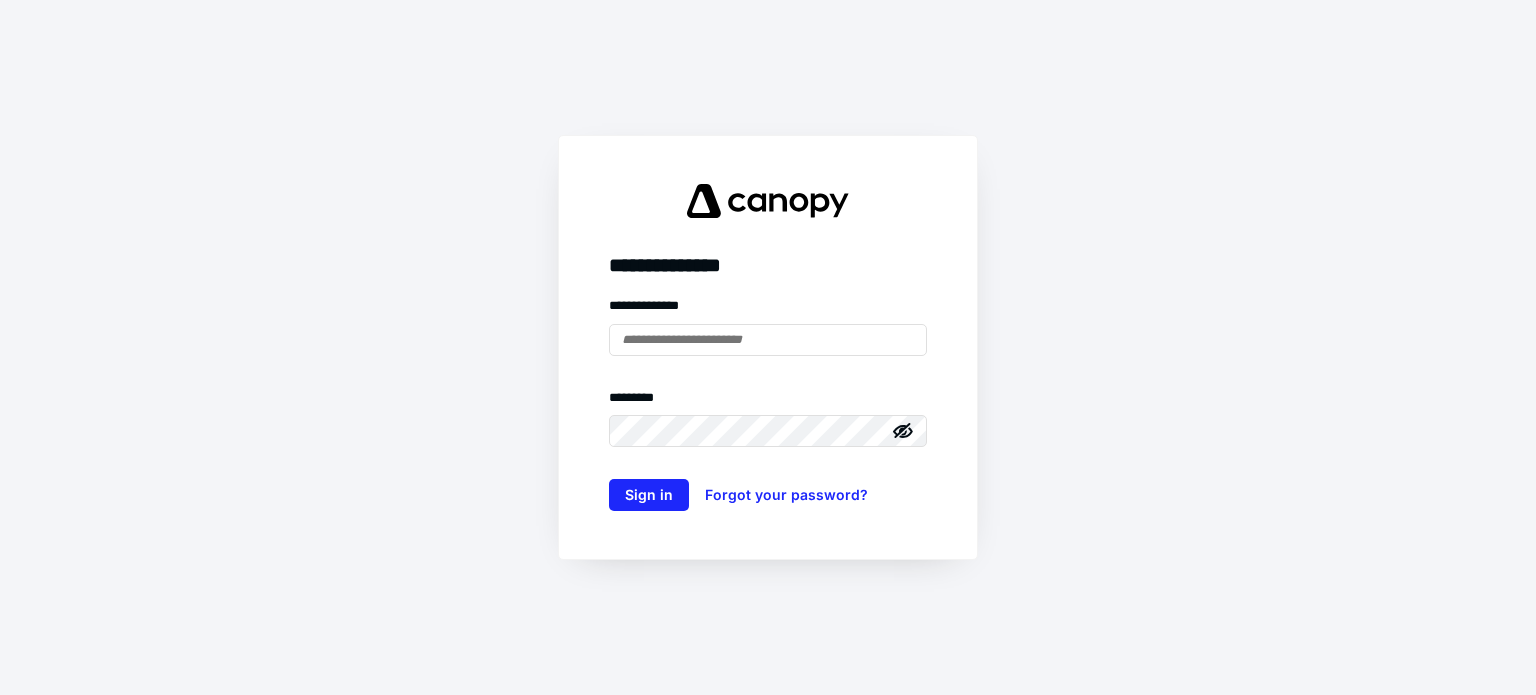 scroll, scrollTop: 0, scrollLeft: 0, axis: both 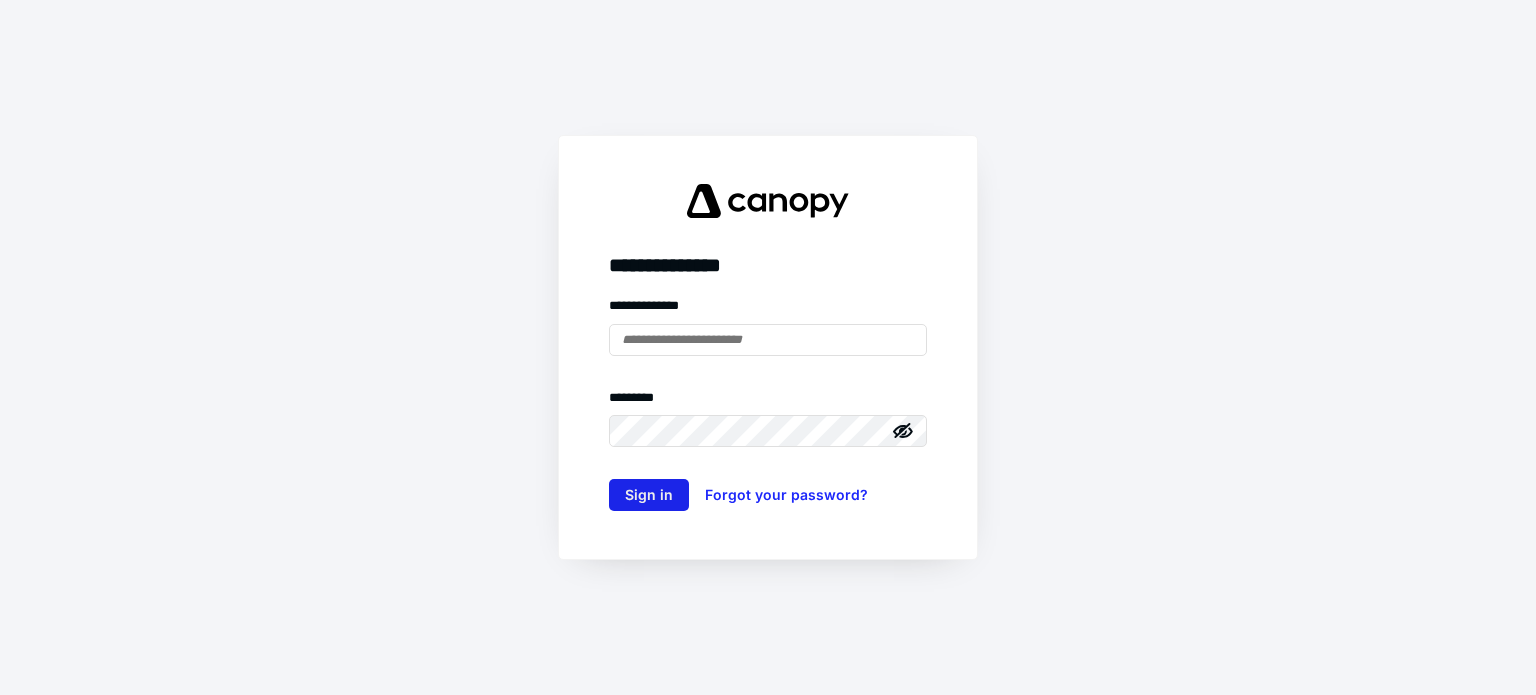 type on "**********" 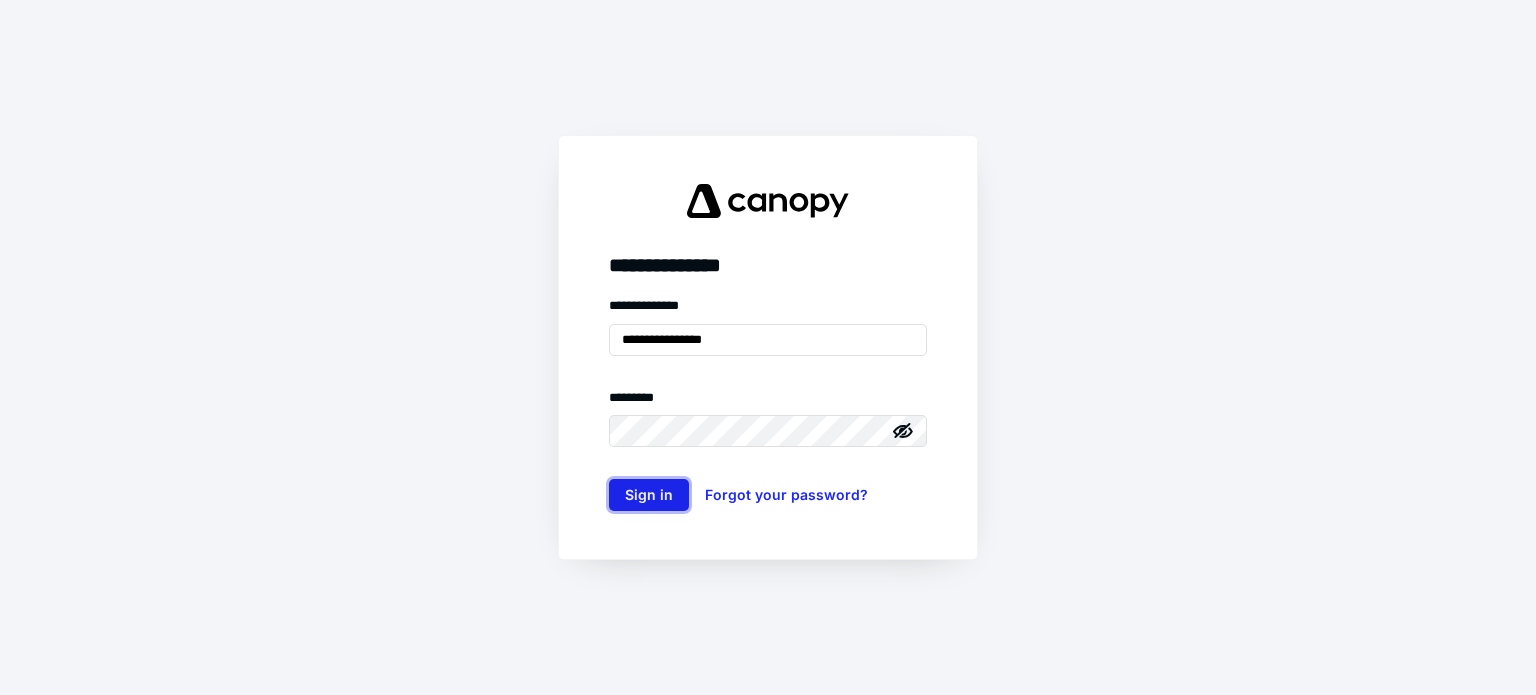 click on "Sign in" at bounding box center [649, 495] 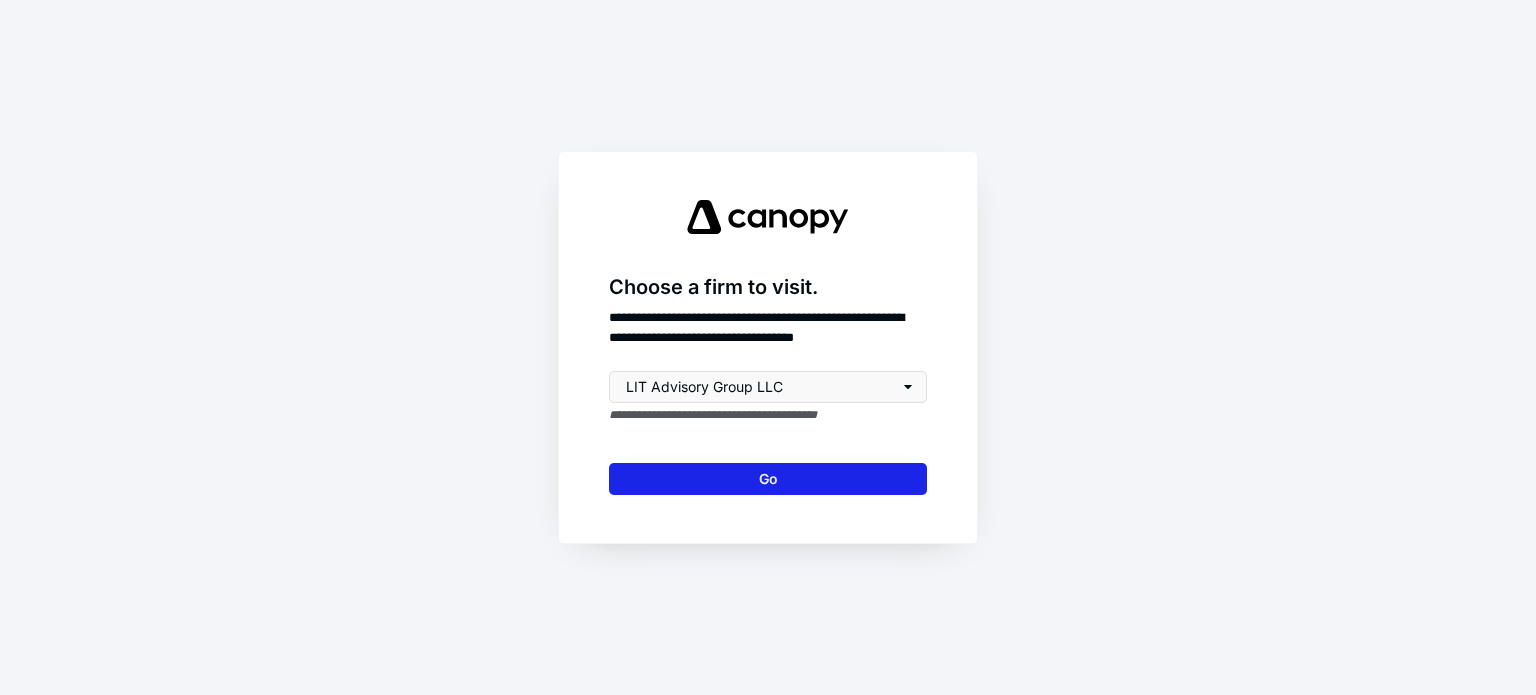 click on "Go" at bounding box center [768, 479] 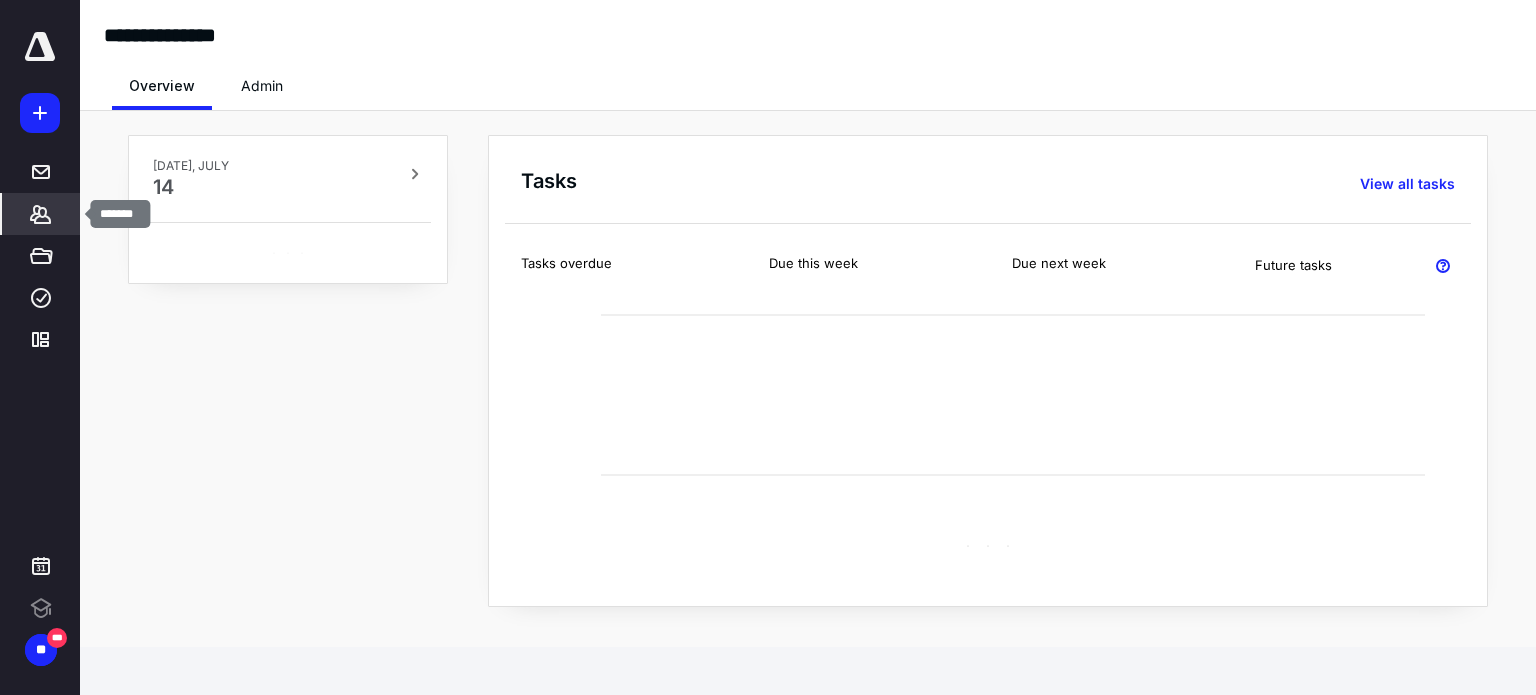 click 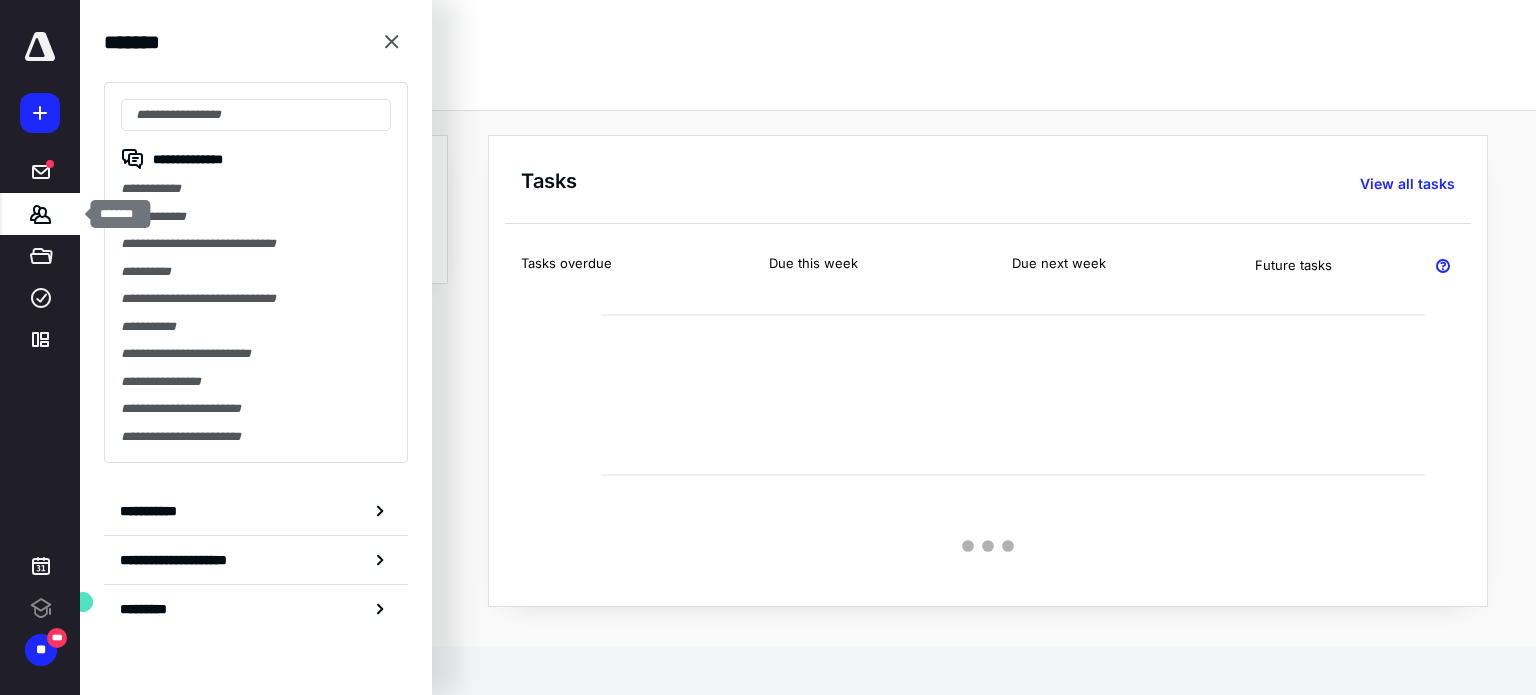 scroll, scrollTop: 0, scrollLeft: 0, axis: both 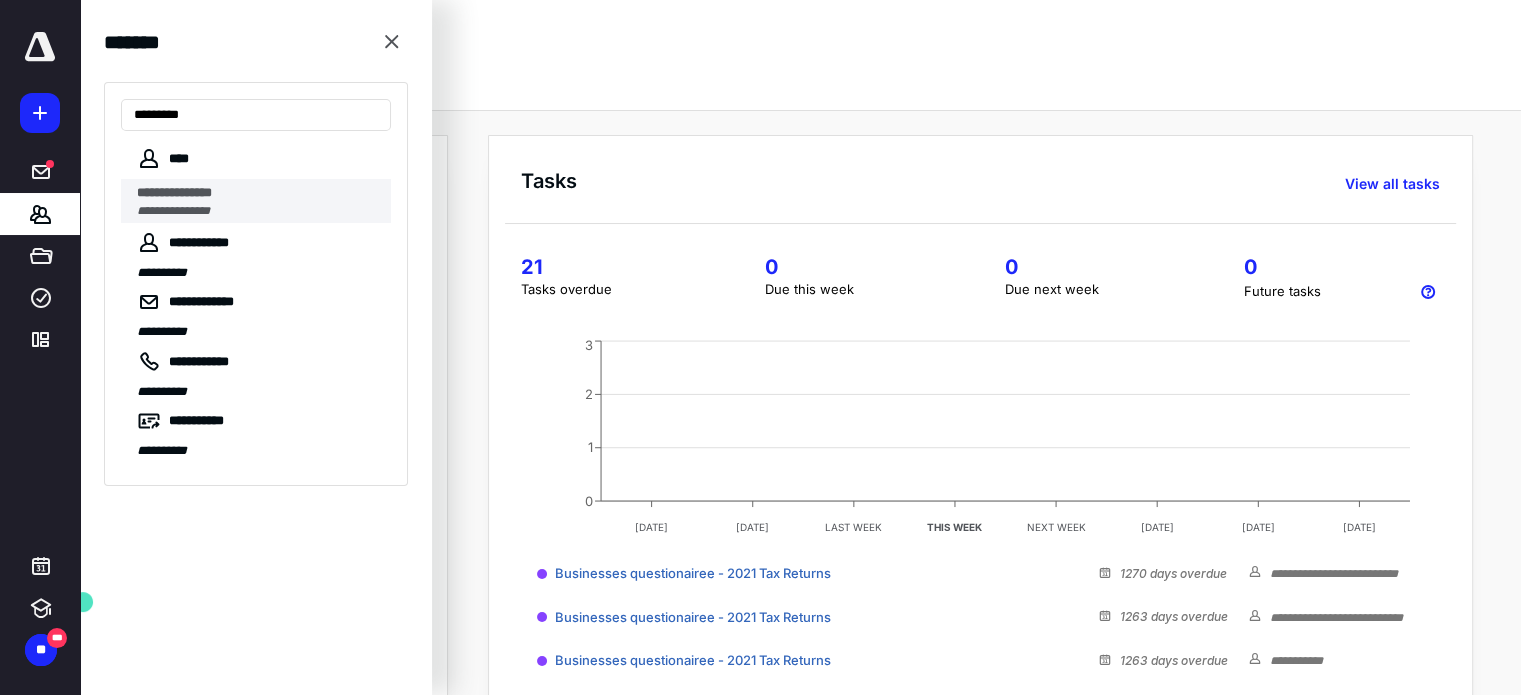 type on "*********" 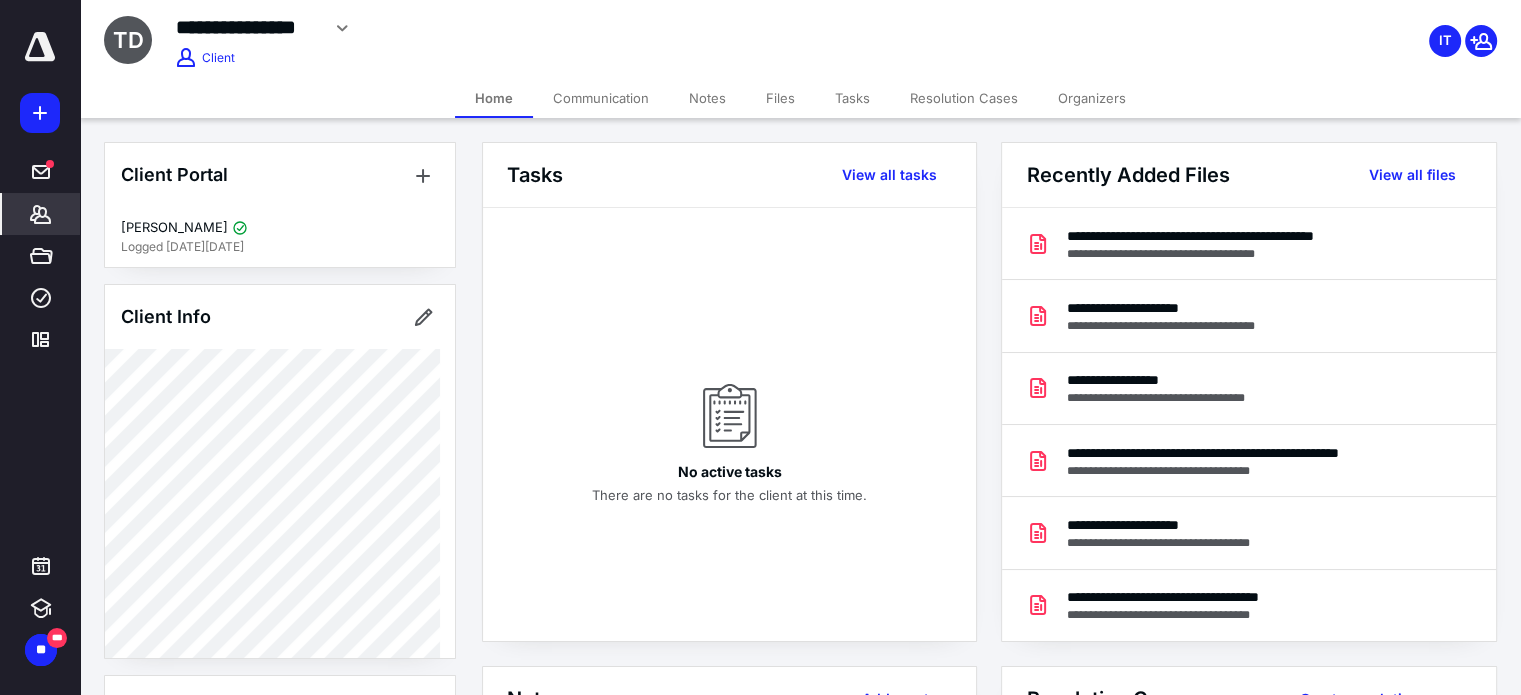 click on "Files" at bounding box center (780, 98) 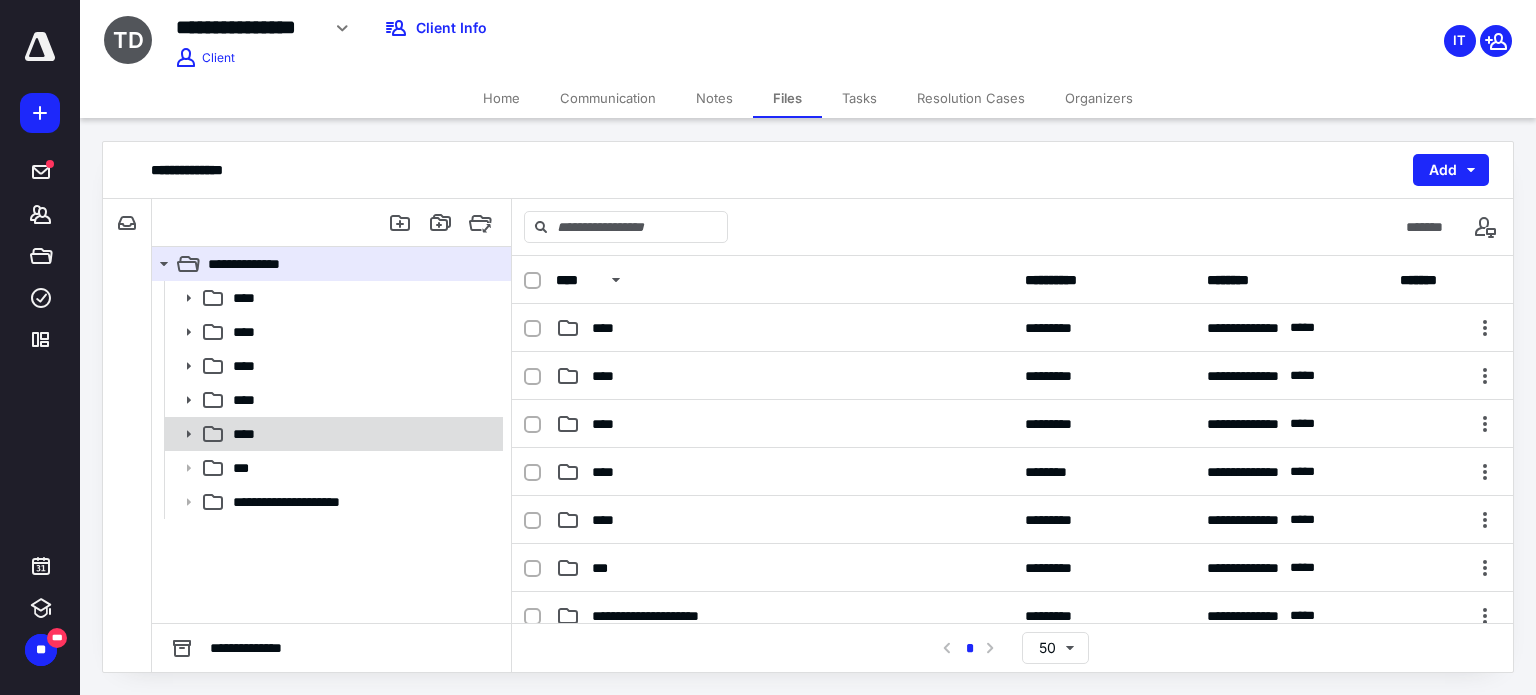 click 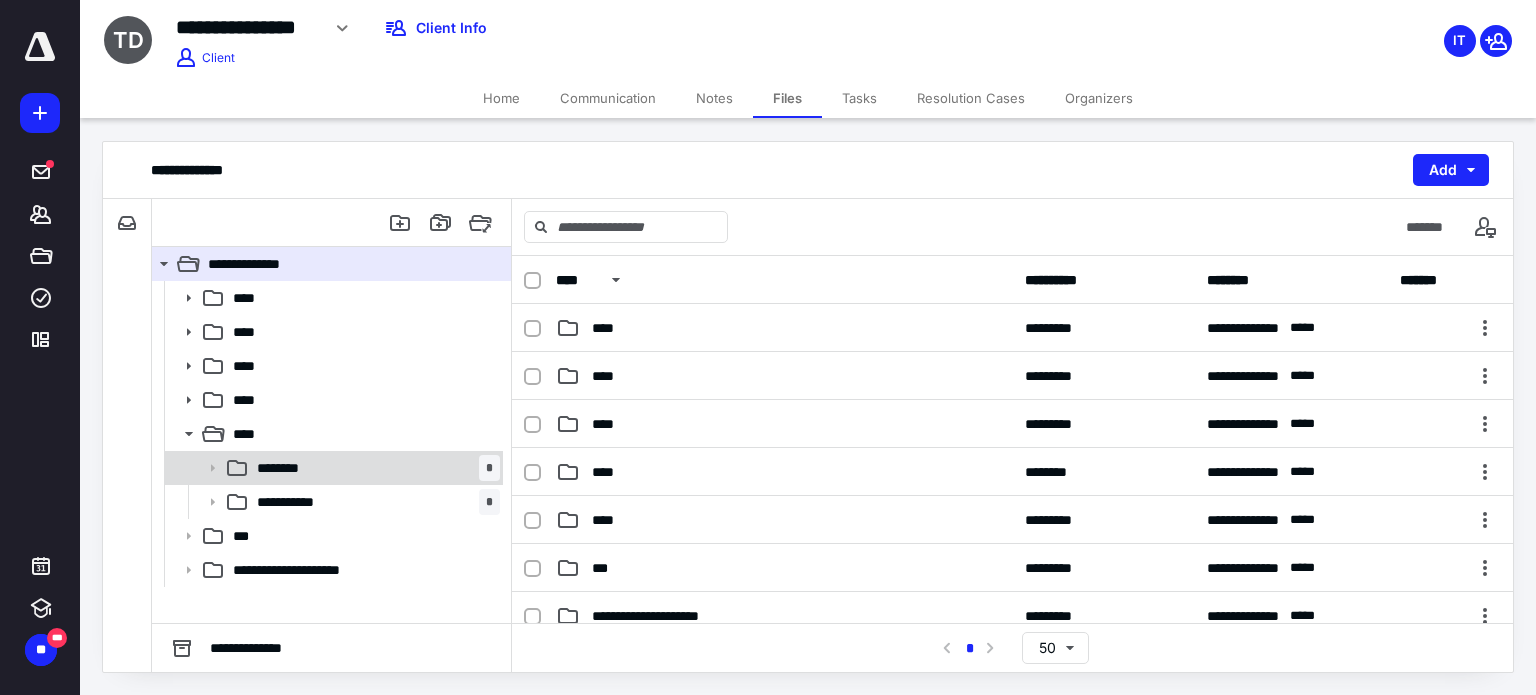 click 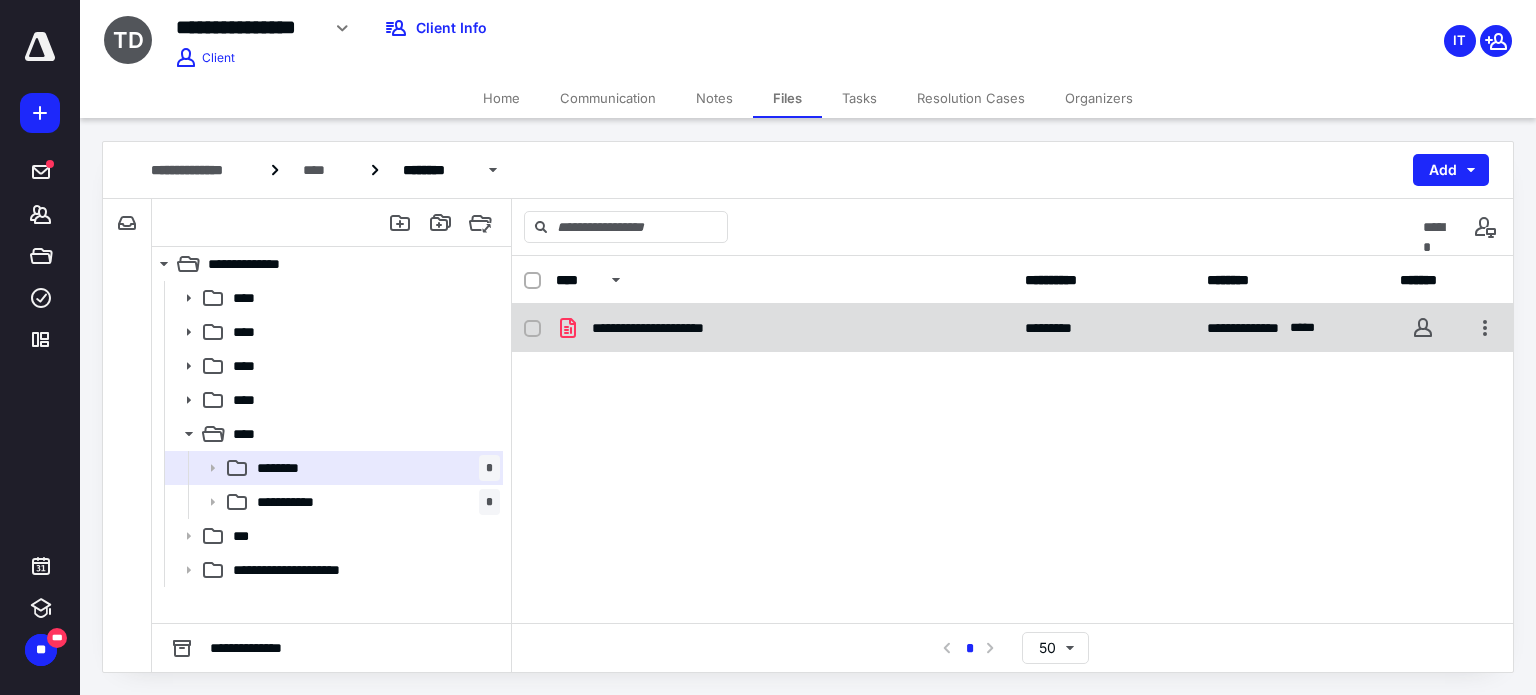 click on "**********" at bounding box center (672, 328) 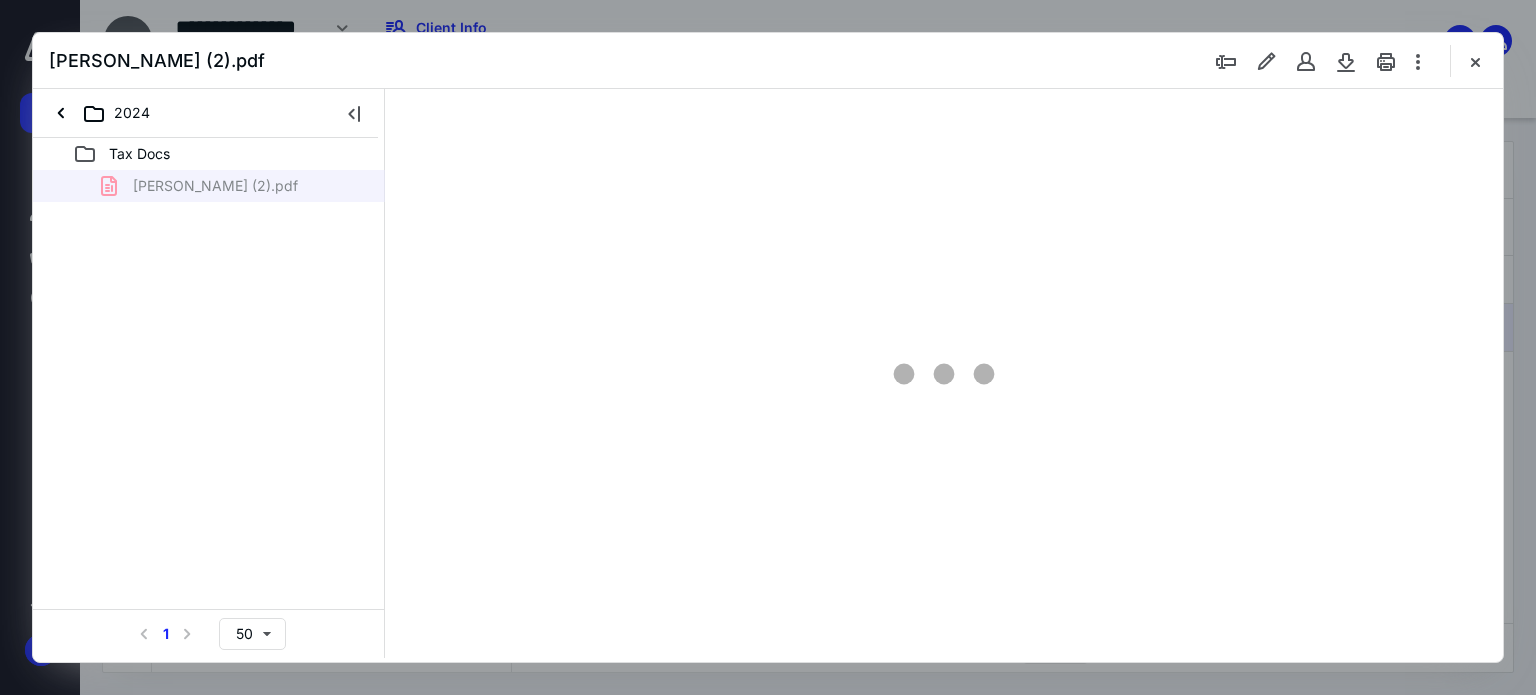 scroll, scrollTop: 0, scrollLeft: 0, axis: both 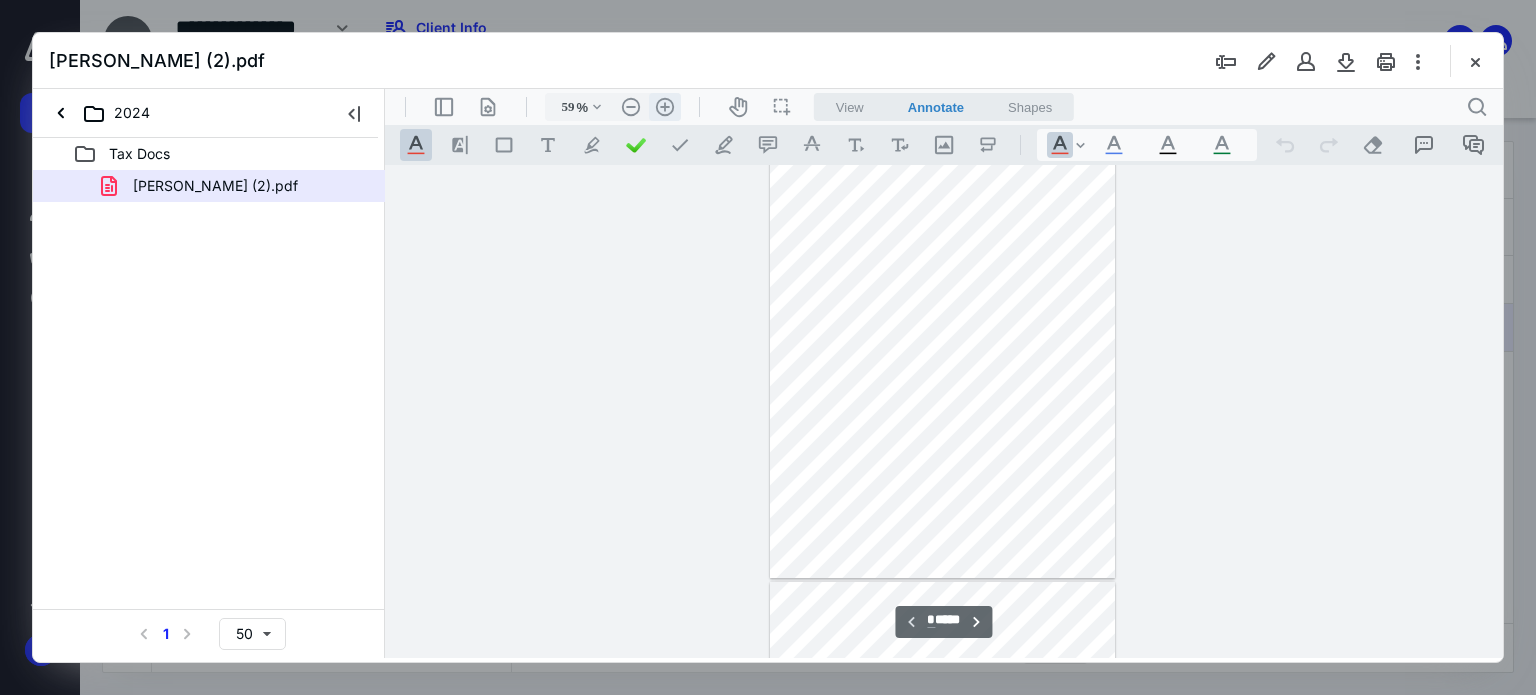 click on ".cls-1{fill:#abb0c4;} icon - header - zoom - in - line" at bounding box center [665, 107] 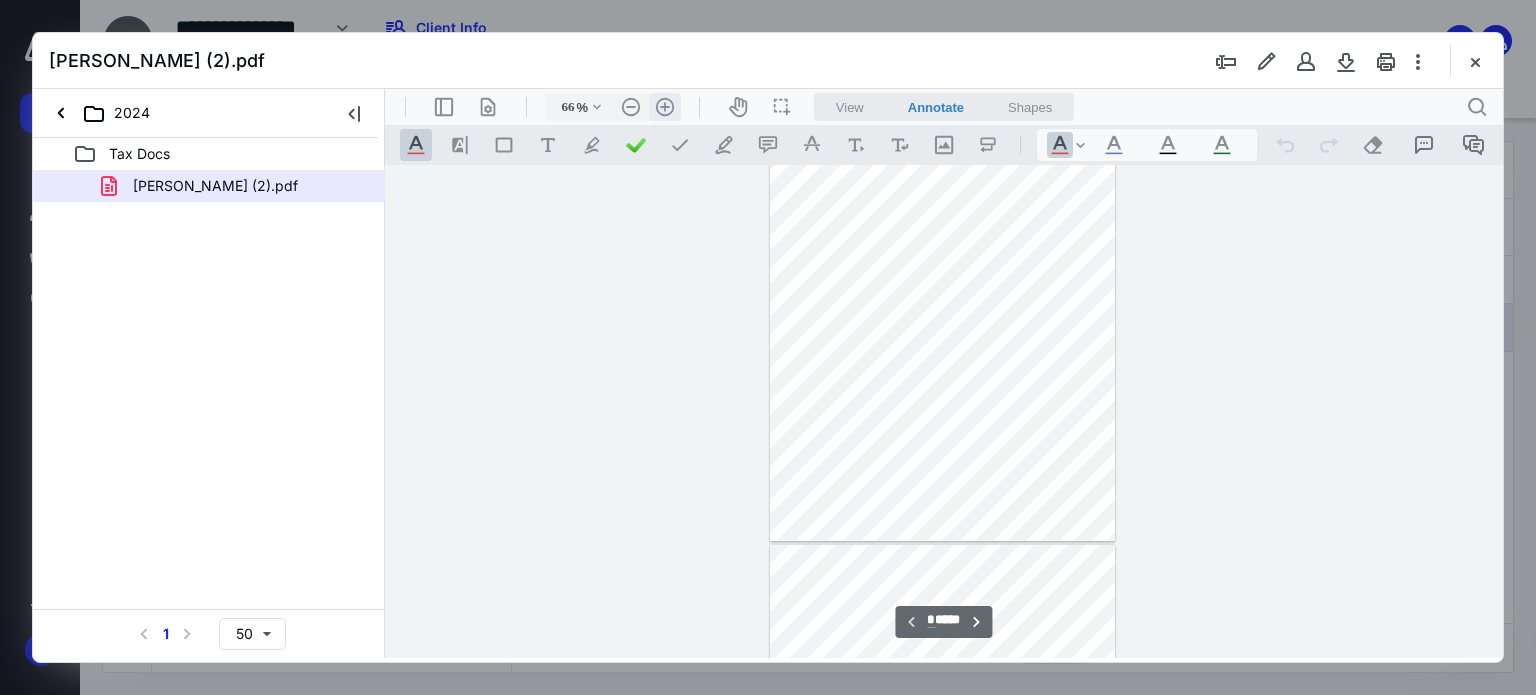 click on ".cls-1{fill:#abb0c4;} icon - header - zoom - in - line" at bounding box center (665, 107) 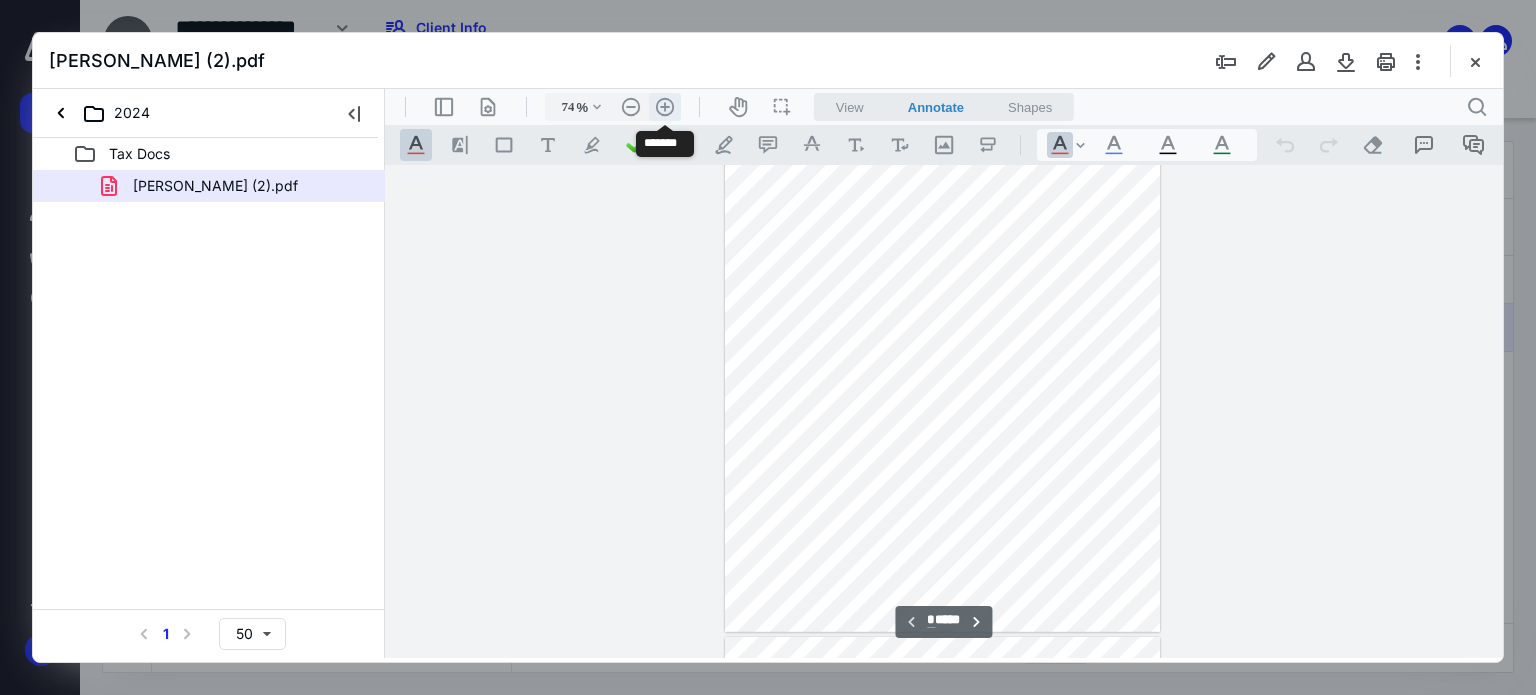 click on ".cls-1{fill:#abb0c4;} icon - header - zoom - in - line" at bounding box center [665, 107] 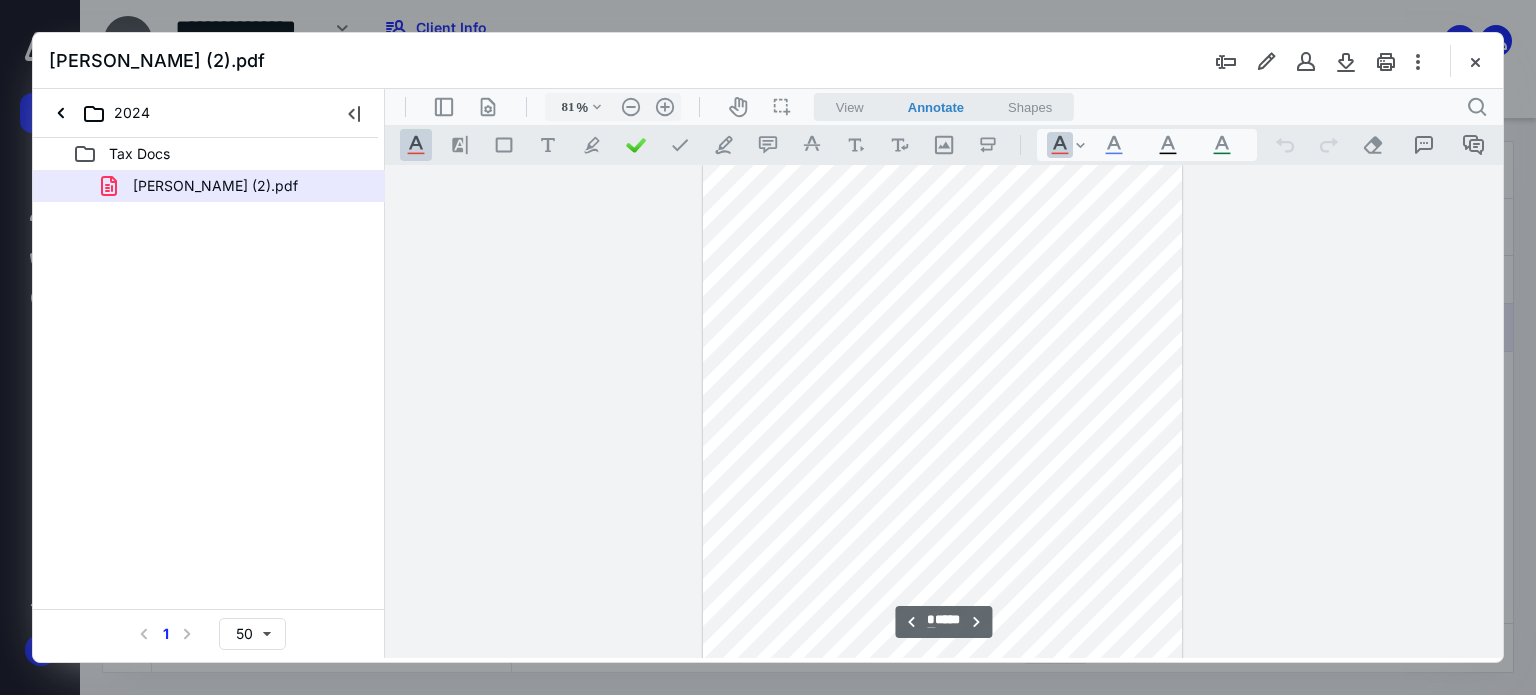 scroll, scrollTop: 1188, scrollLeft: 0, axis: vertical 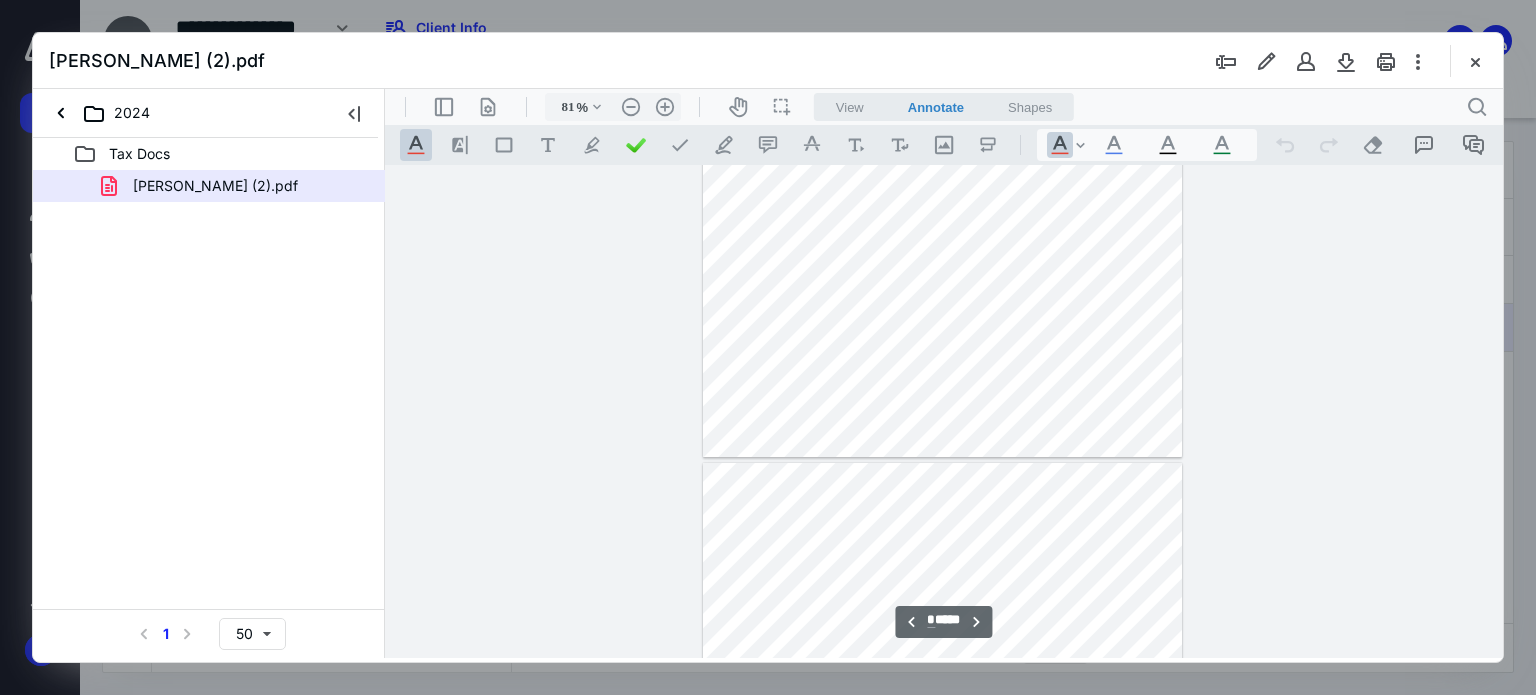 type on "*" 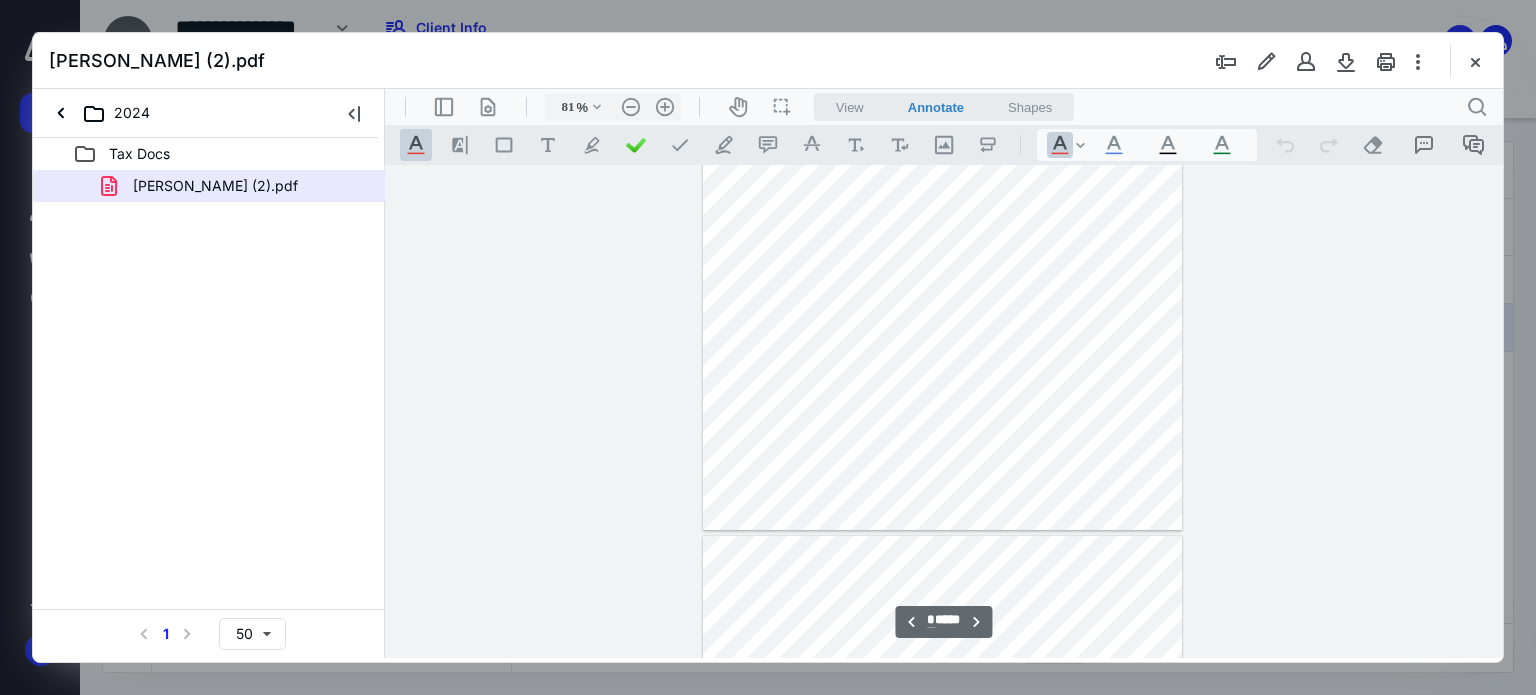 scroll, scrollTop: 1688, scrollLeft: 0, axis: vertical 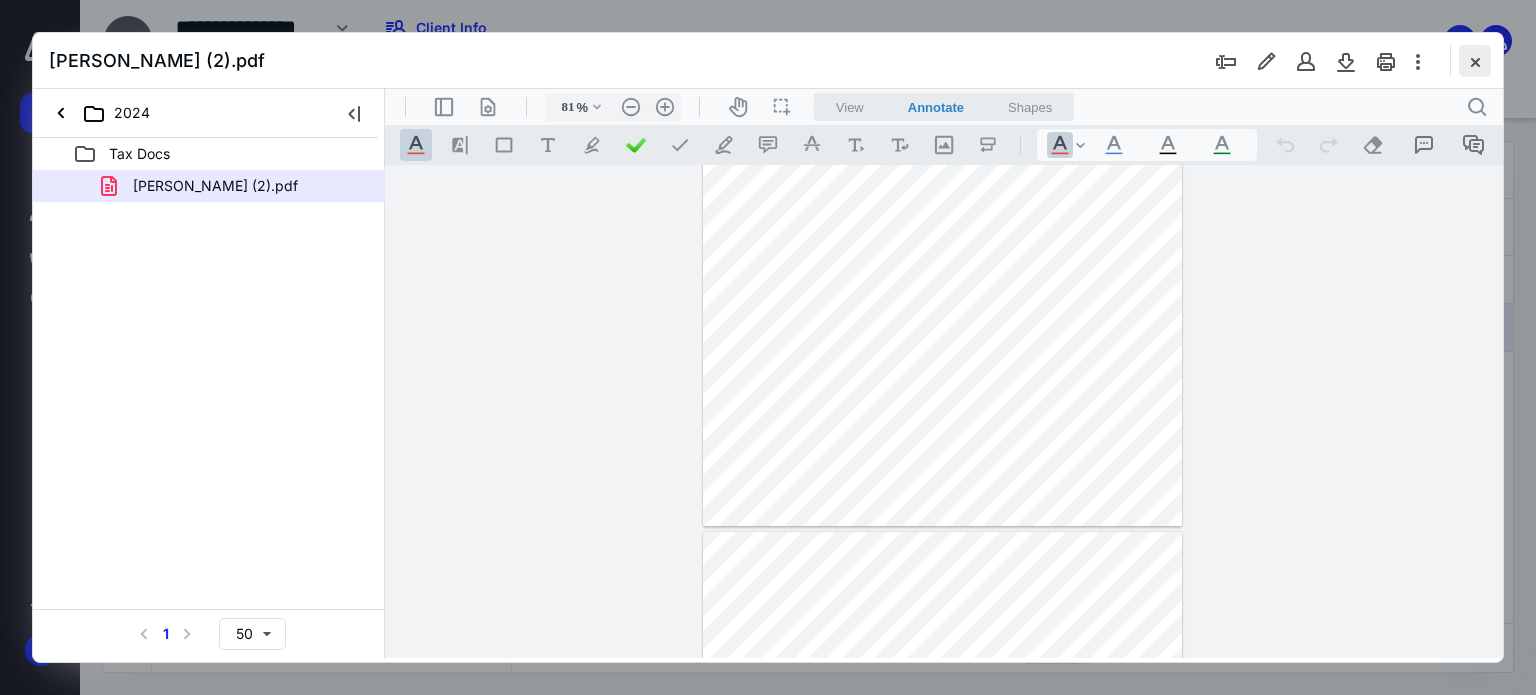 click at bounding box center (1475, 61) 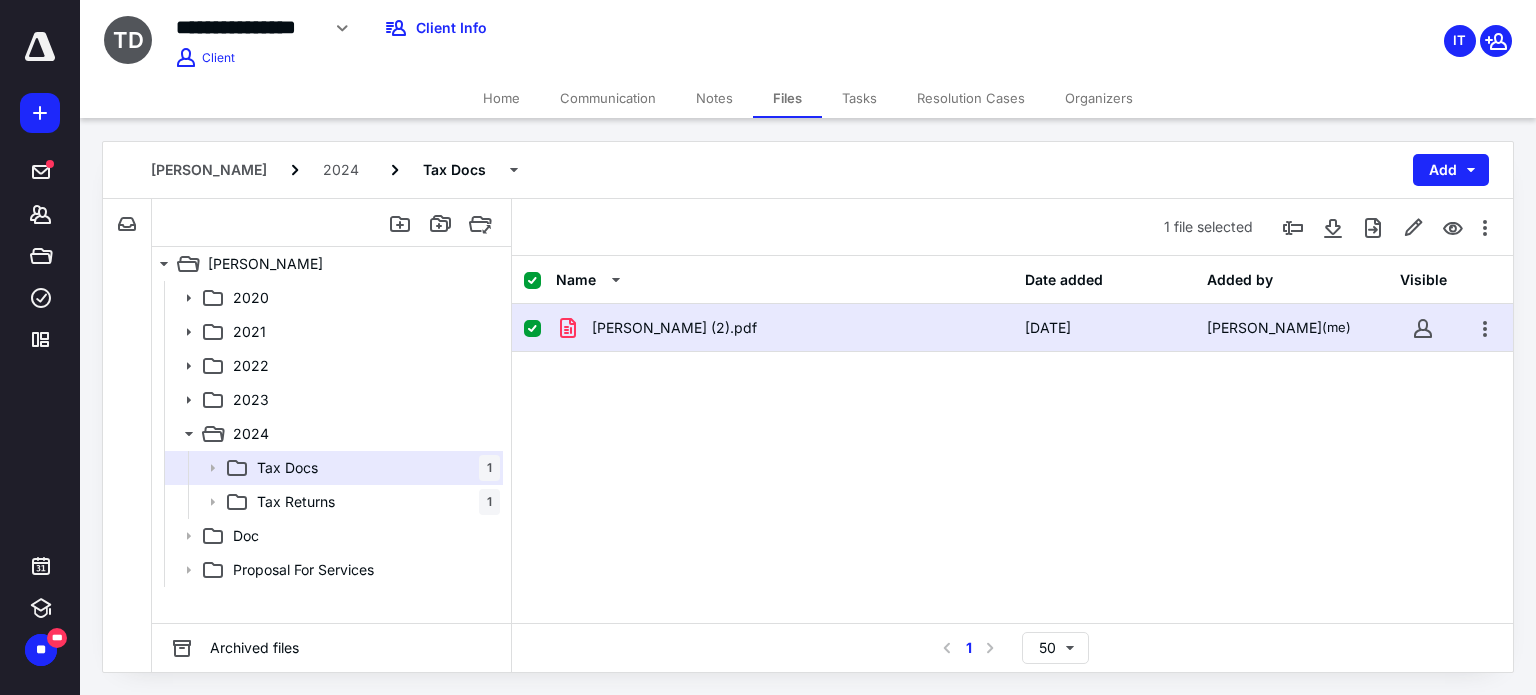 click on "[PERSON_NAME] (2).pdf [DATE] [PERSON_NAME]  (me)" at bounding box center (1012, 328) 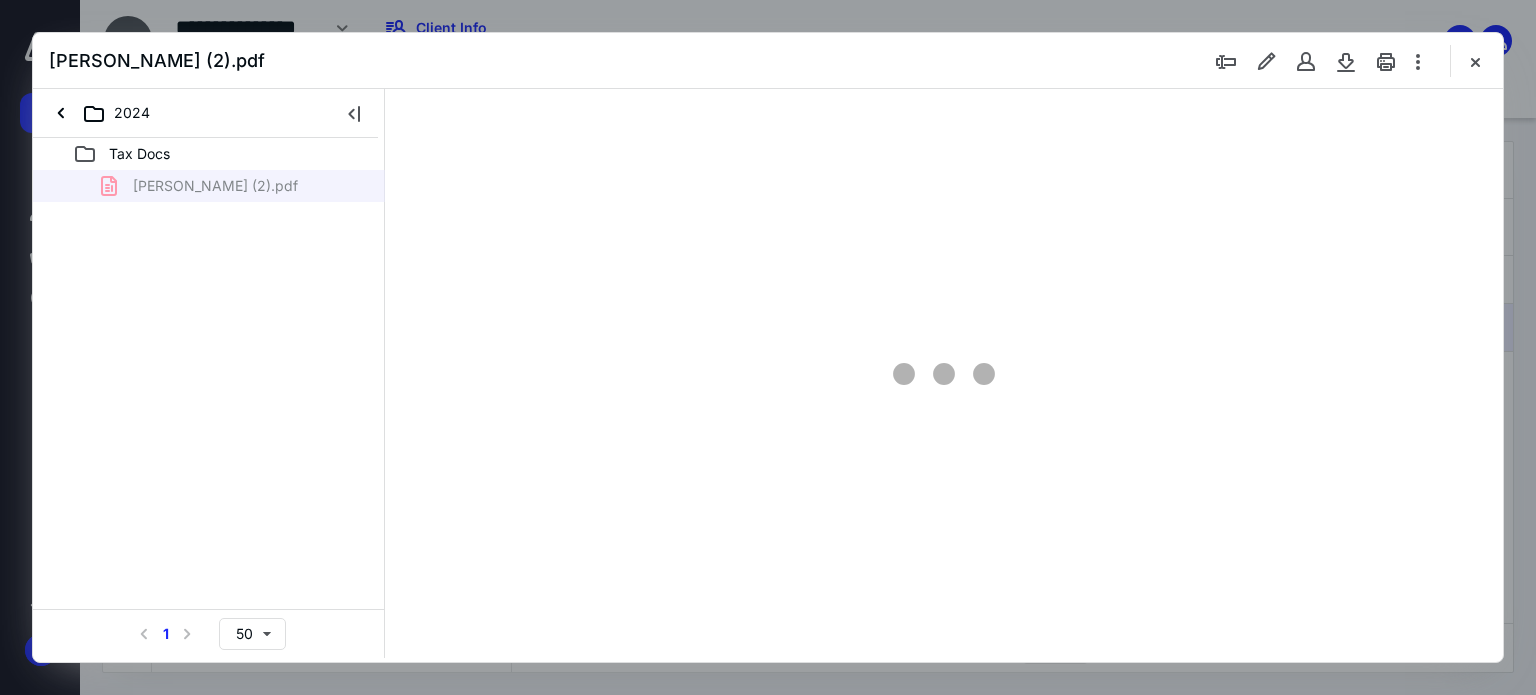 scroll, scrollTop: 0, scrollLeft: 0, axis: both 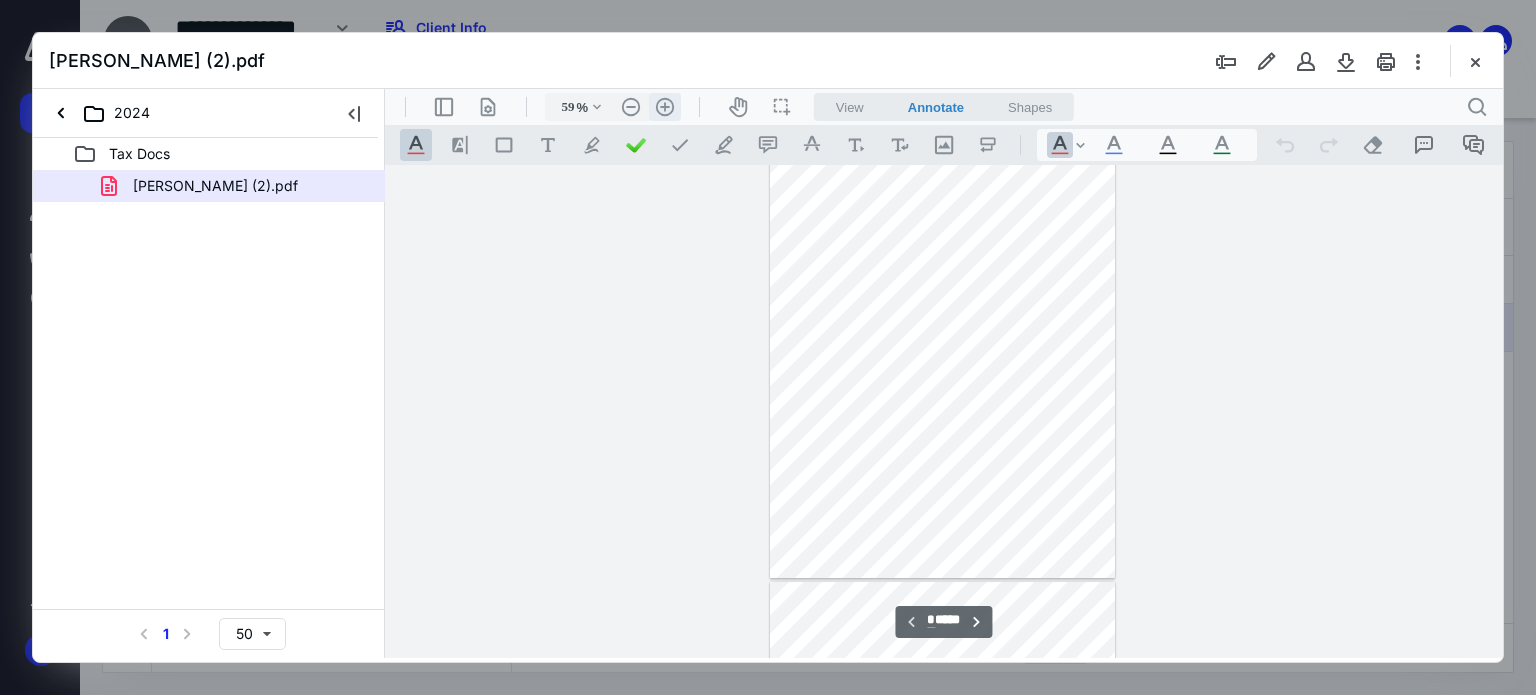 click on ".cls-1{fill:#abb0c4;} icon - header - zoom - in - line" at bounding box center [665, 107] 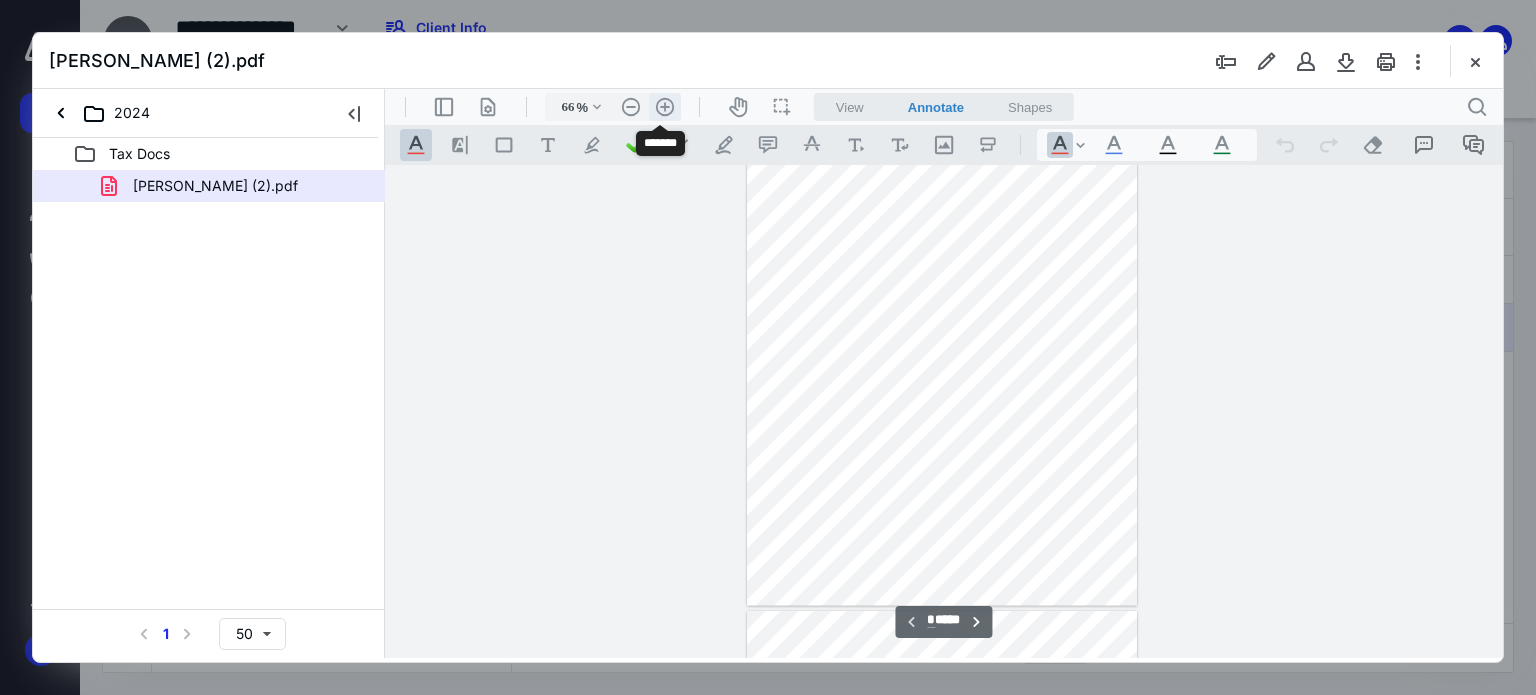 click on ".cls-1{fill:#abb0c4;} icon - header - zoom - in - line" at bounding box center (665, 107) 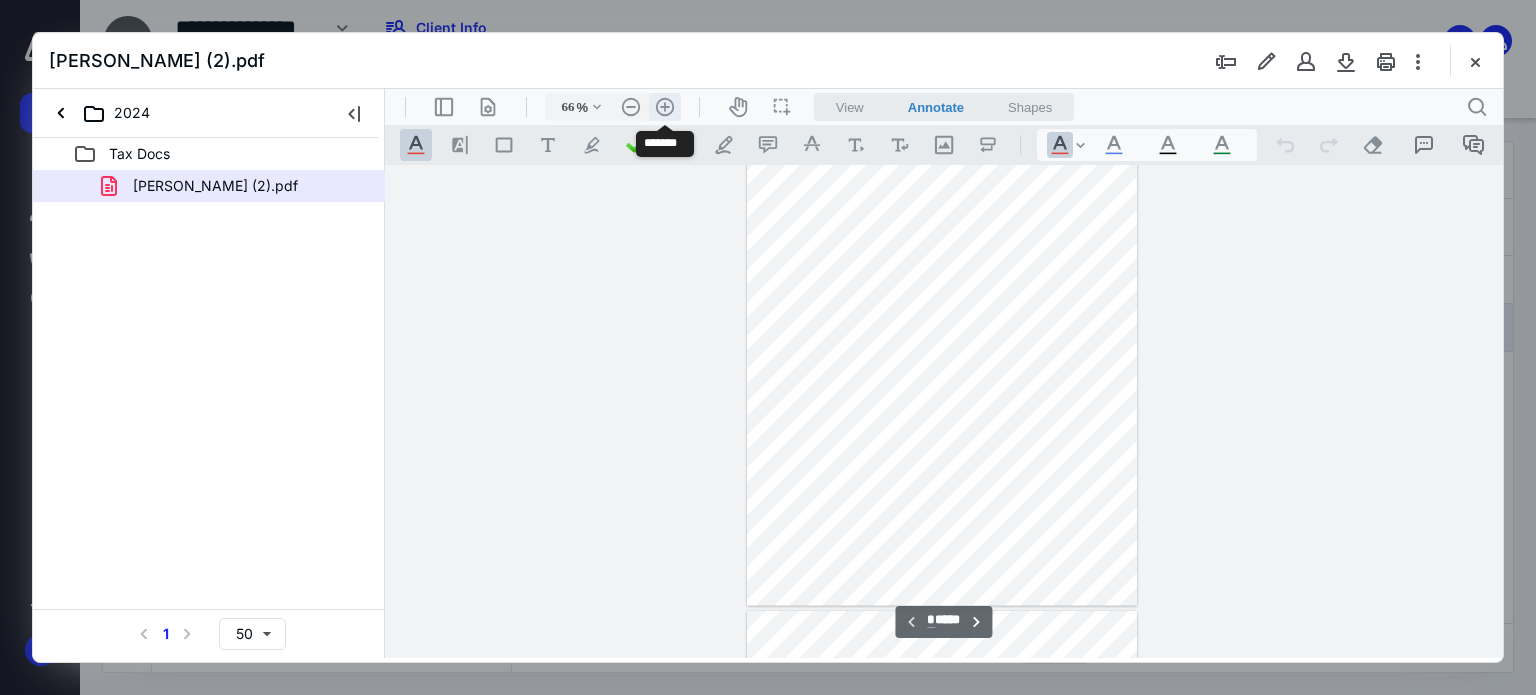type on "74" 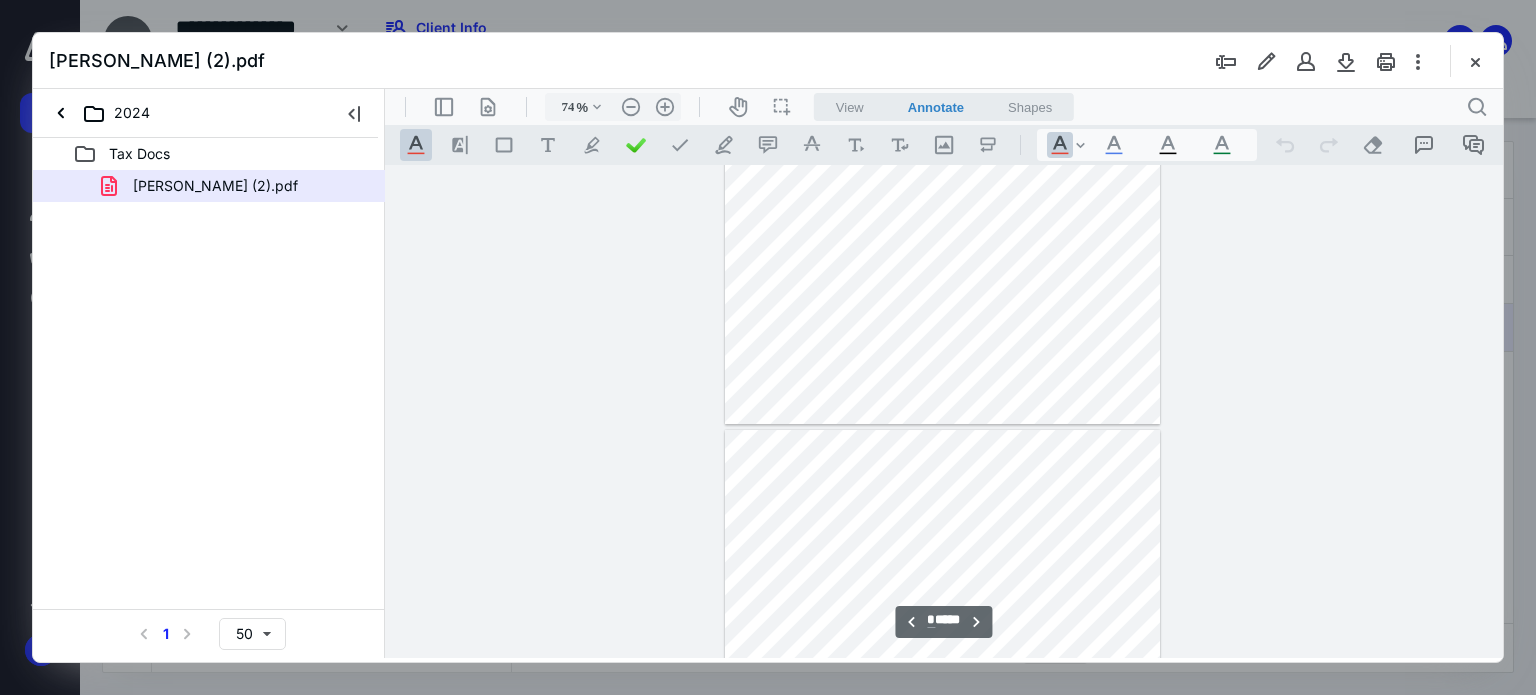 type on "*" 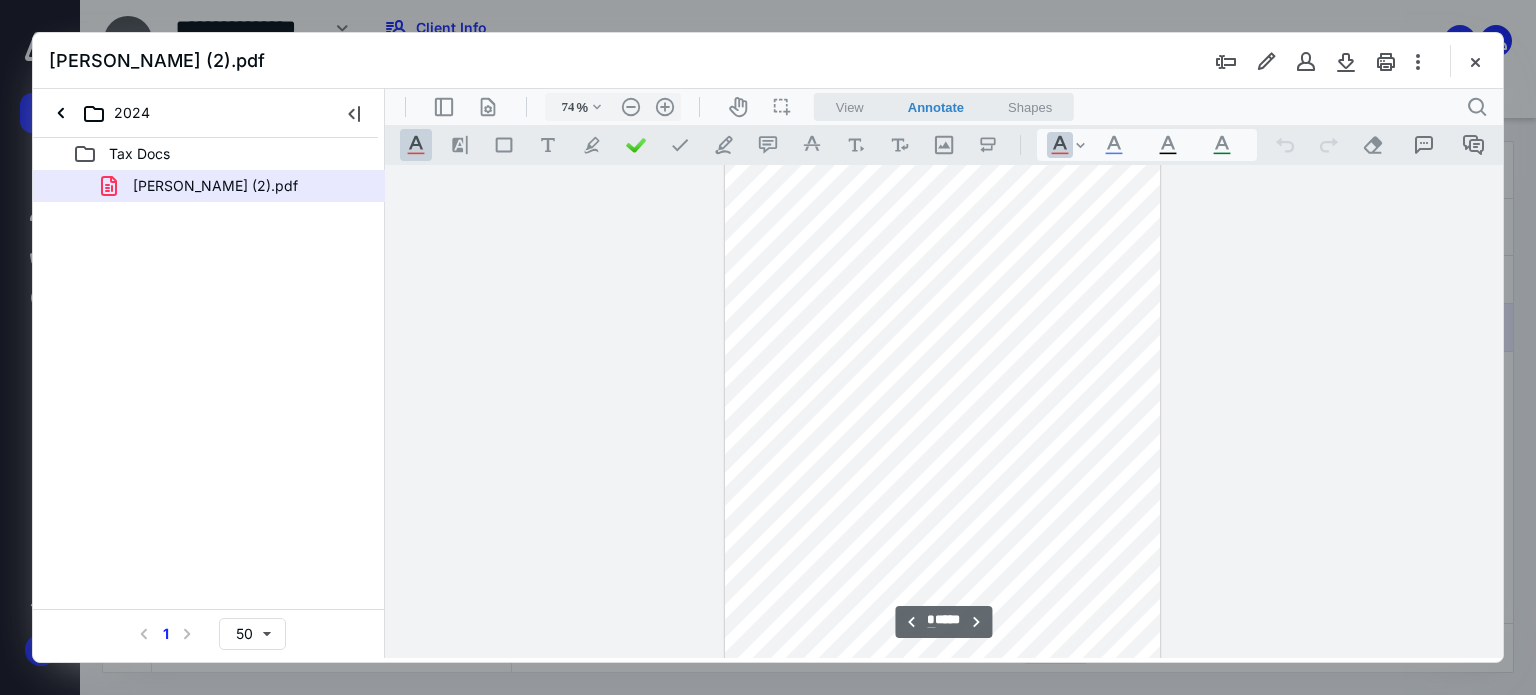 scroll, scrollTop: 1152, scrollLeft: 0, axis: vertical 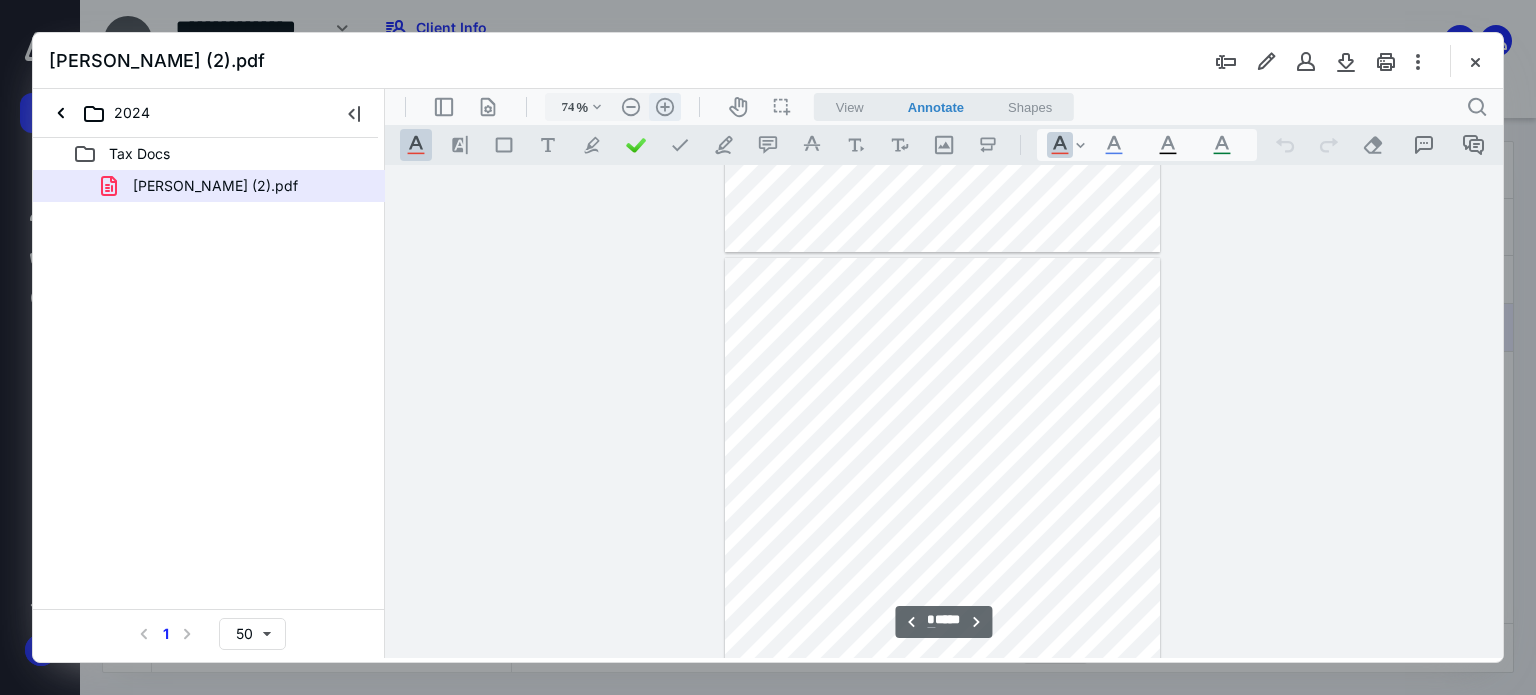 click on ".cls-1{fill:#abb0c4;} icon - header - zoom - in - line" at bounding box center [665, 107] 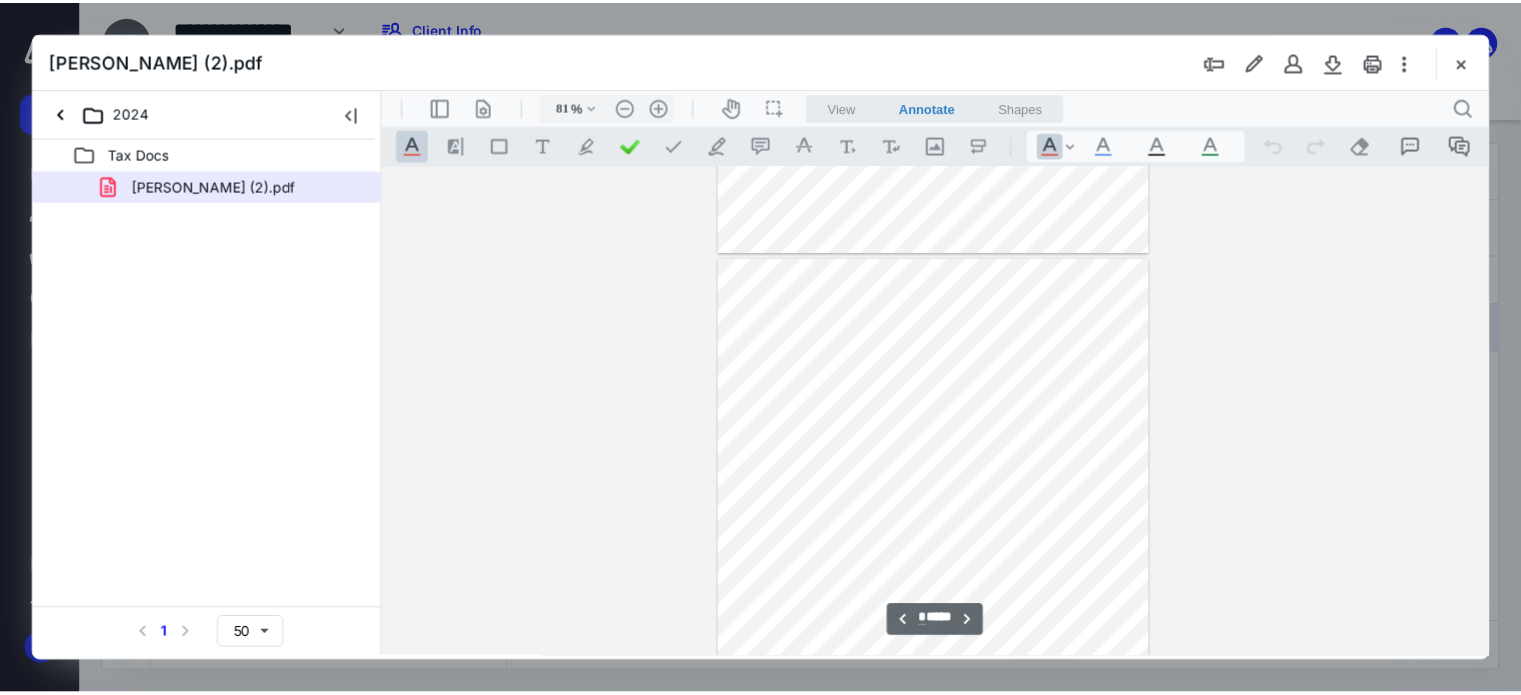 scroll, scrollTop: 1292, scrollLeft: 0, axis: vertical 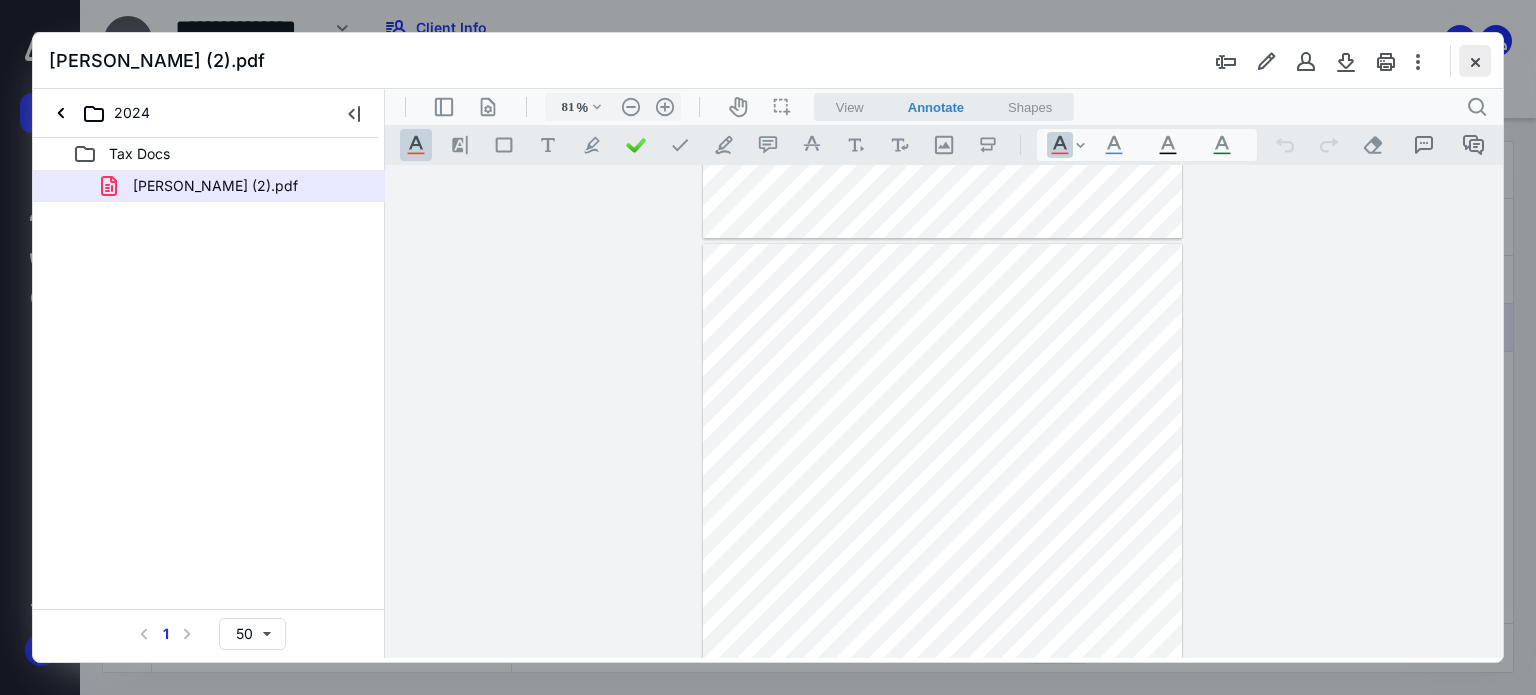 click at bounding box center [1475, 61] 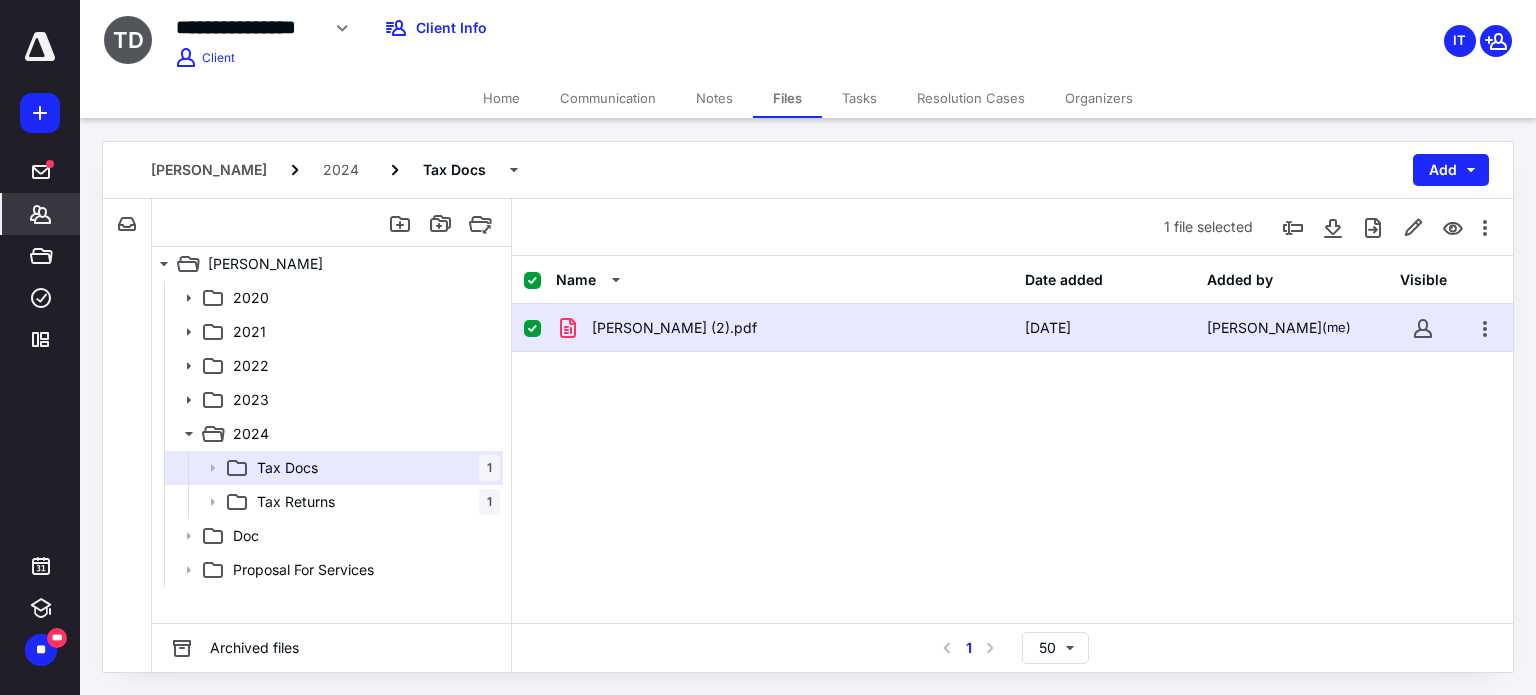 click 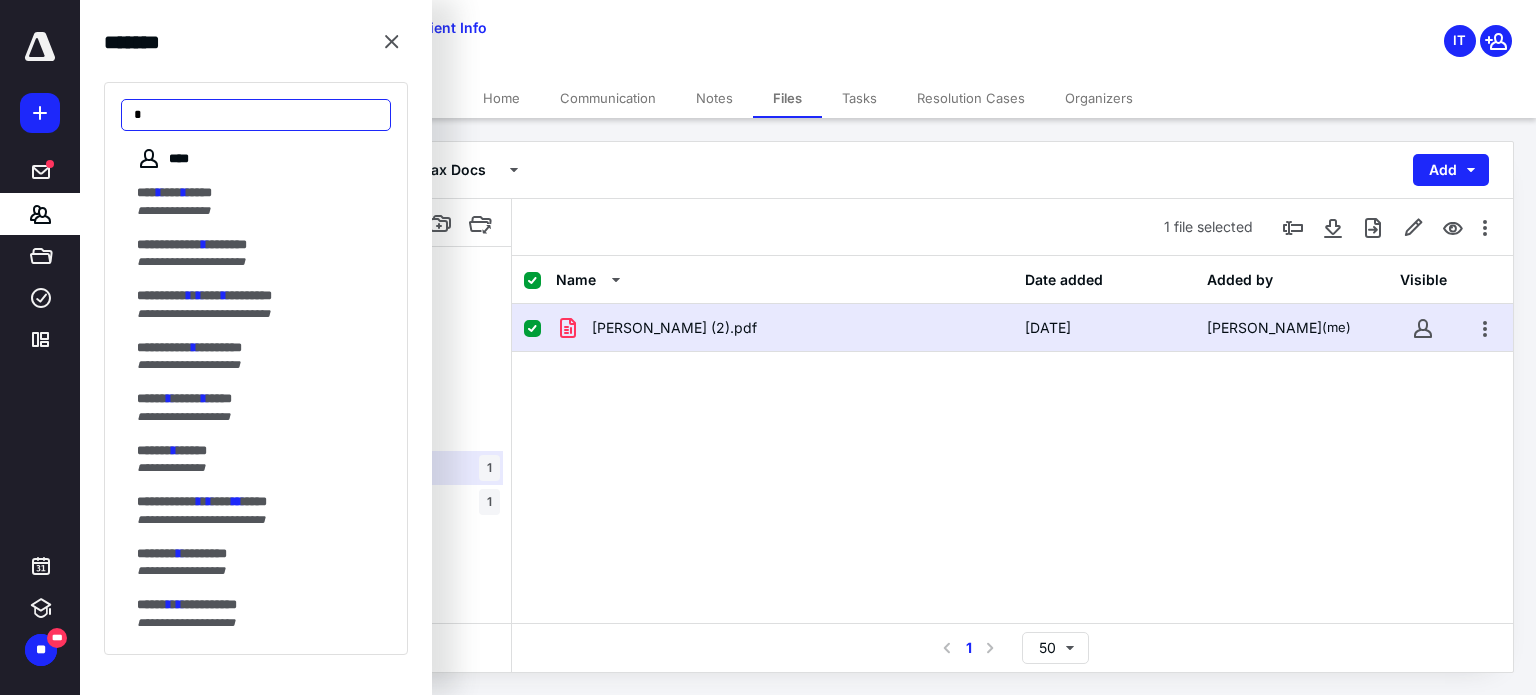 click on "*" at bounding box center [256, 115] 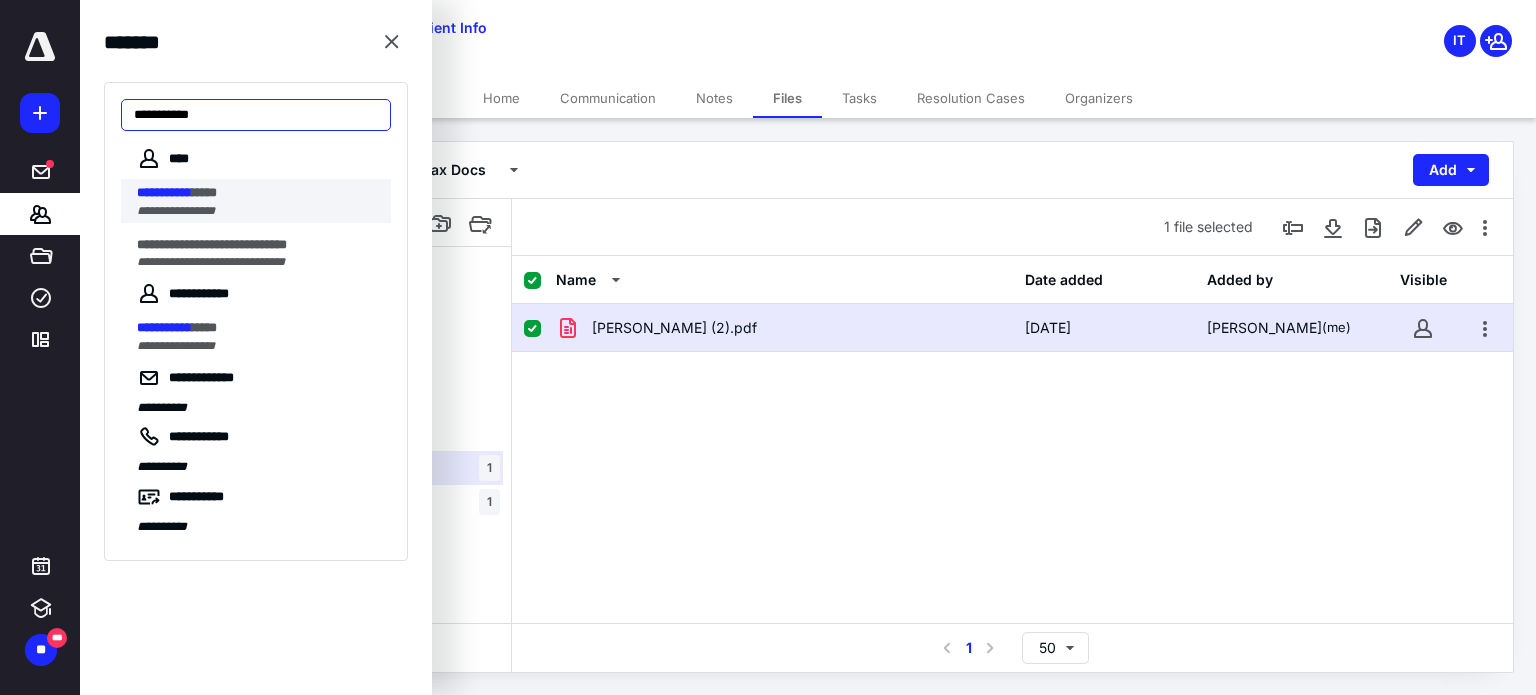 type on "**********" 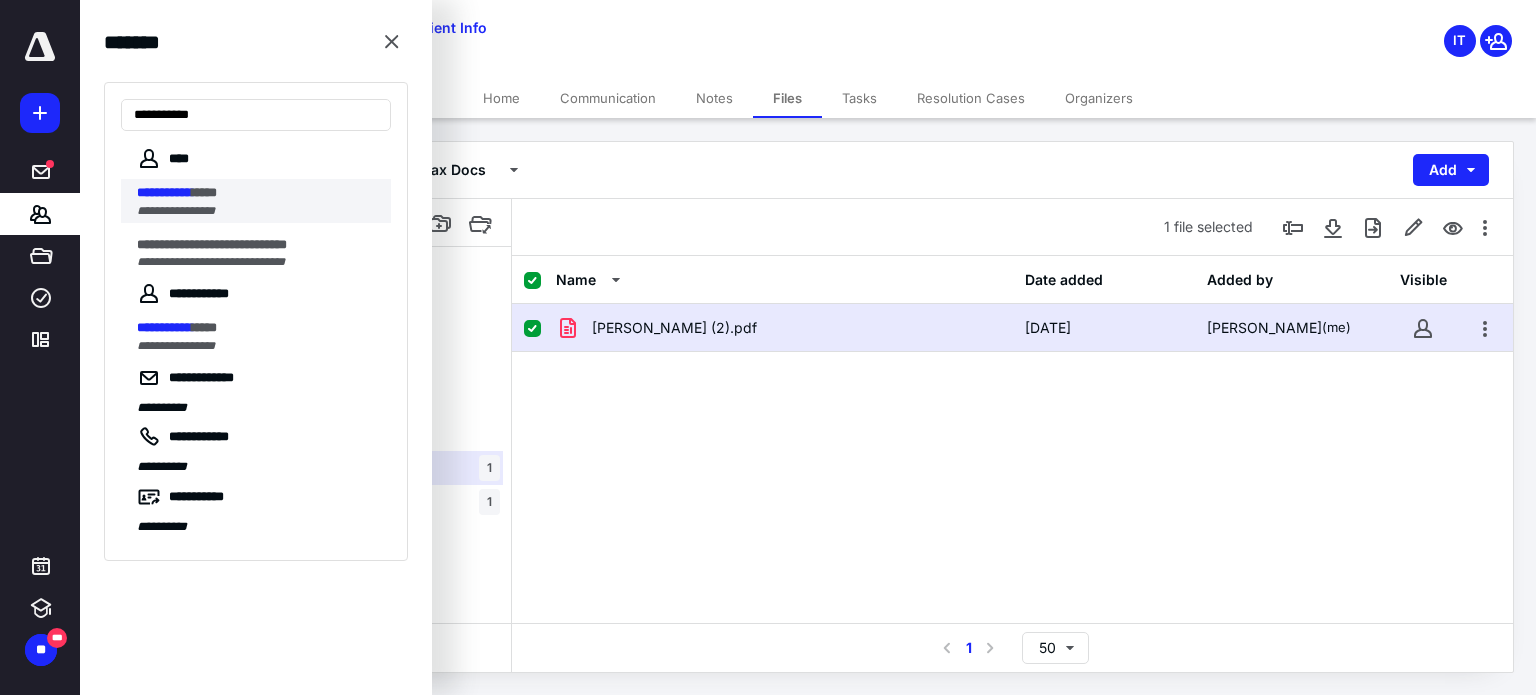 click on "**********" at bounding box center (176, 211) 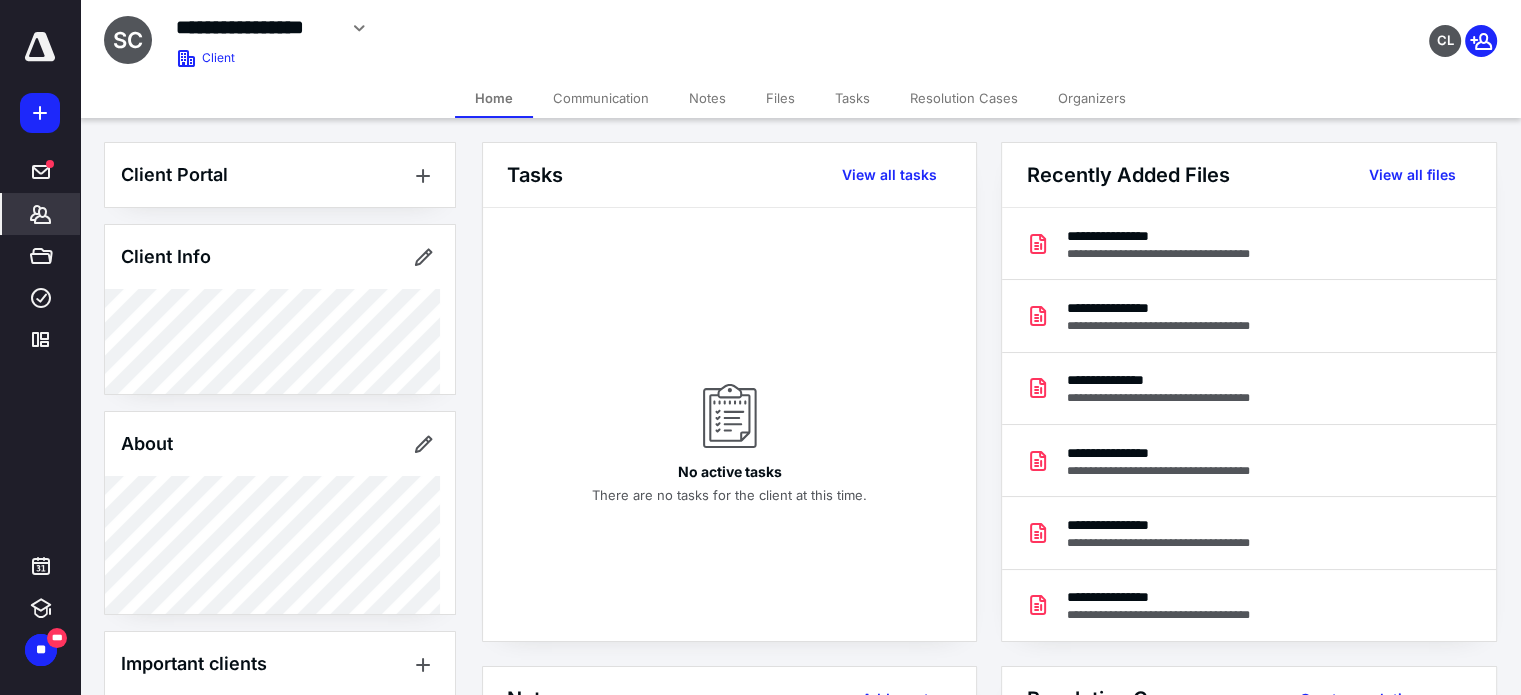 scroll, scrollTop: 310, scrollLeft: 0, axis: vertical 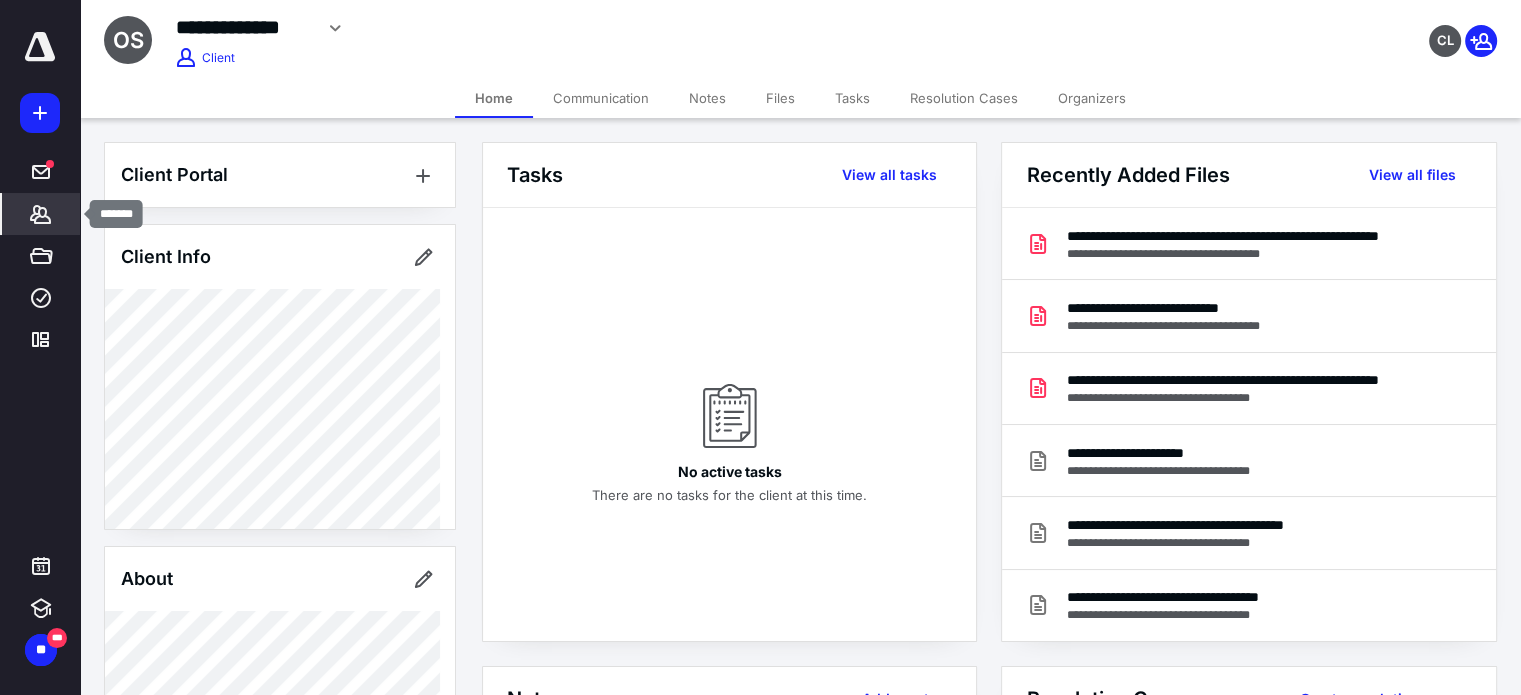 click 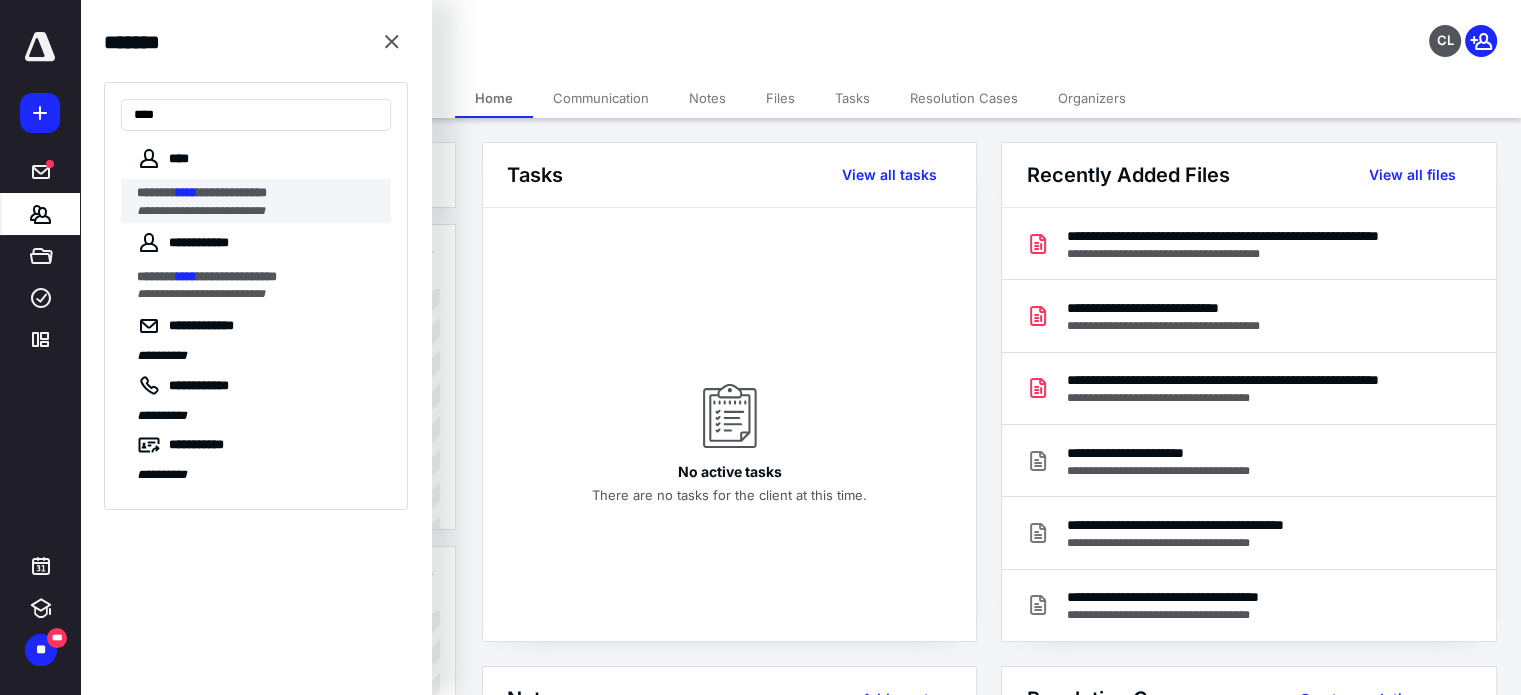 type on "****" 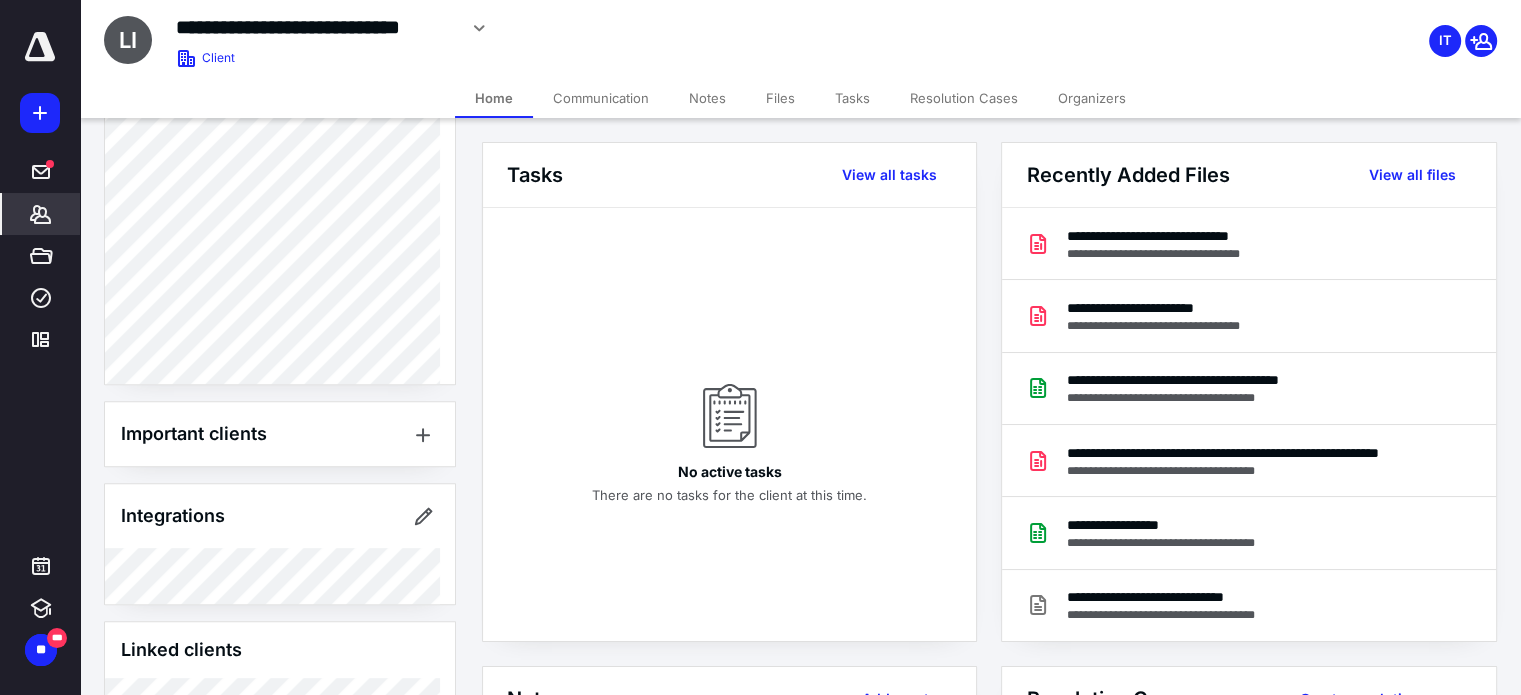 scroll, scrollTop: 900, scrollLeft: 0, axis: vertical 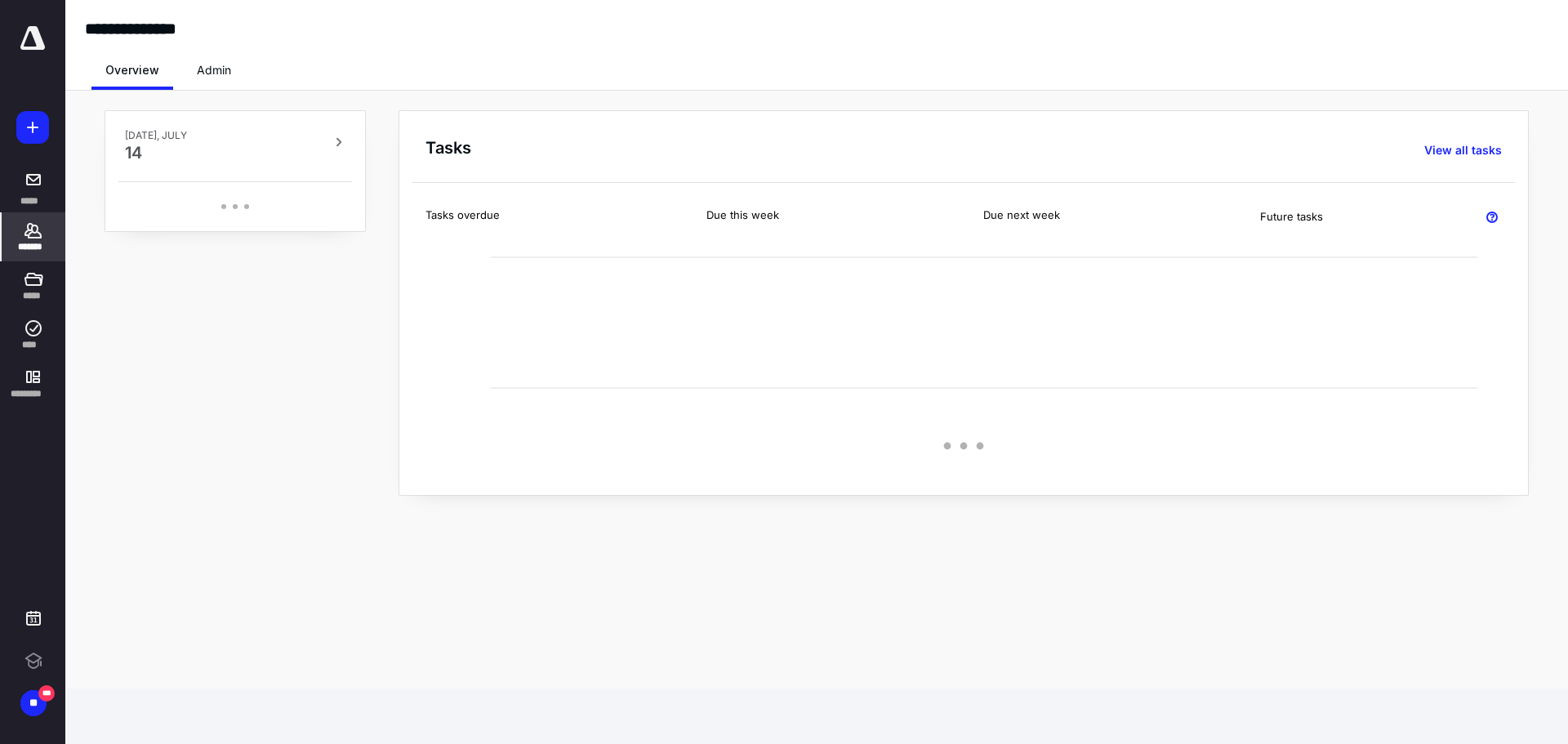 click 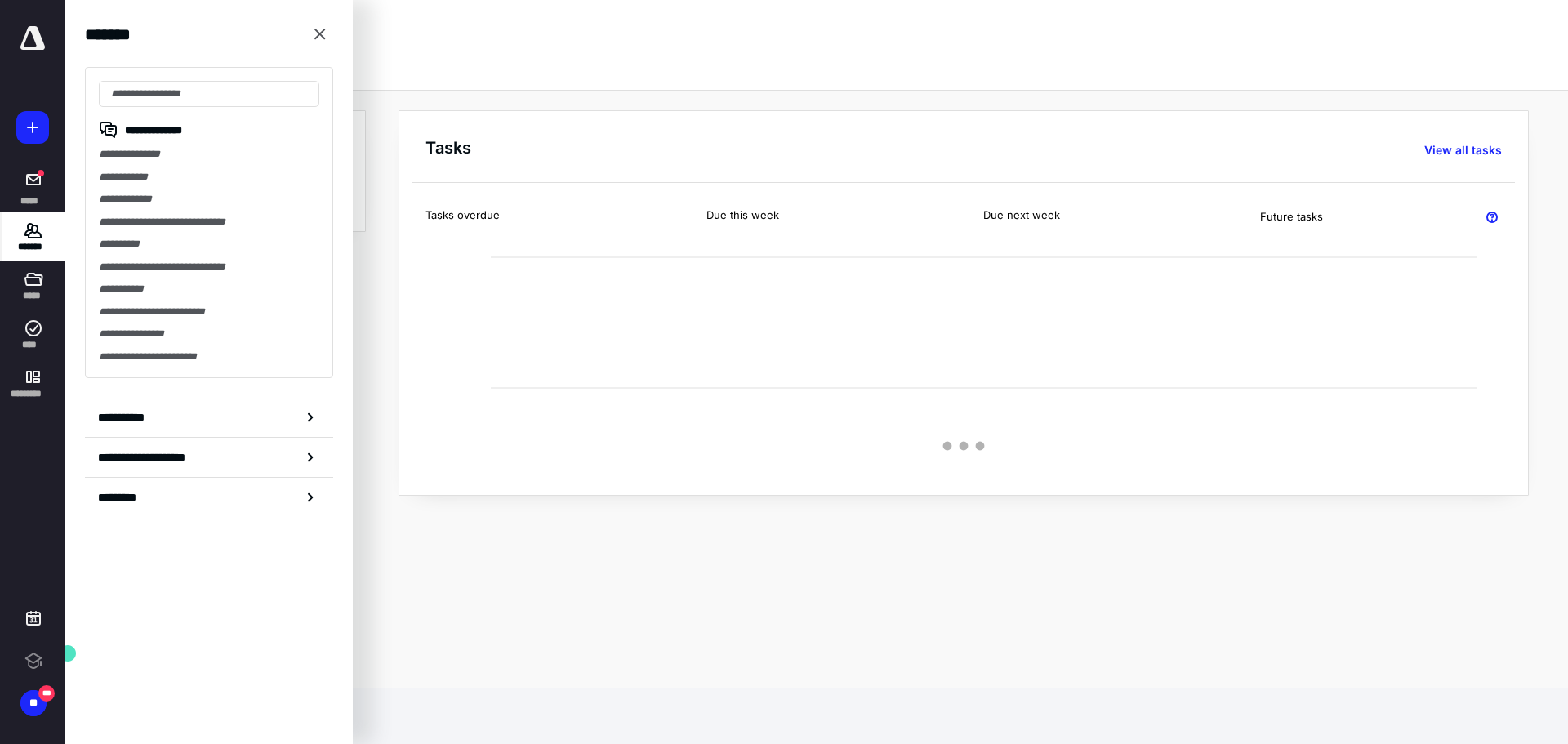 scroll, scrollTop: 0, scrollLeft: 0, axis: both 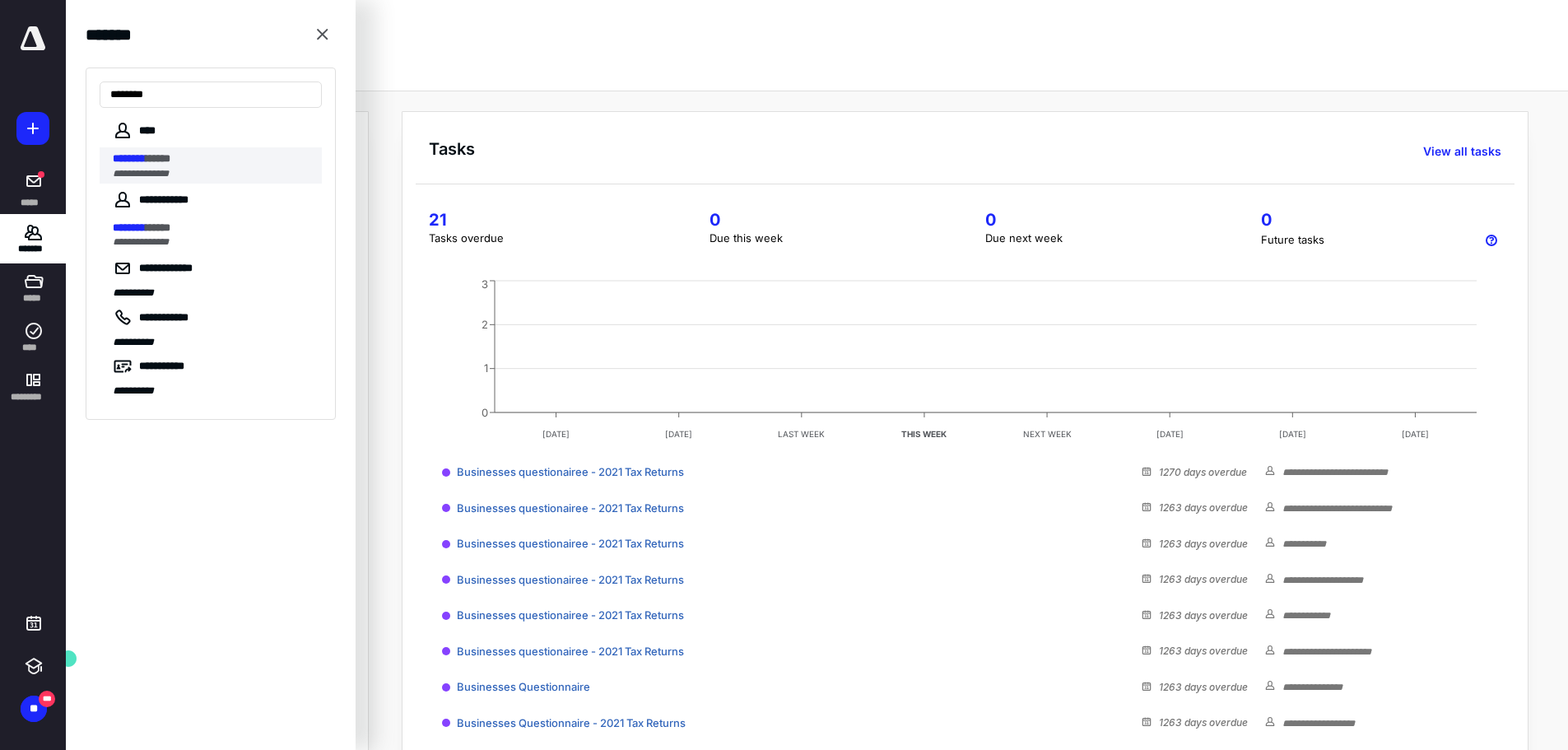type on "********" 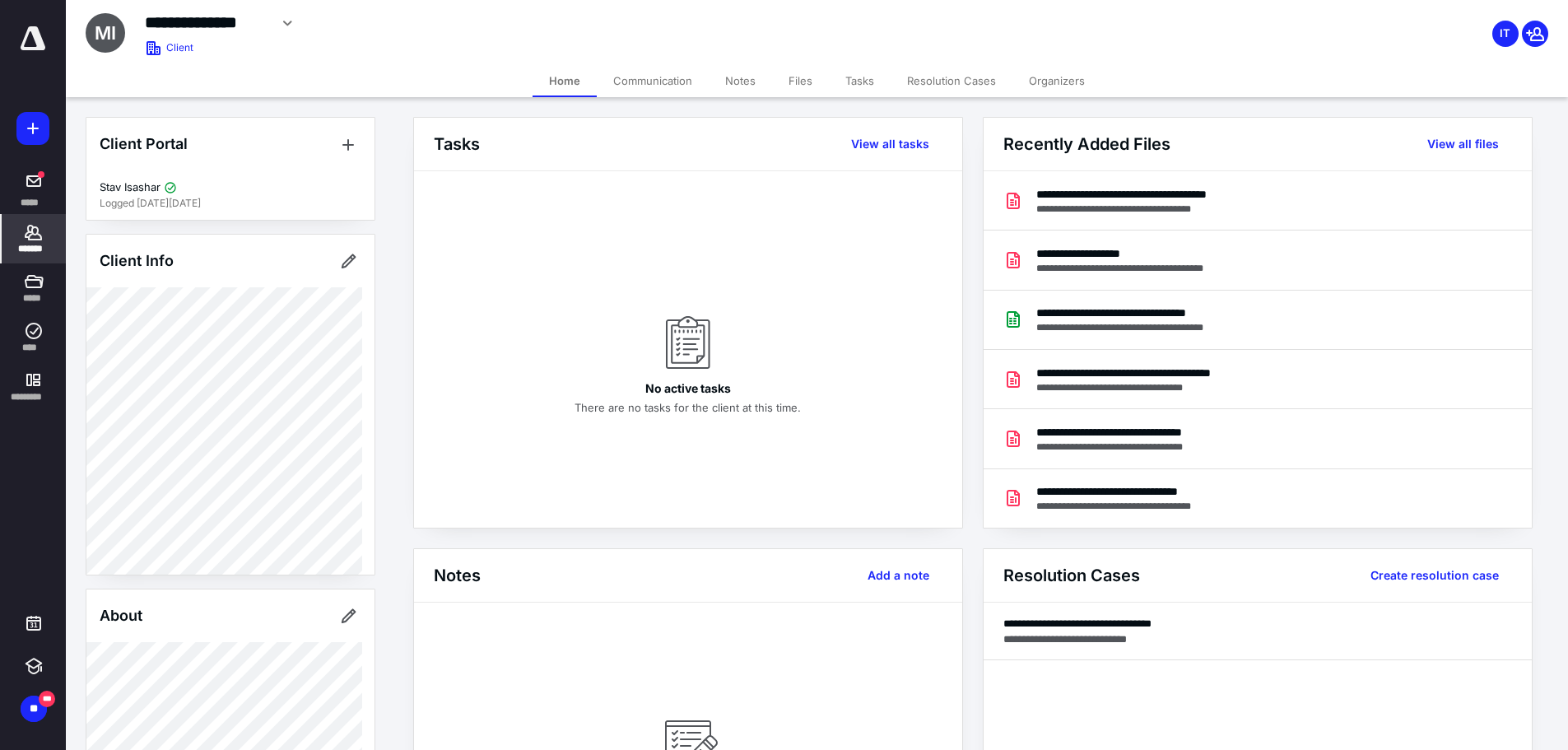 click on "Files" at bounding box center (800, 81) 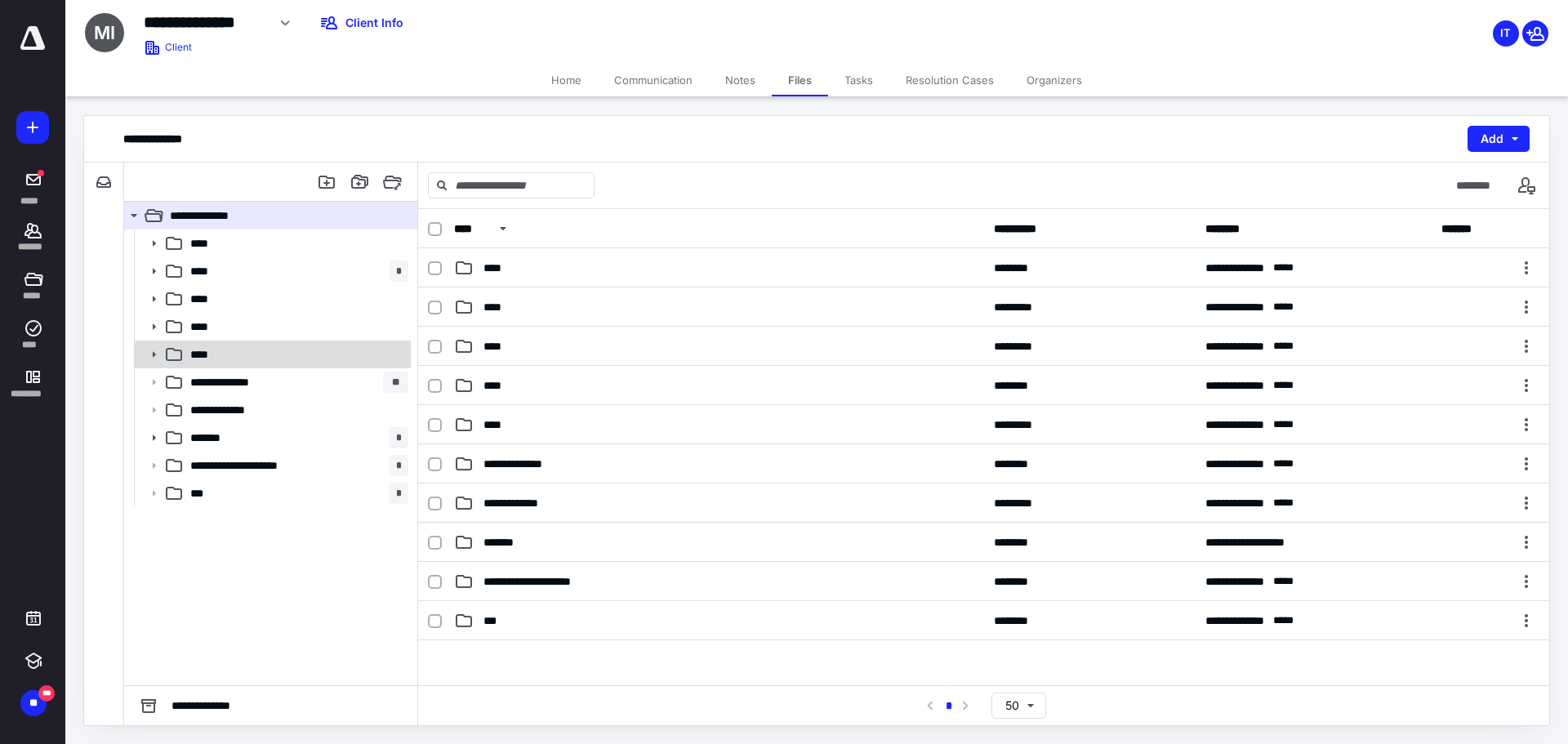 click 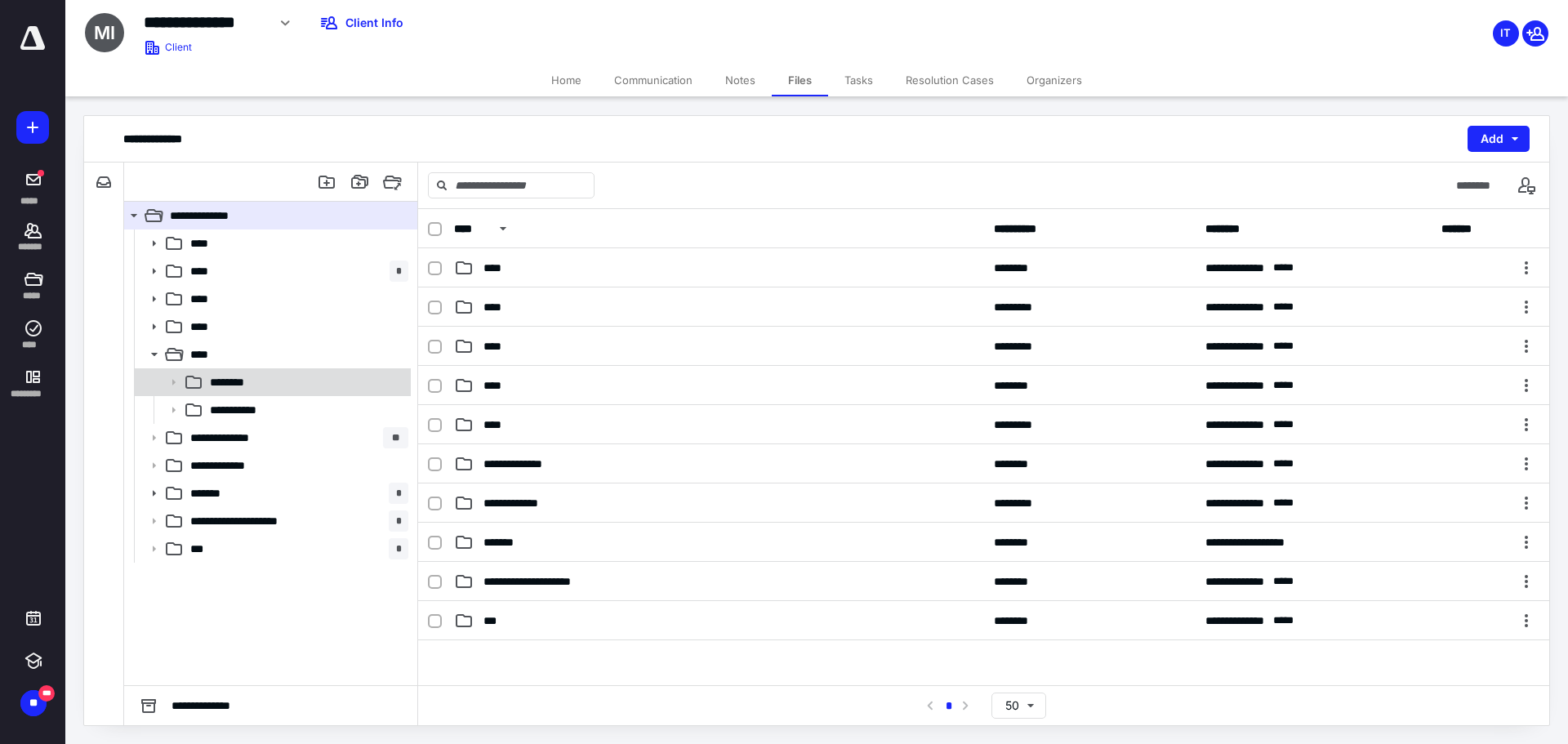 click 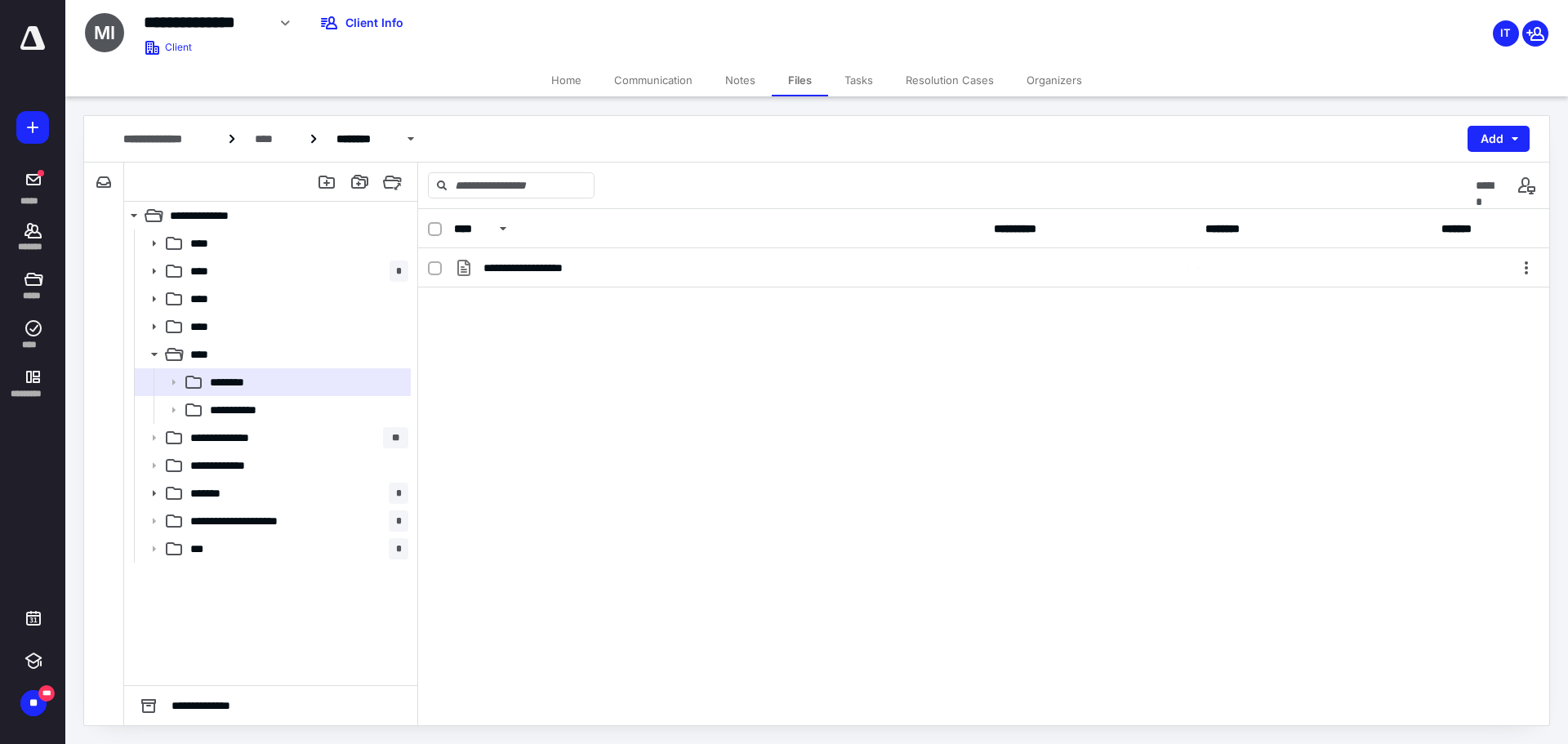 click on "Home" at bounding box center (566, 80) 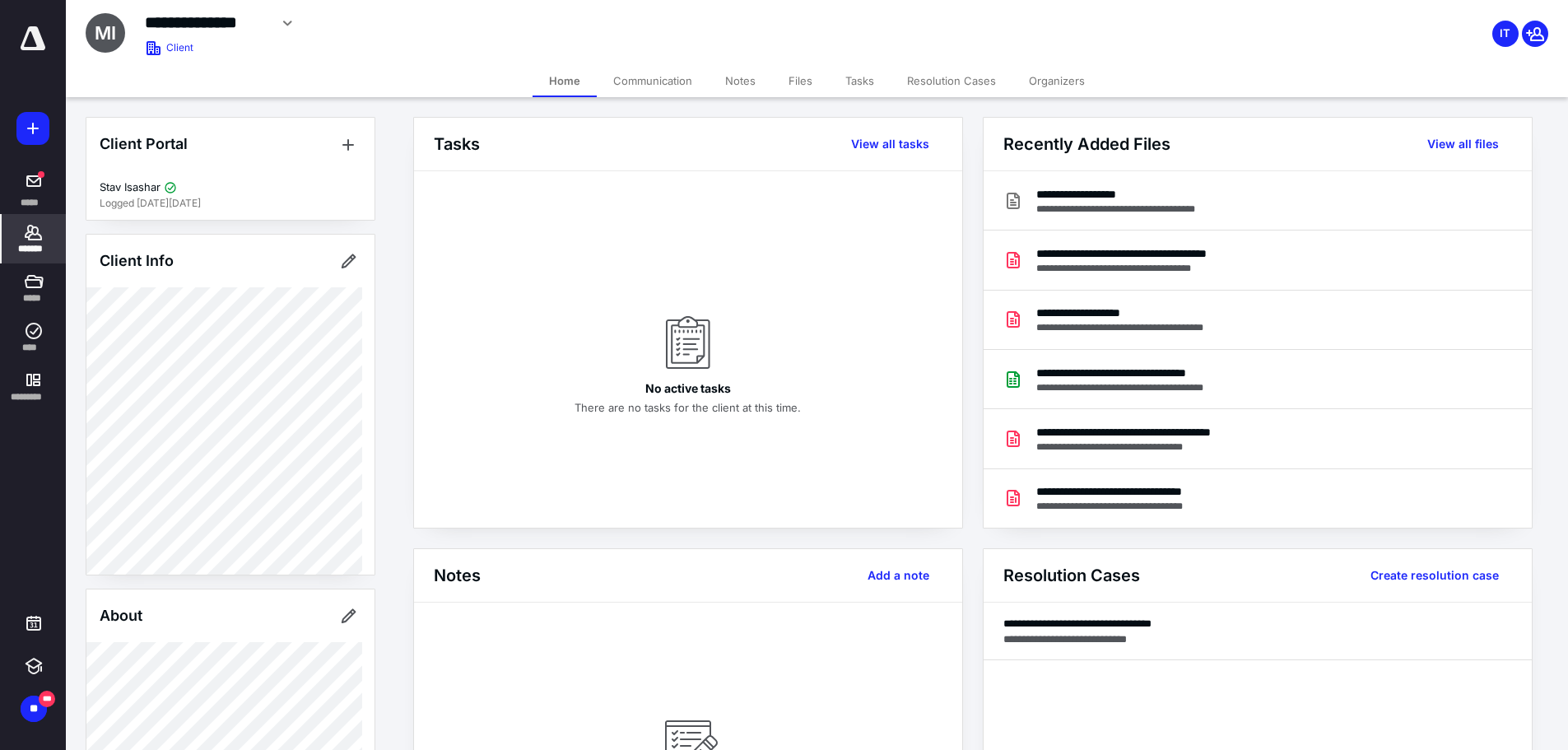 click on "**********" at bounding box center (207, 22) 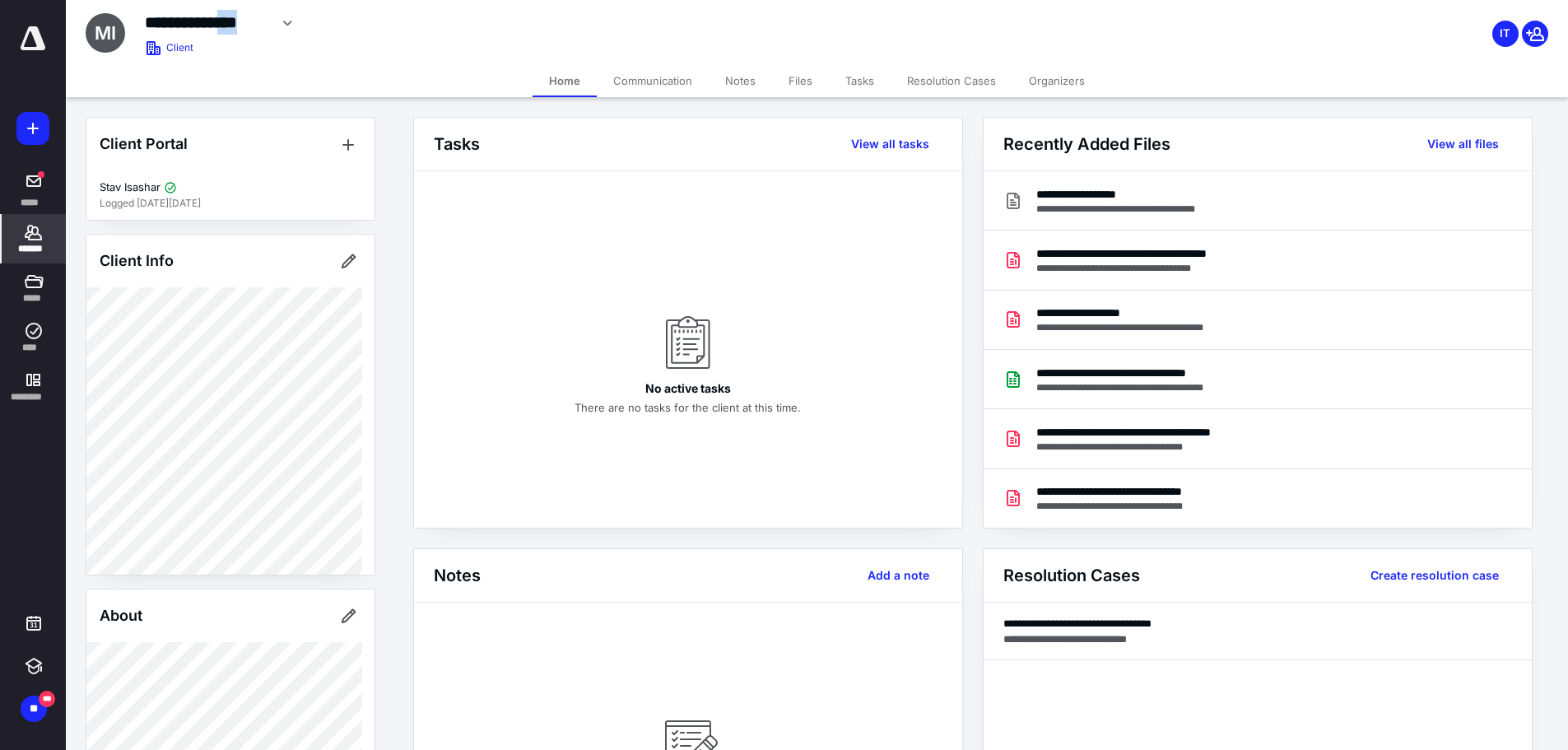 click on "**********" at bounding box center [207, 22] 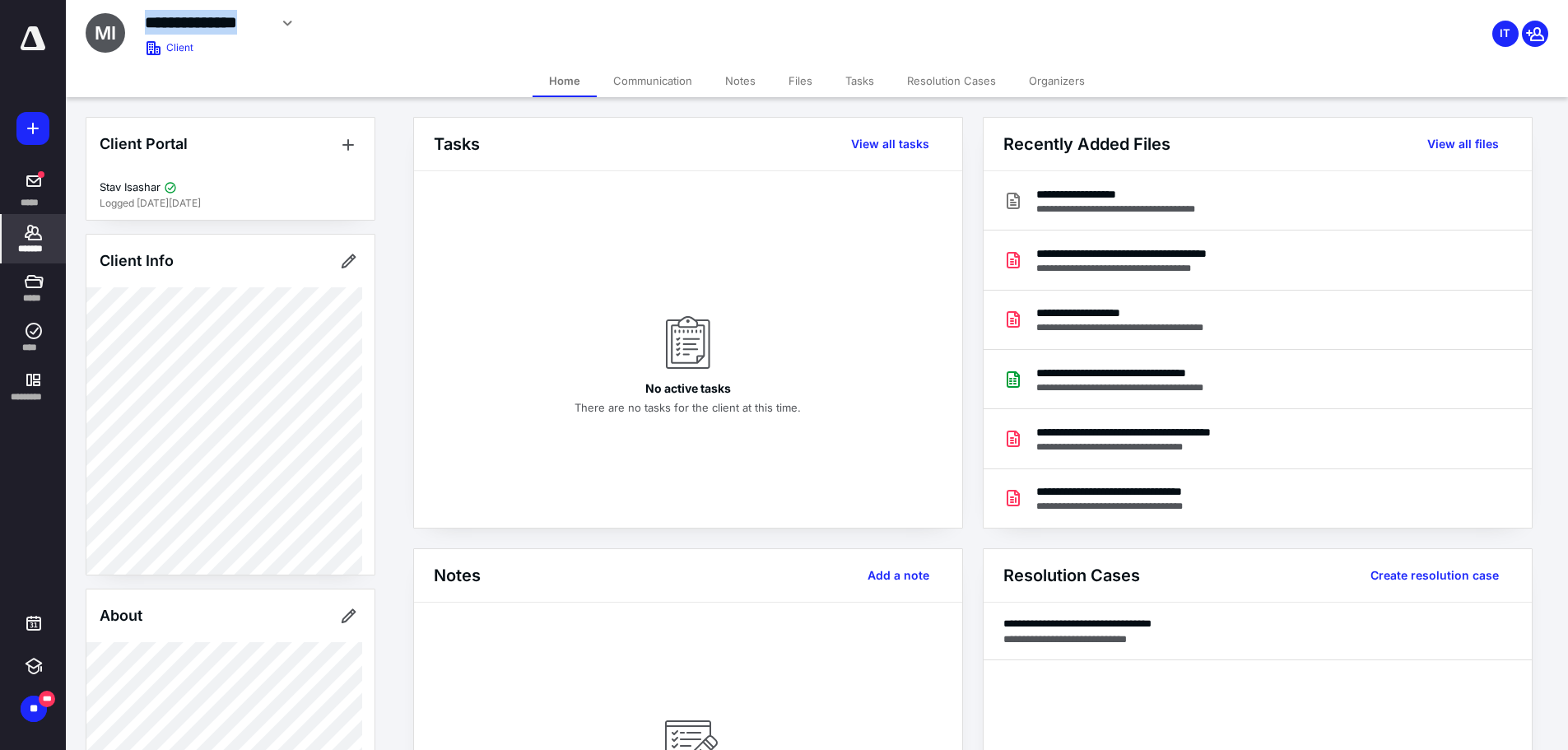 click on "**********" at bounding box center [207, 22] 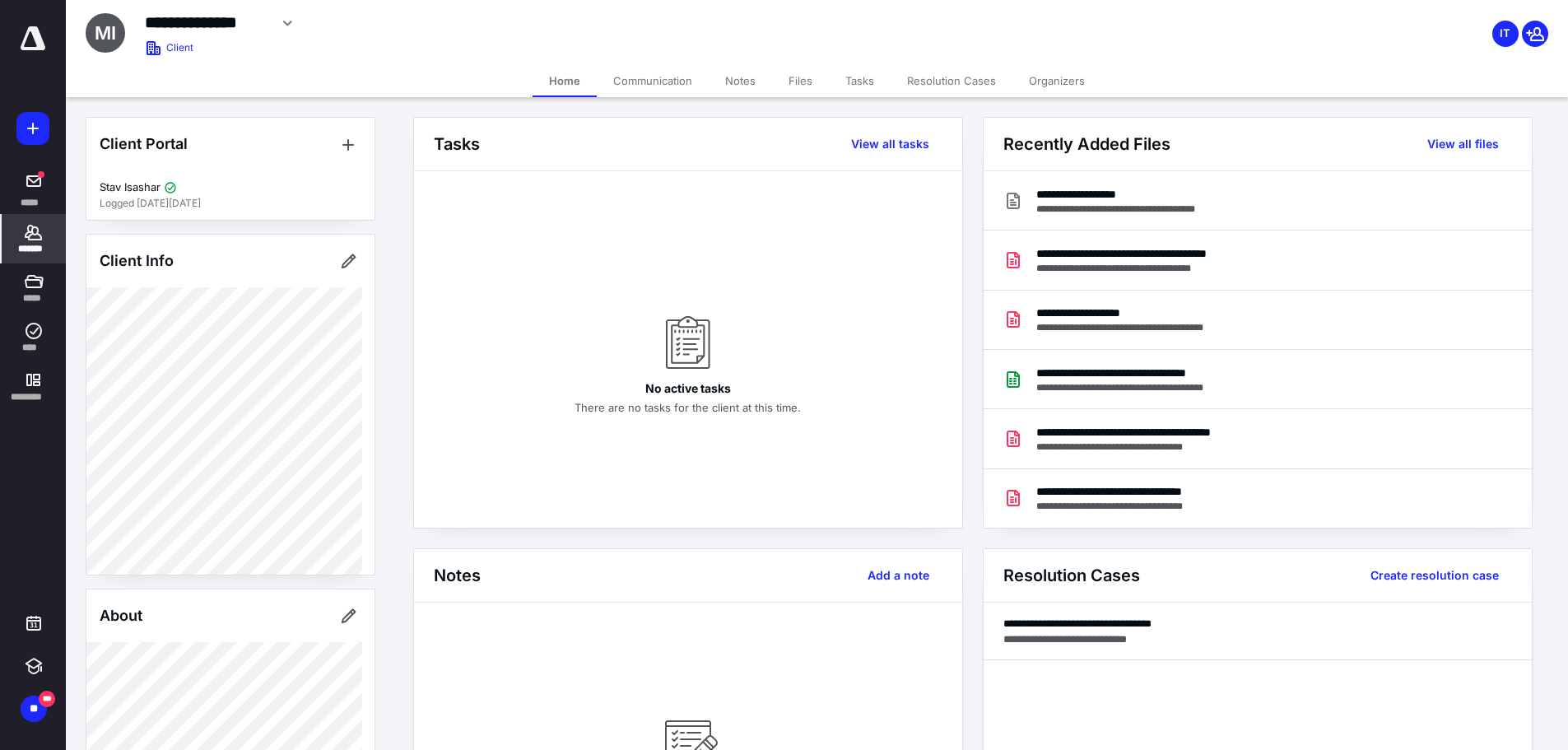 click 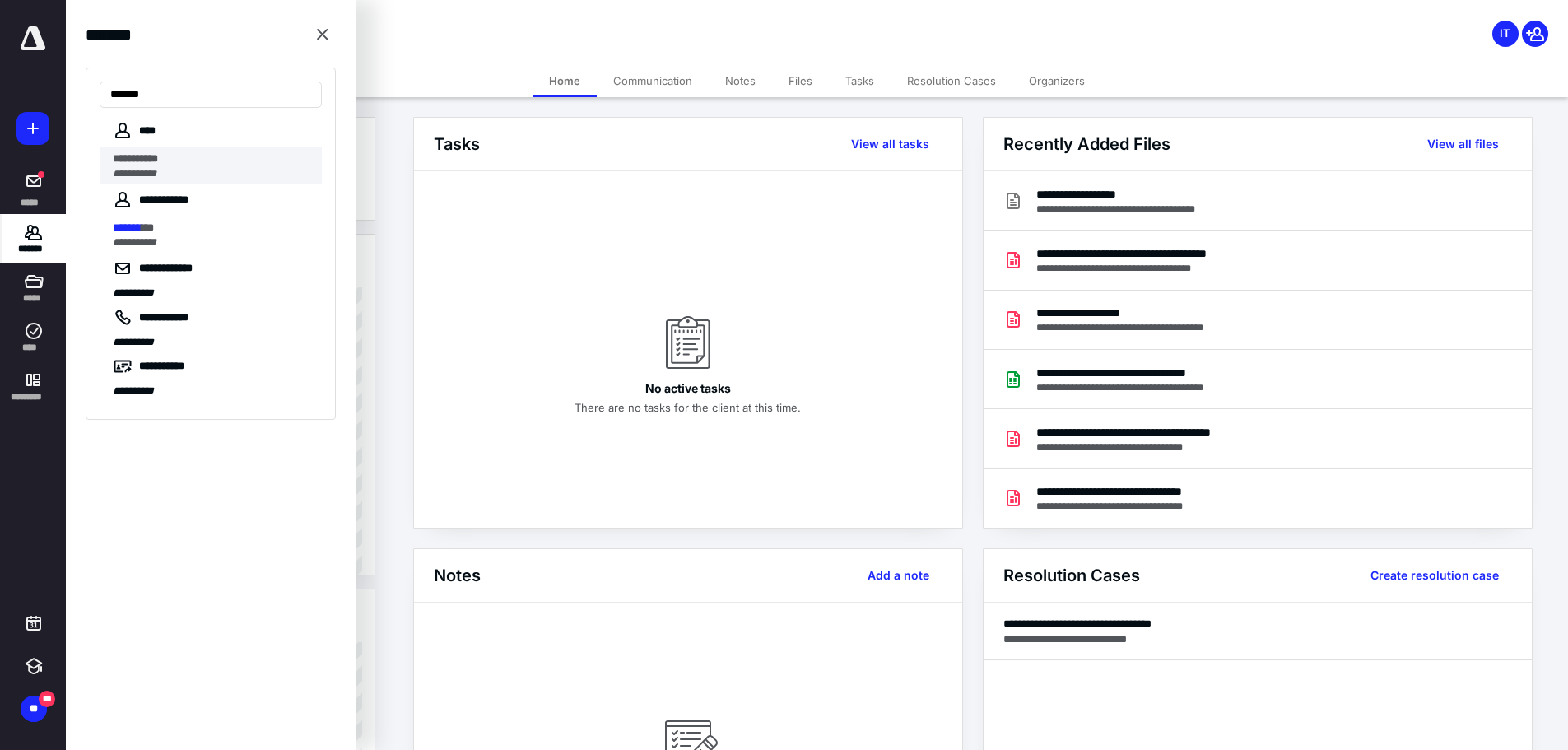 type on "*******" 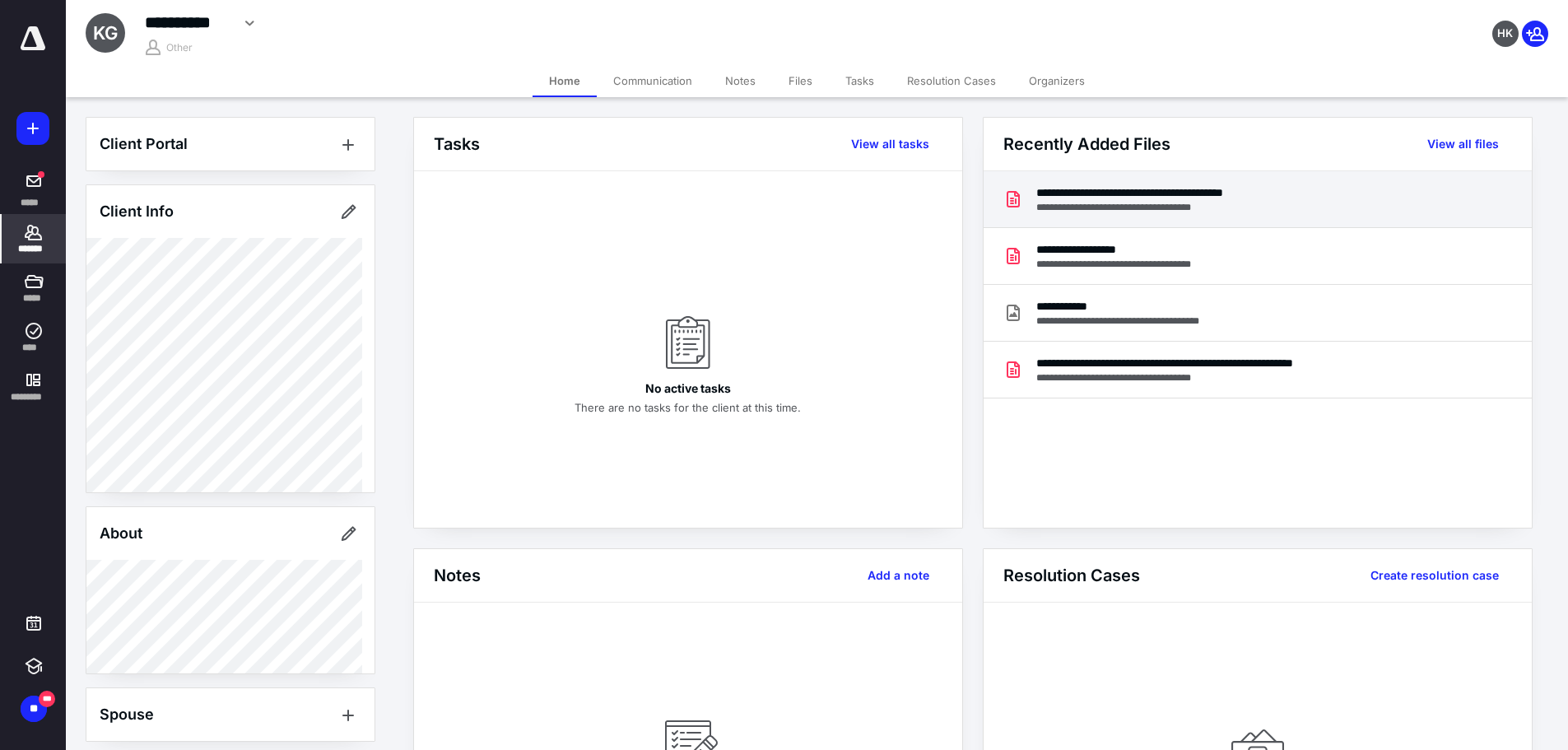 click on "**********" at bounding box center (1163, 193) 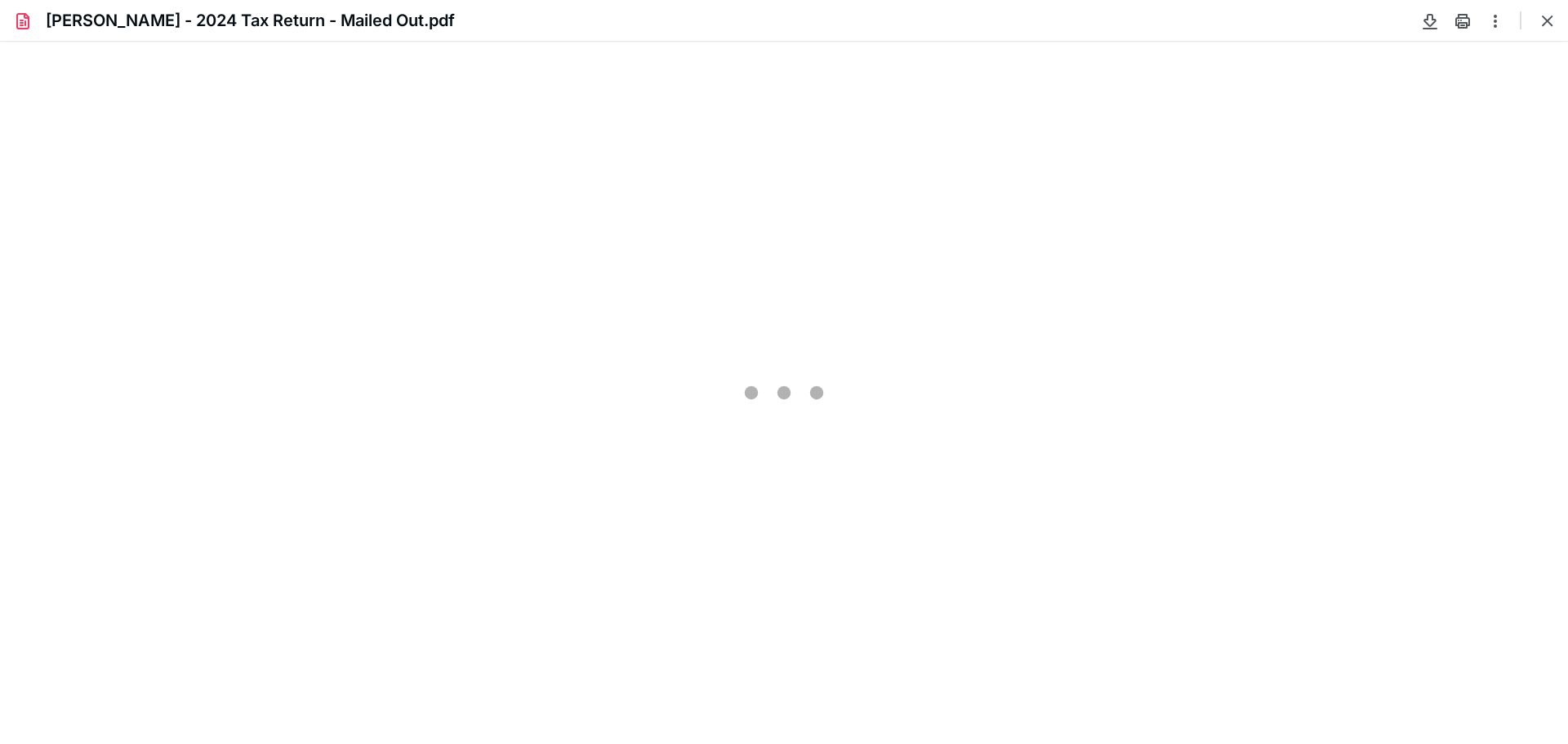 scroll, scrollTop: 0, scrollLeft: 0, axis: both 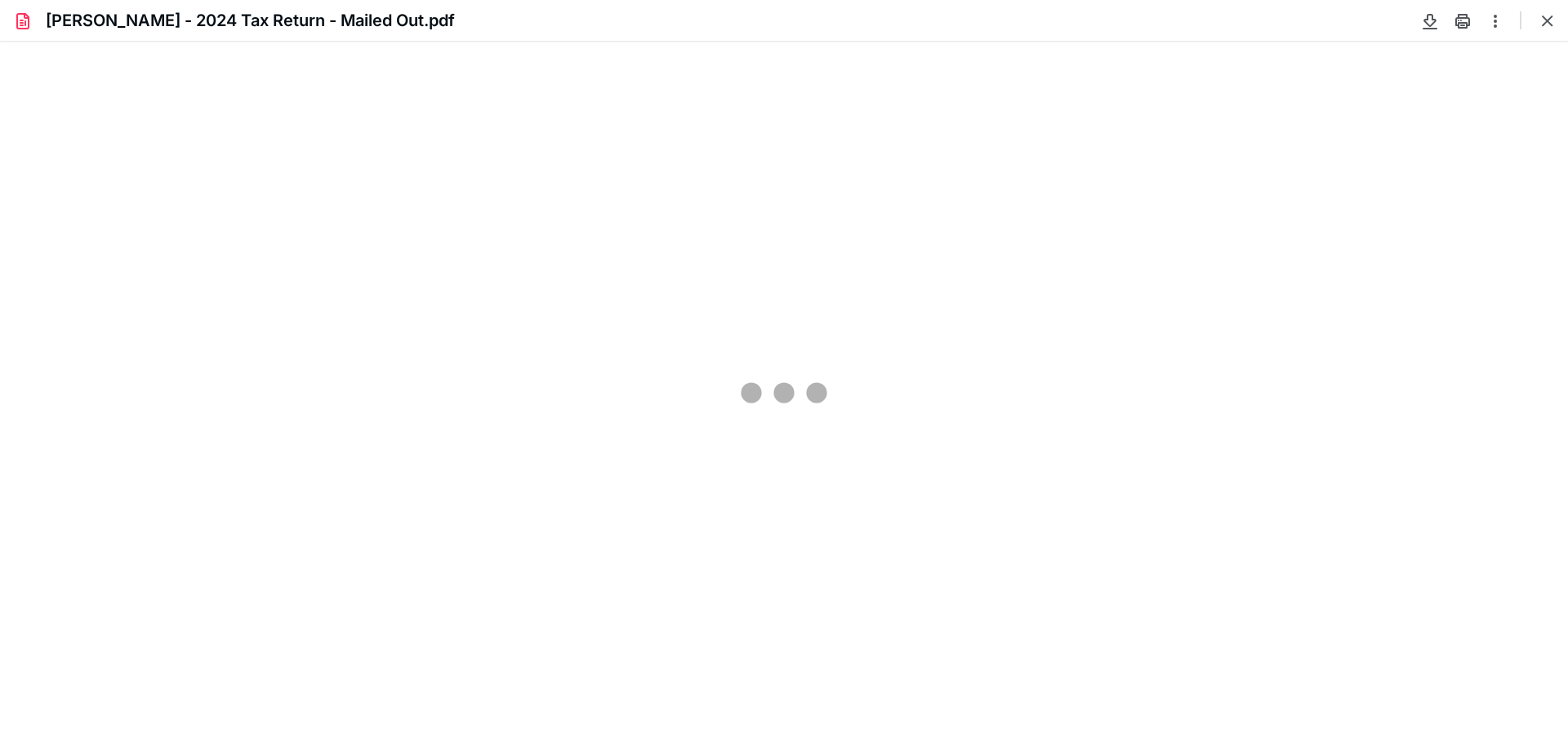 type on "106" 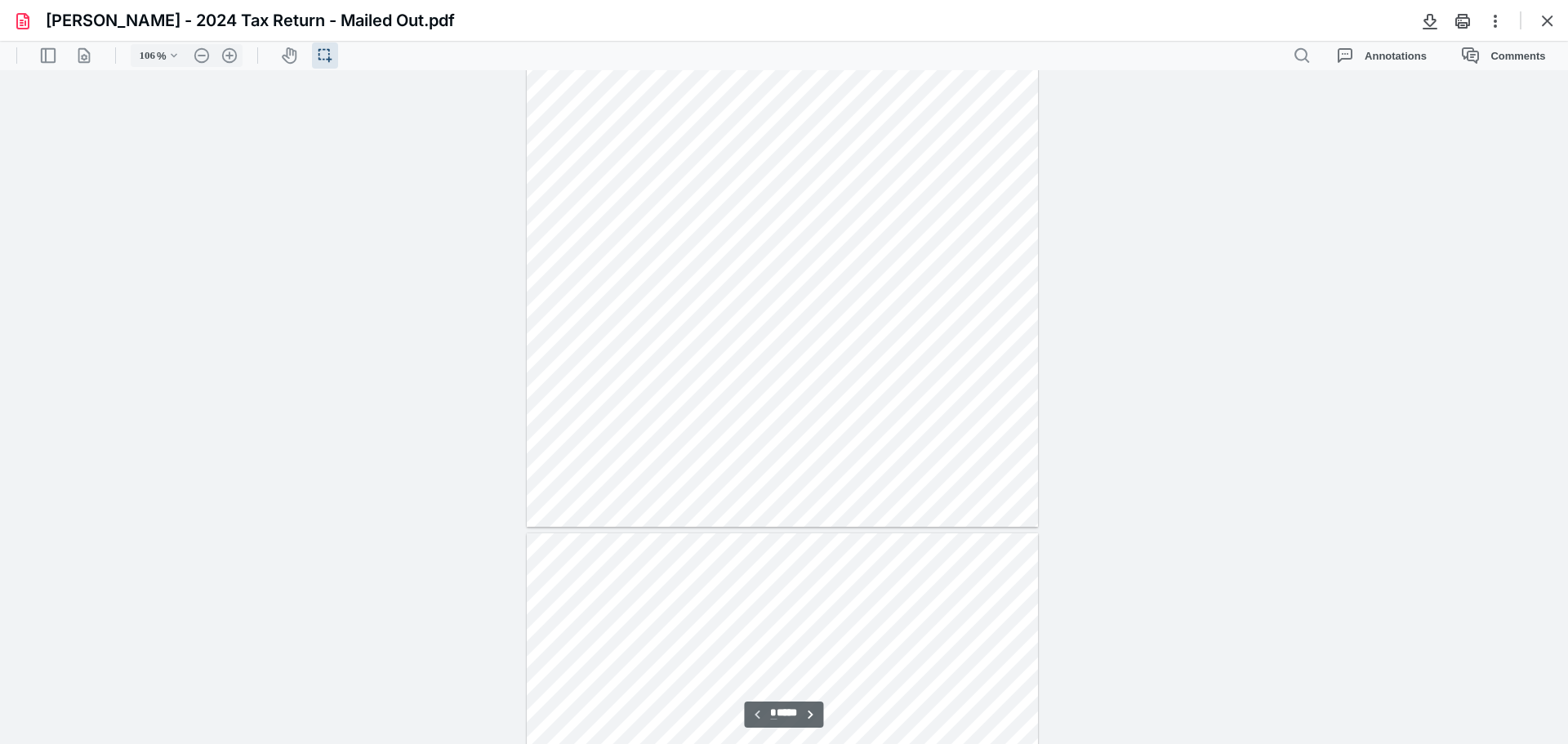scroll, scrollTop: 0, scrollLeft: 0, axis: both 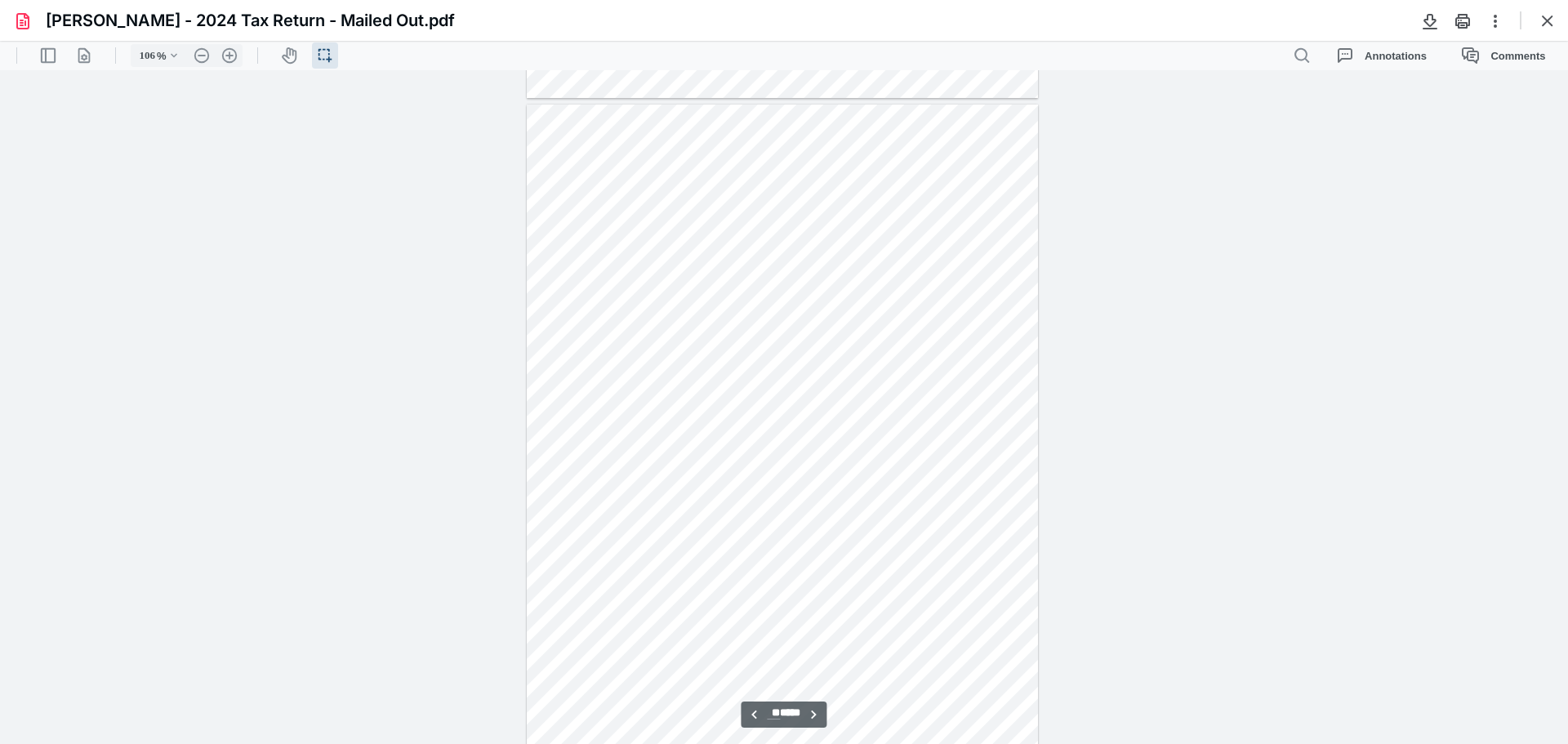 type on "**" 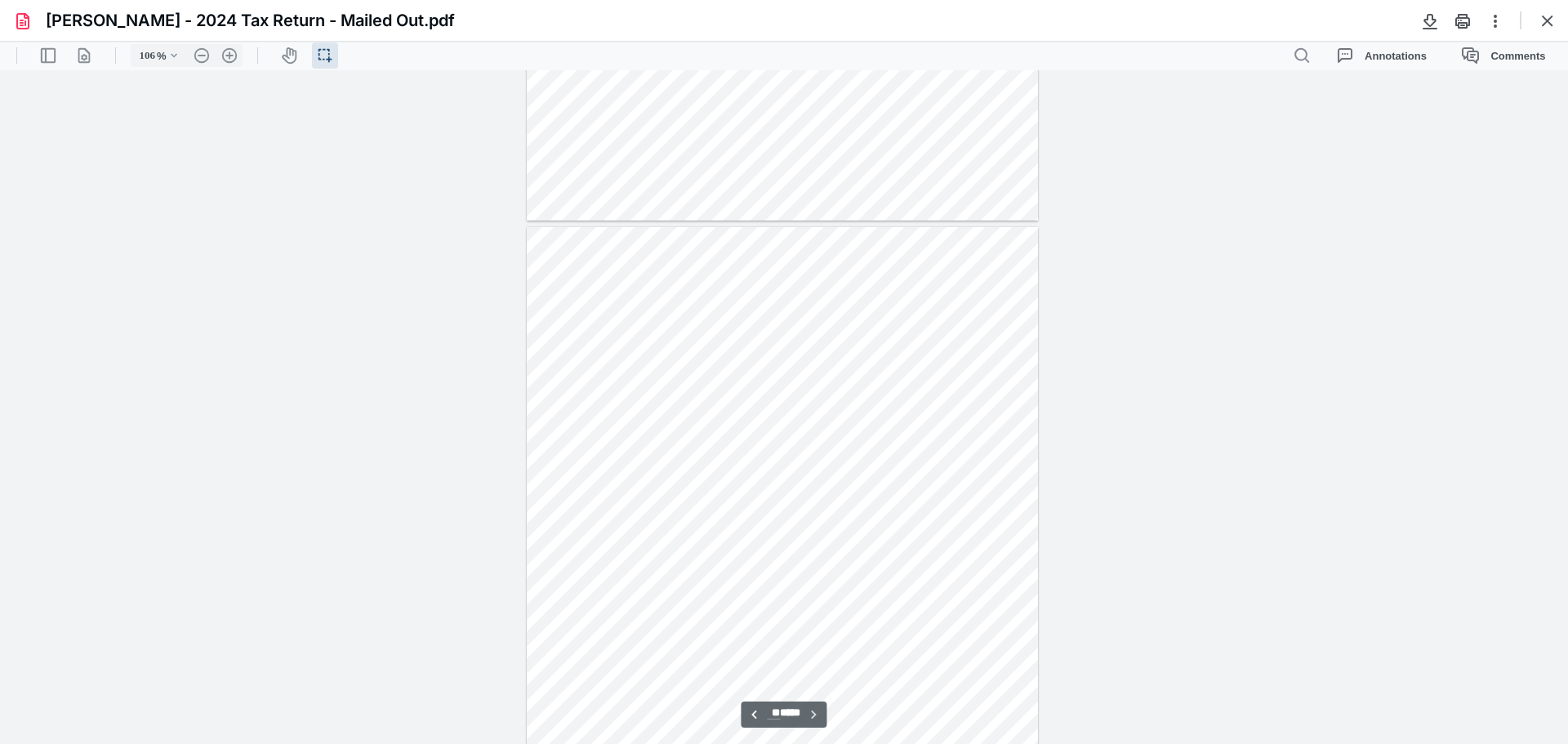 scroll, scrollTop: 24898, scrollLeft: 0, axis: vertical 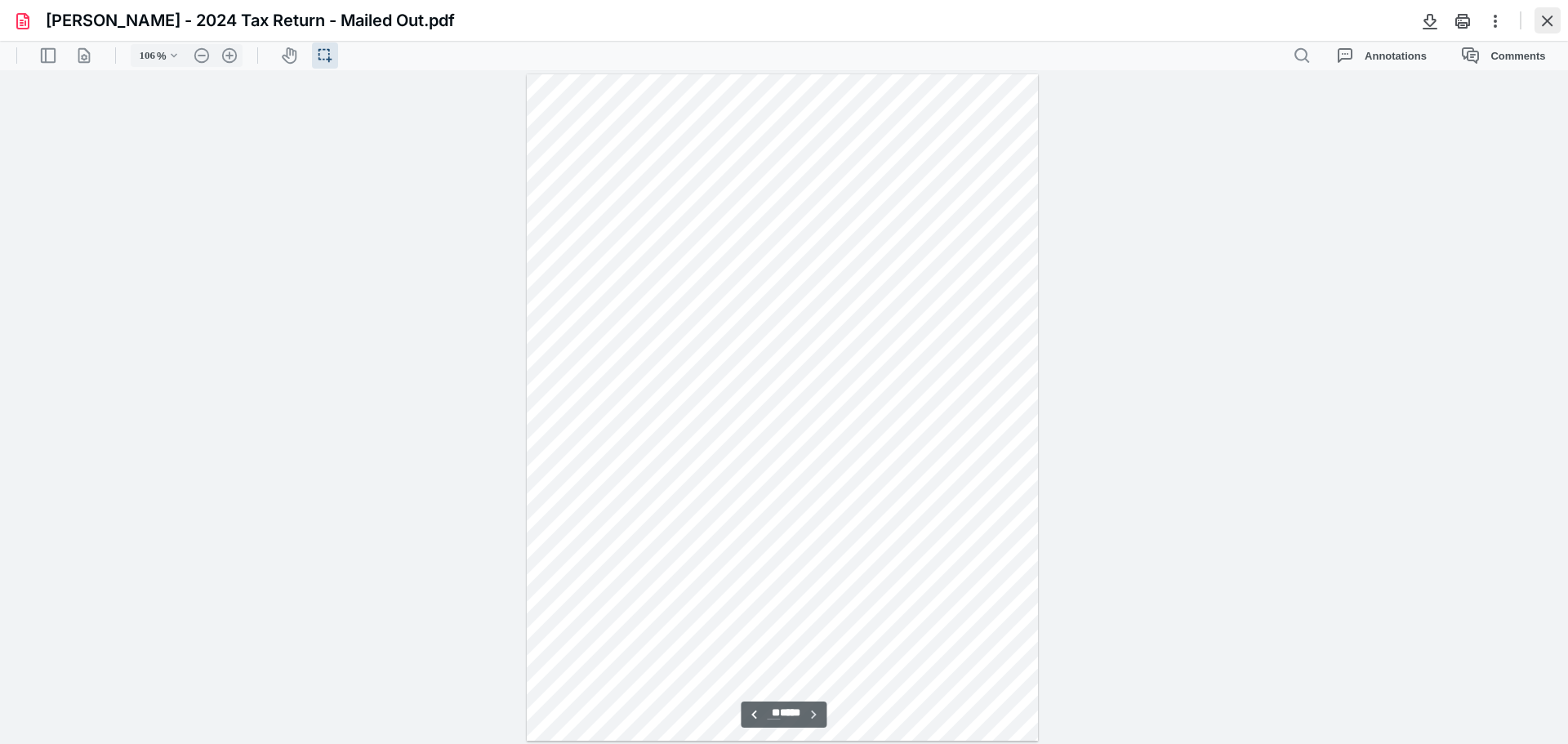 click at bounding box center (1548, 20) 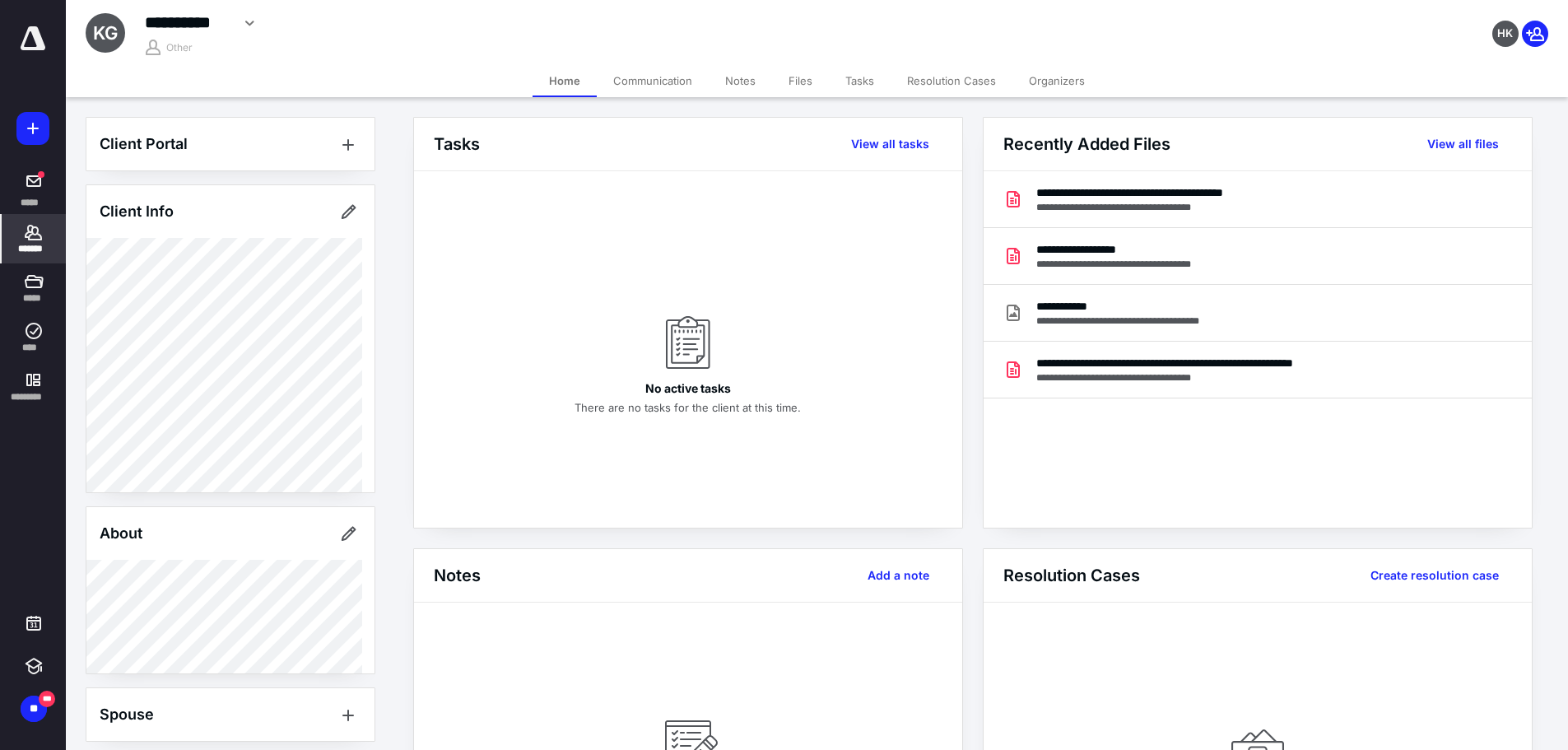 click on "*******" at bounding box center [34, 249] 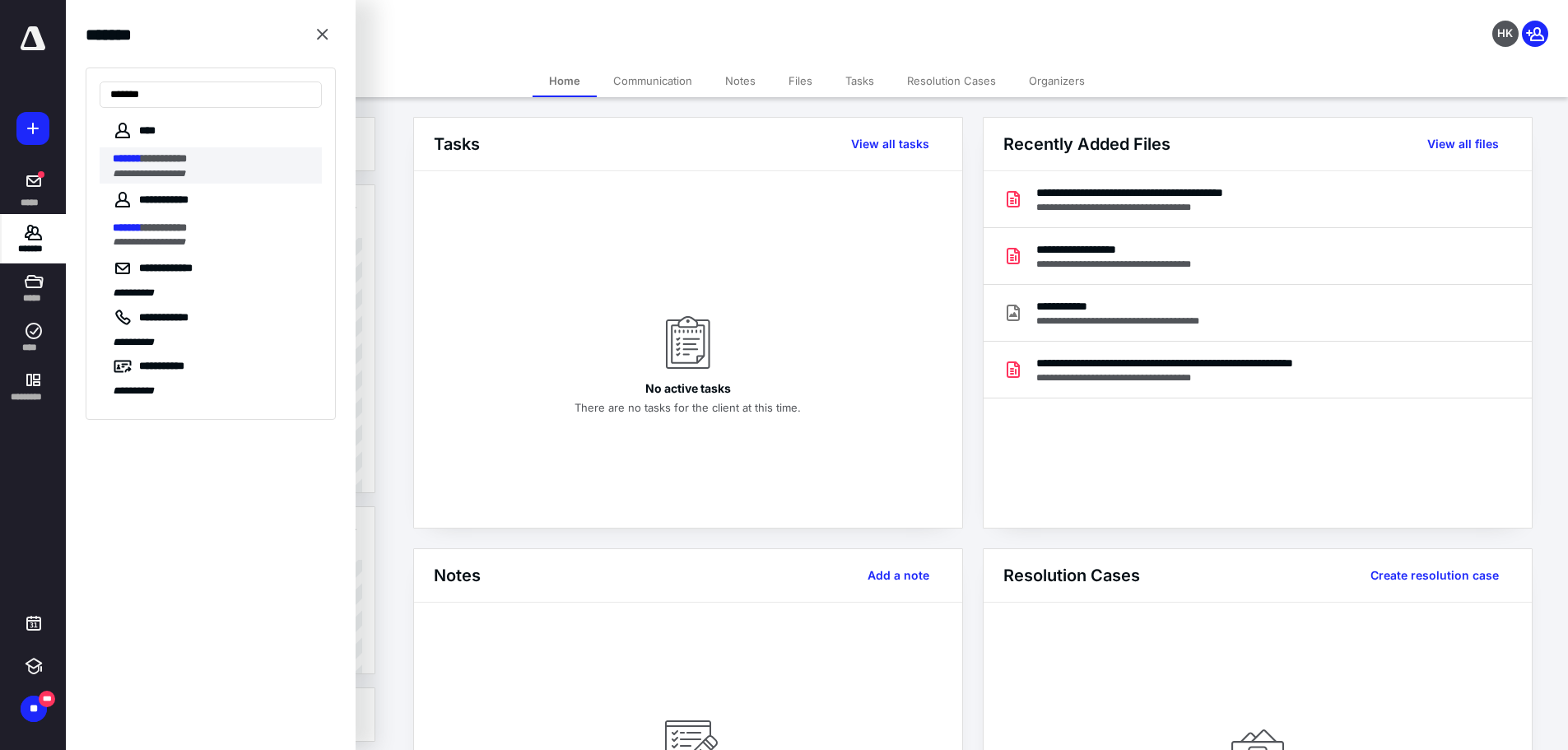 type on "*******" 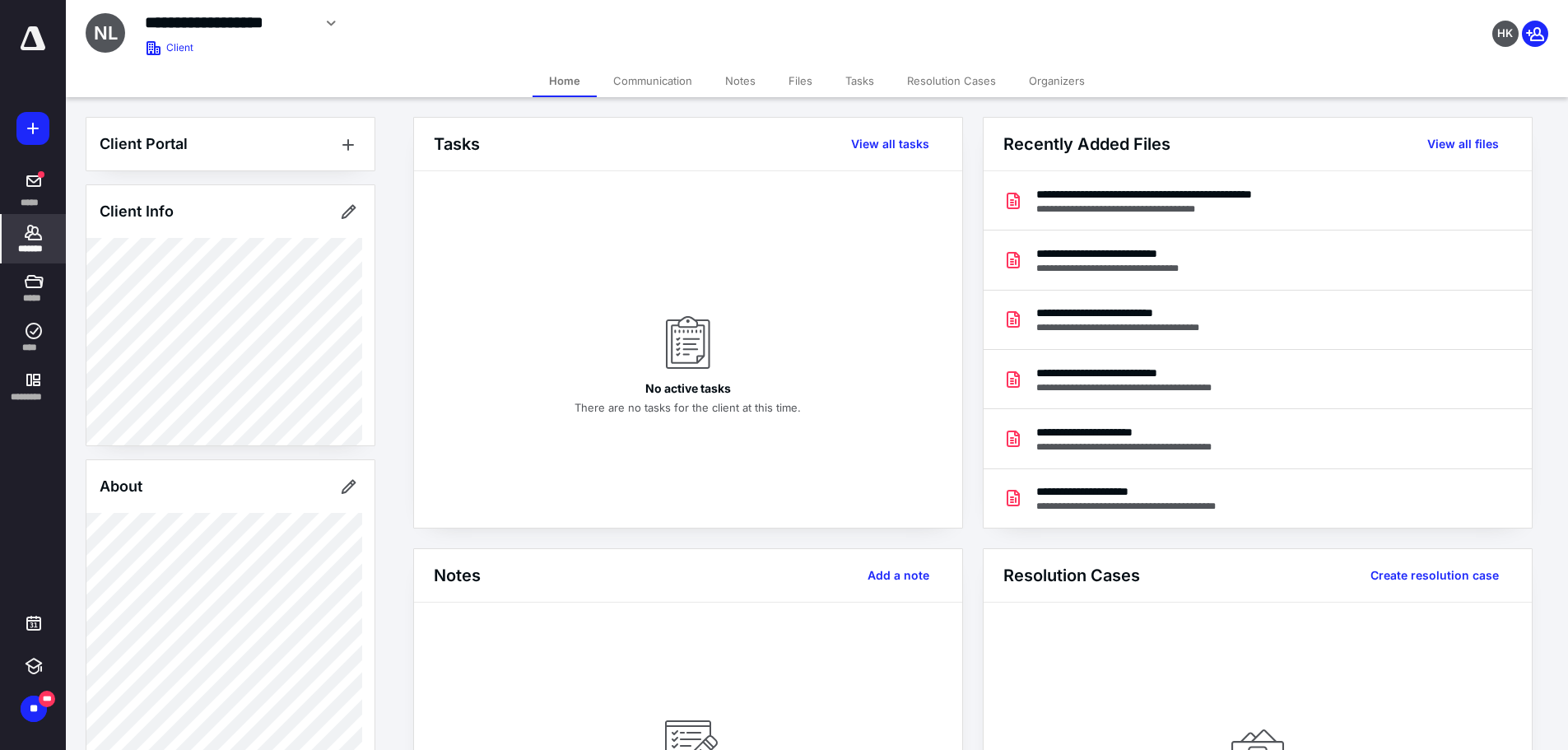click on "Files" at bounding box center [800, 81] 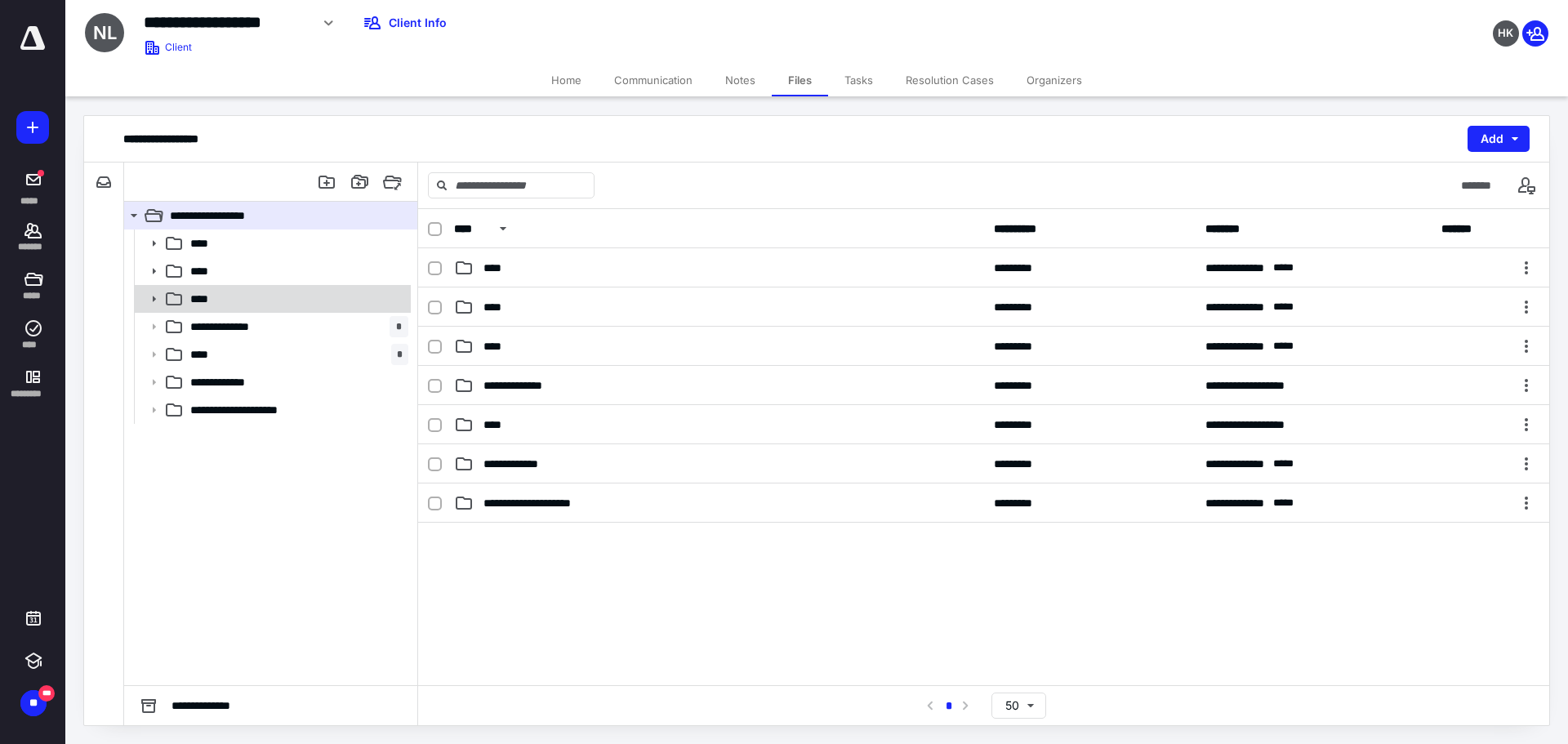 click 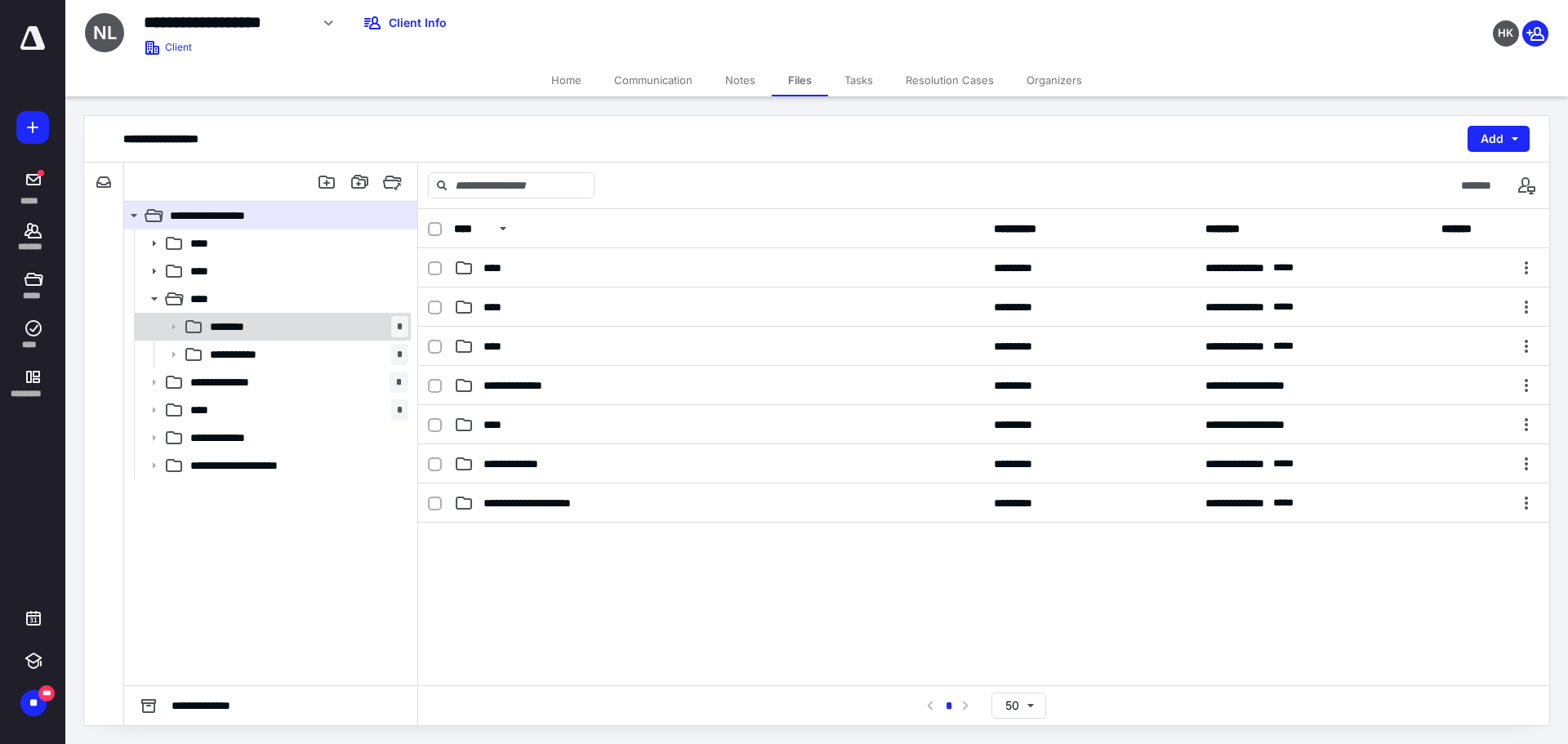 click 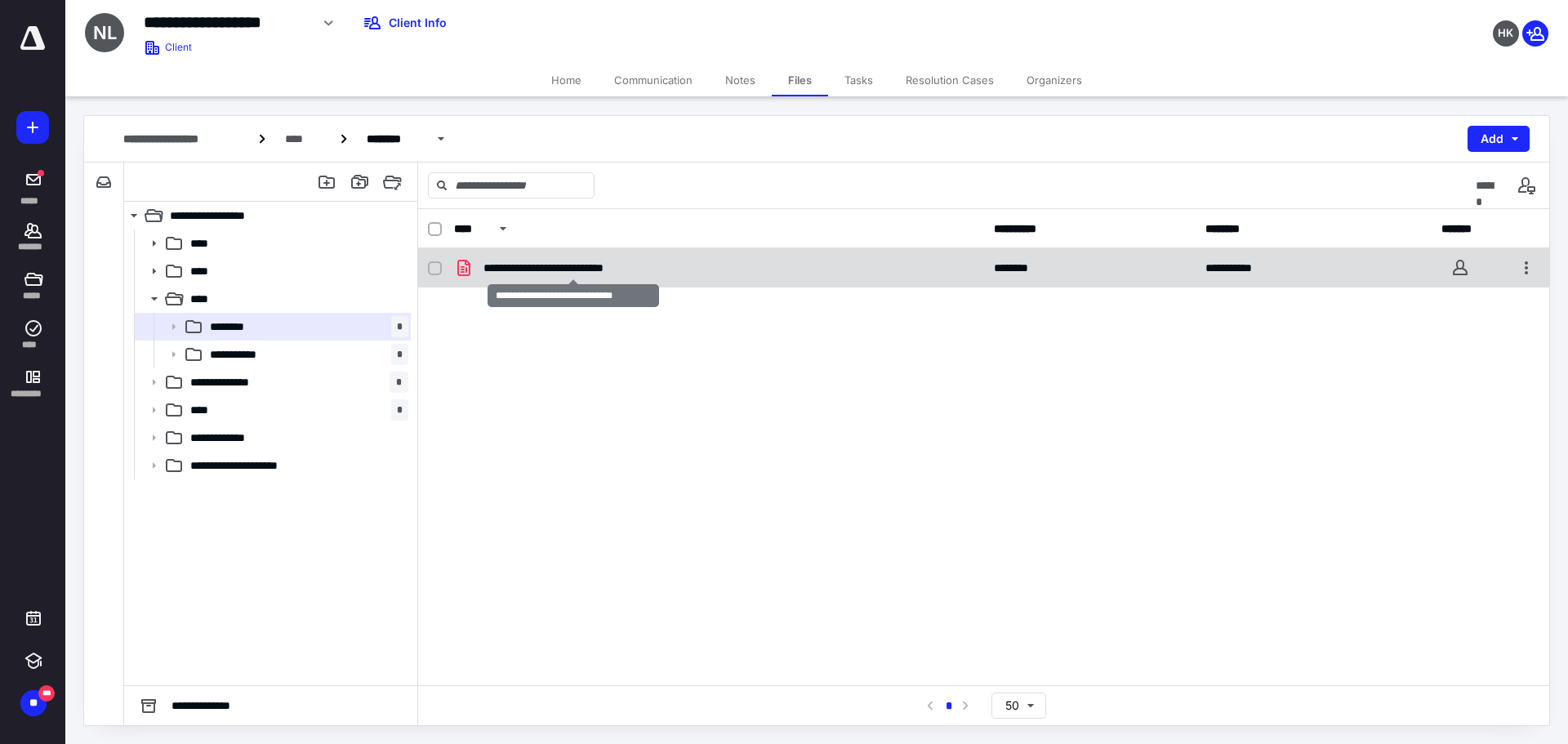 click on "**********" at bounding box center [573, 268] 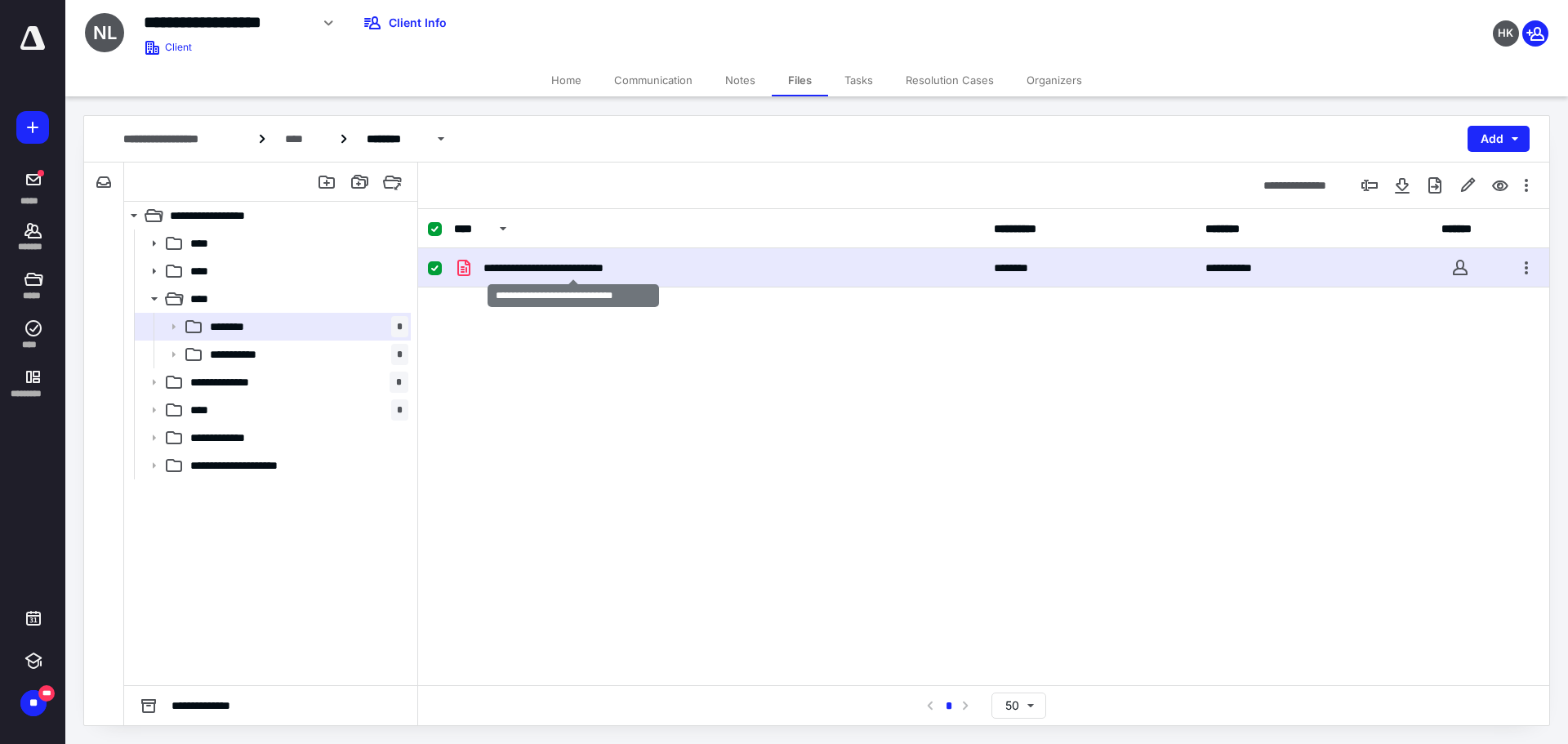 click on "**********" at bounding box center [573, 268] 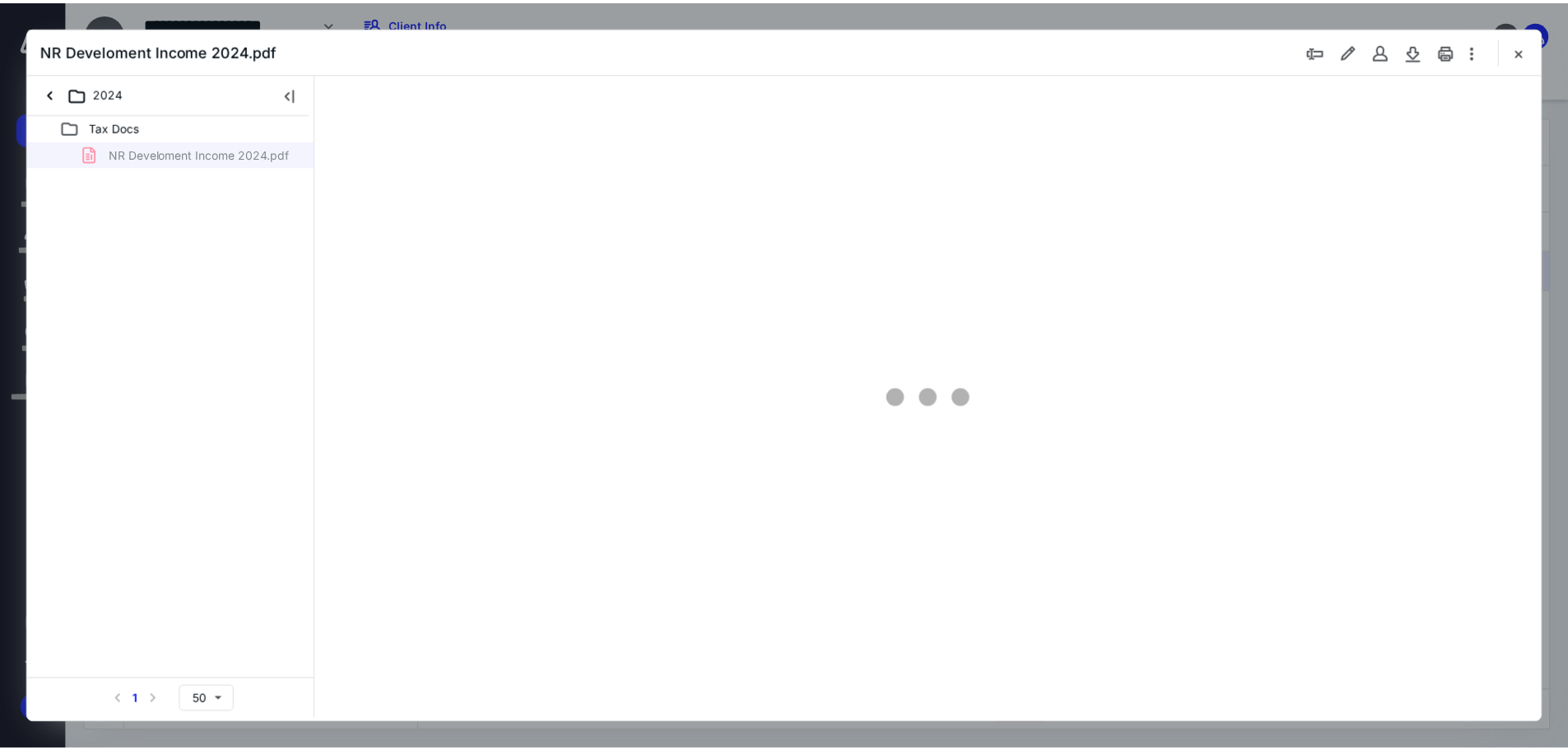 scroll, scrollTop: 0, scrollLeft: 0, axis: both 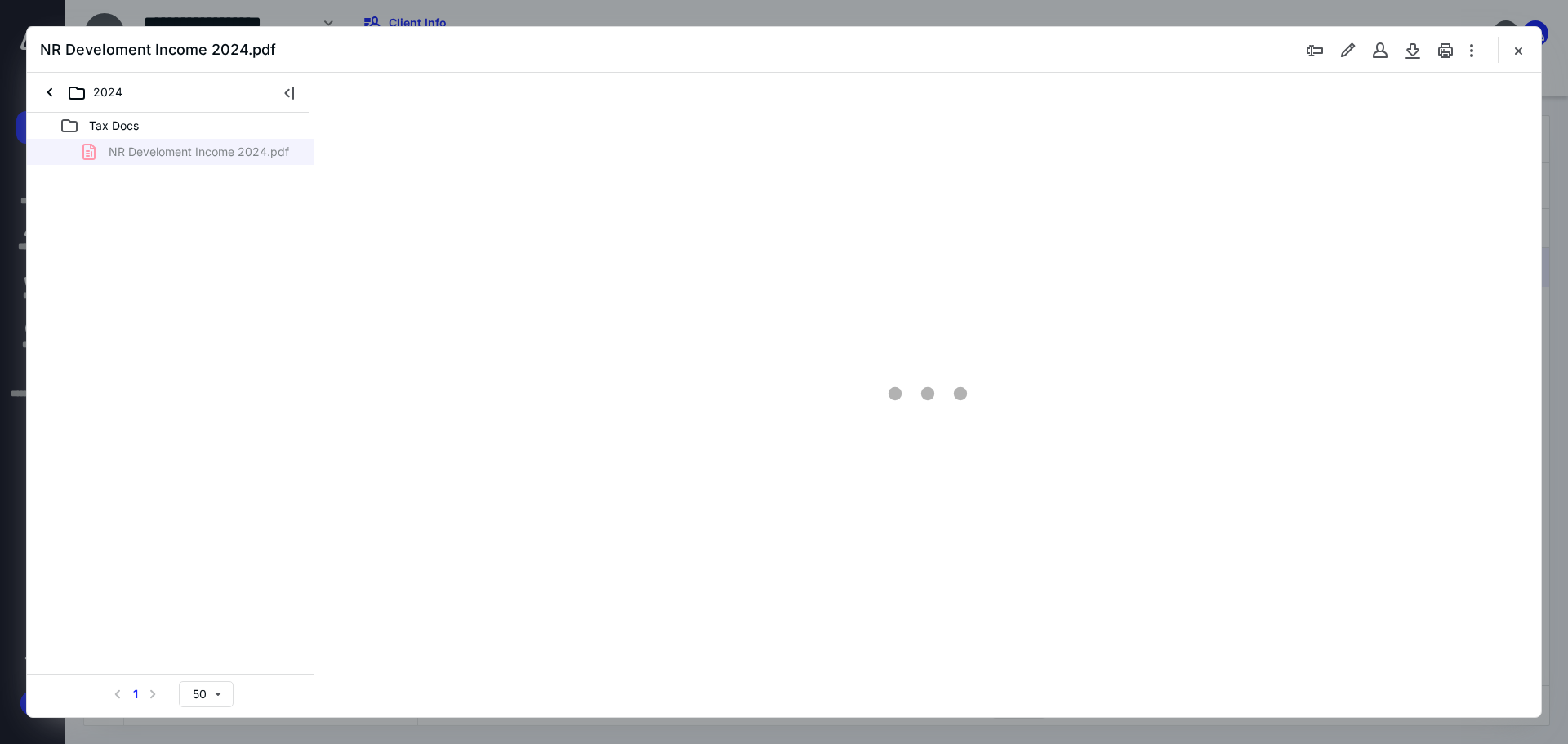type on "89" 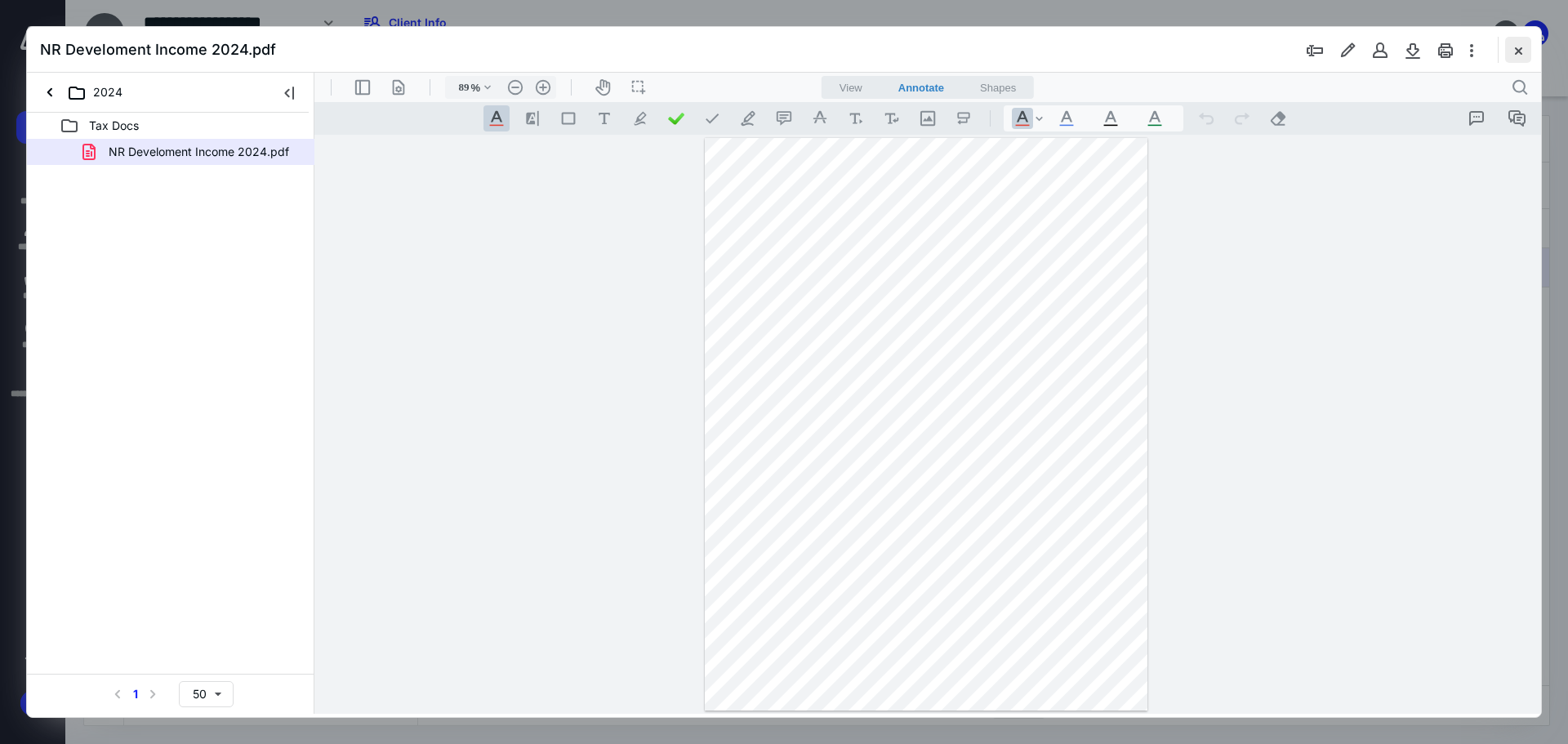 click at bounding box center (1518, 50) 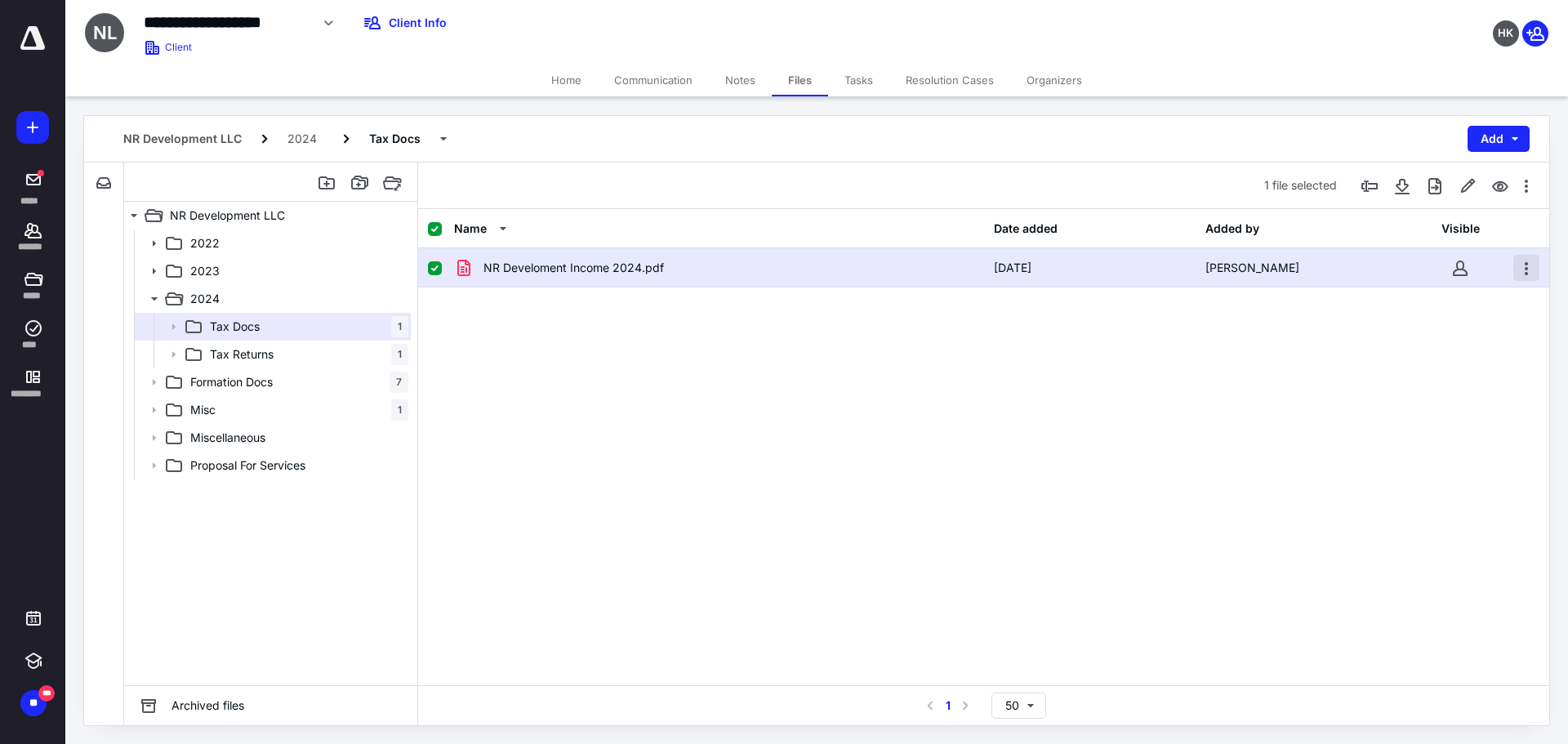 click at bounding box center (1526, 268) 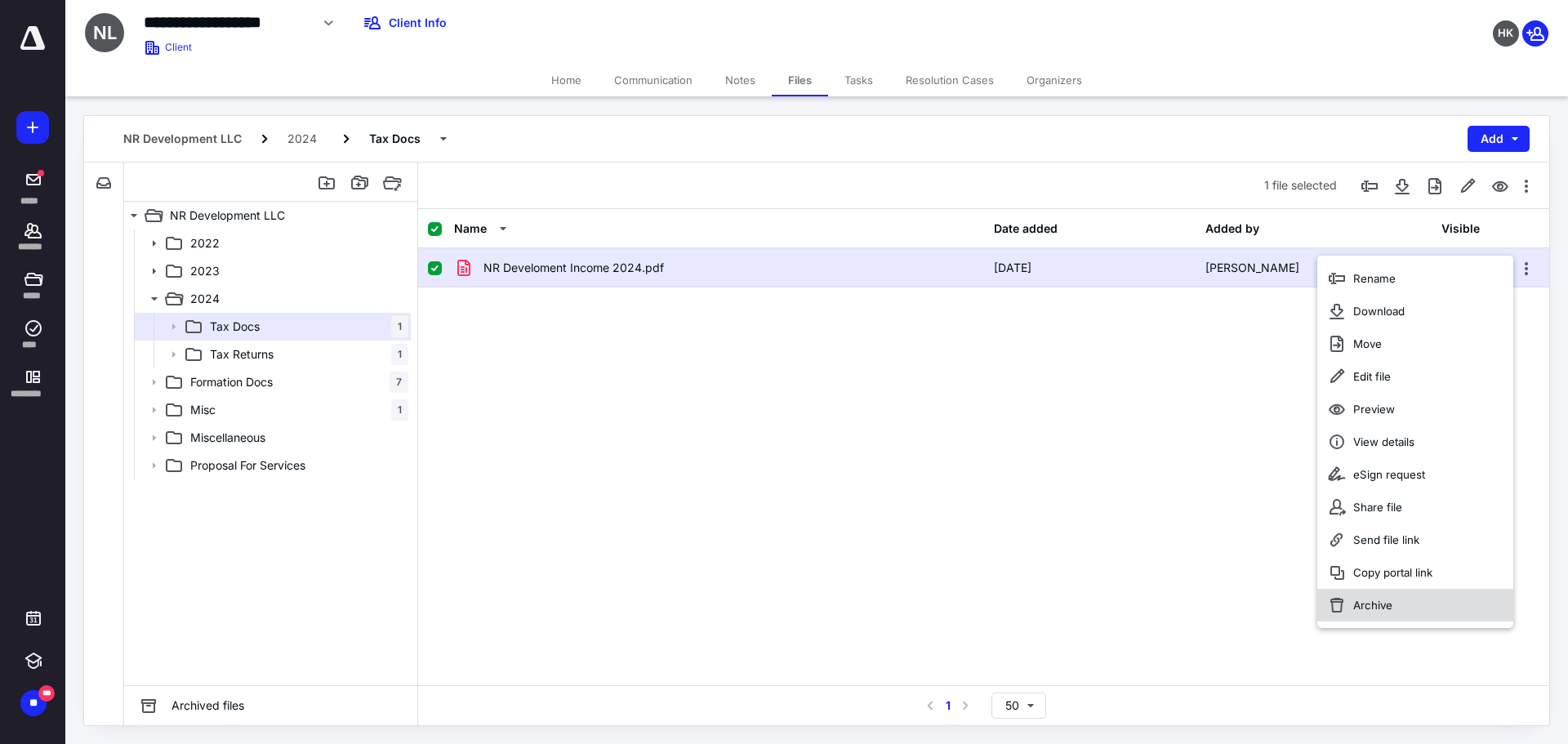 click on "Archive" at bounding box center (1373, 605) 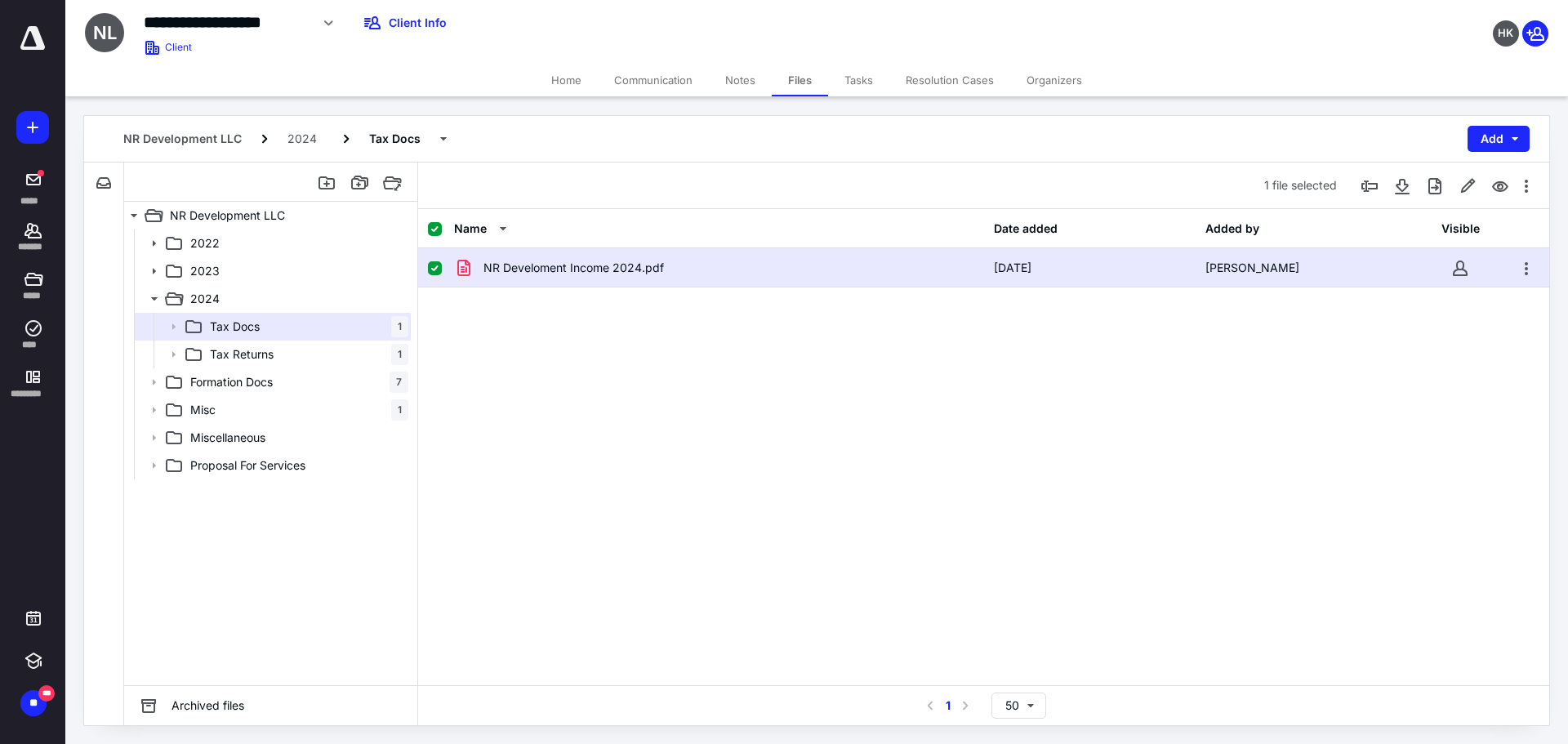 checkbox on "false" 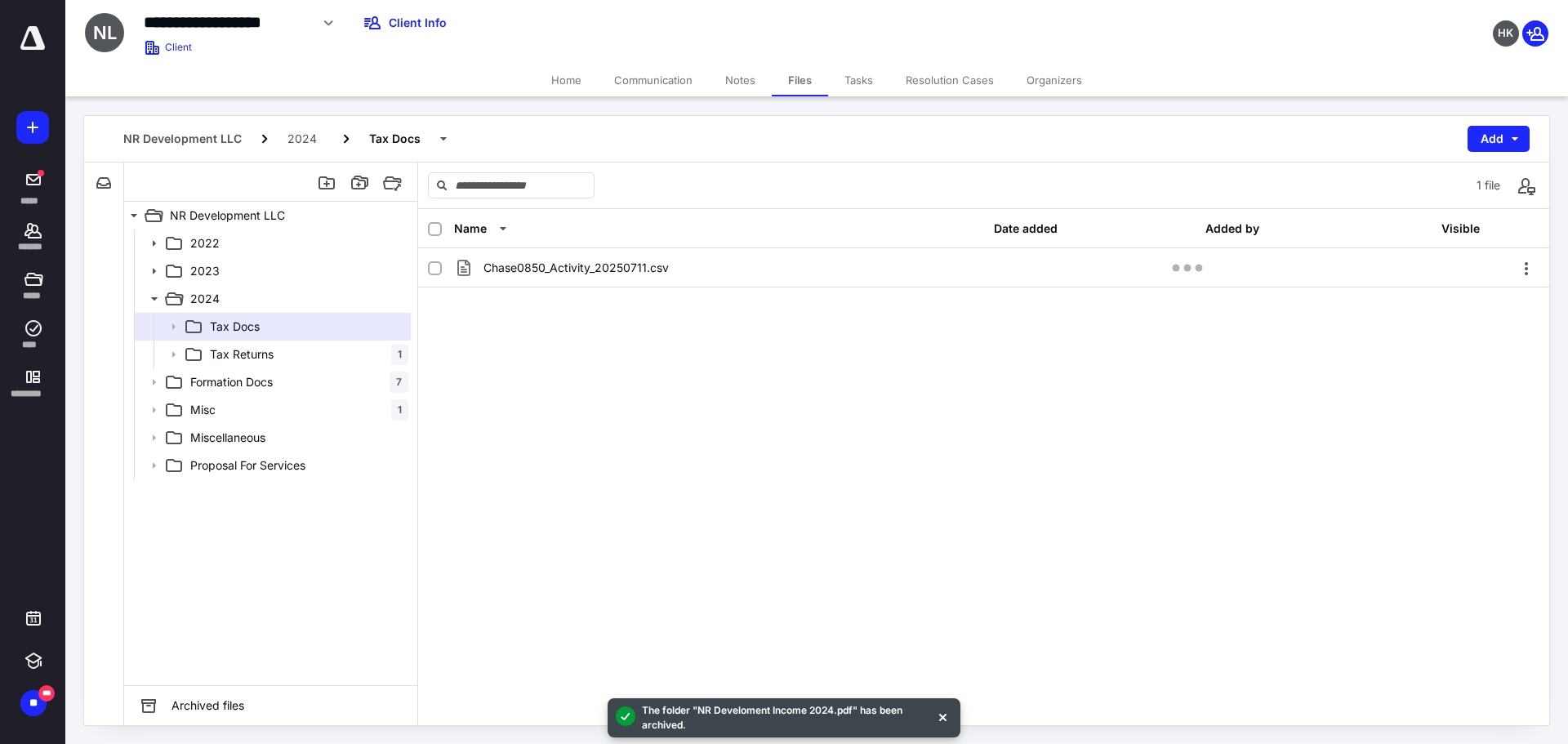 click on "Home" at bounding box center (566, 80) 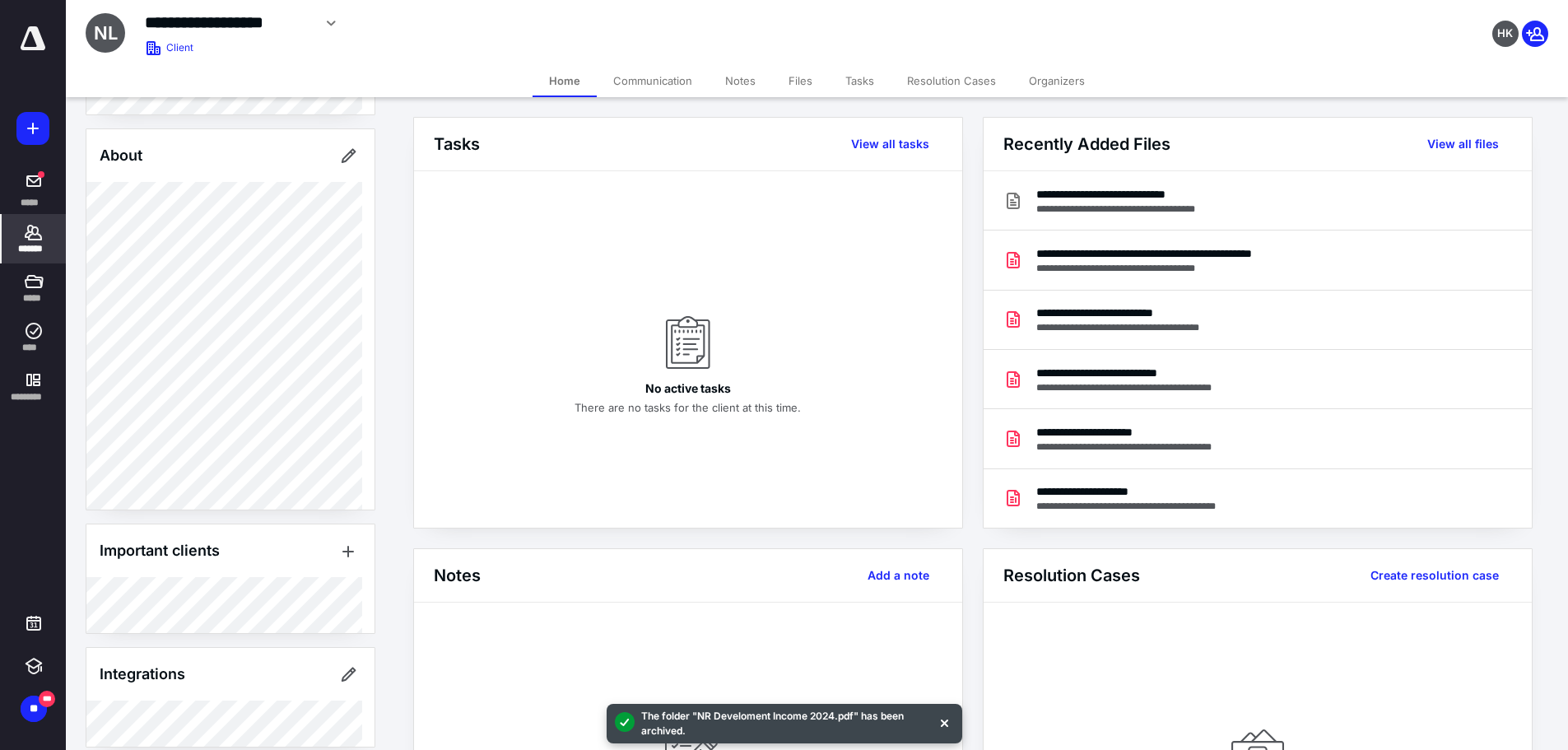 scroll, scrollTop: 416, scrollLeft: 0, axis: vertical 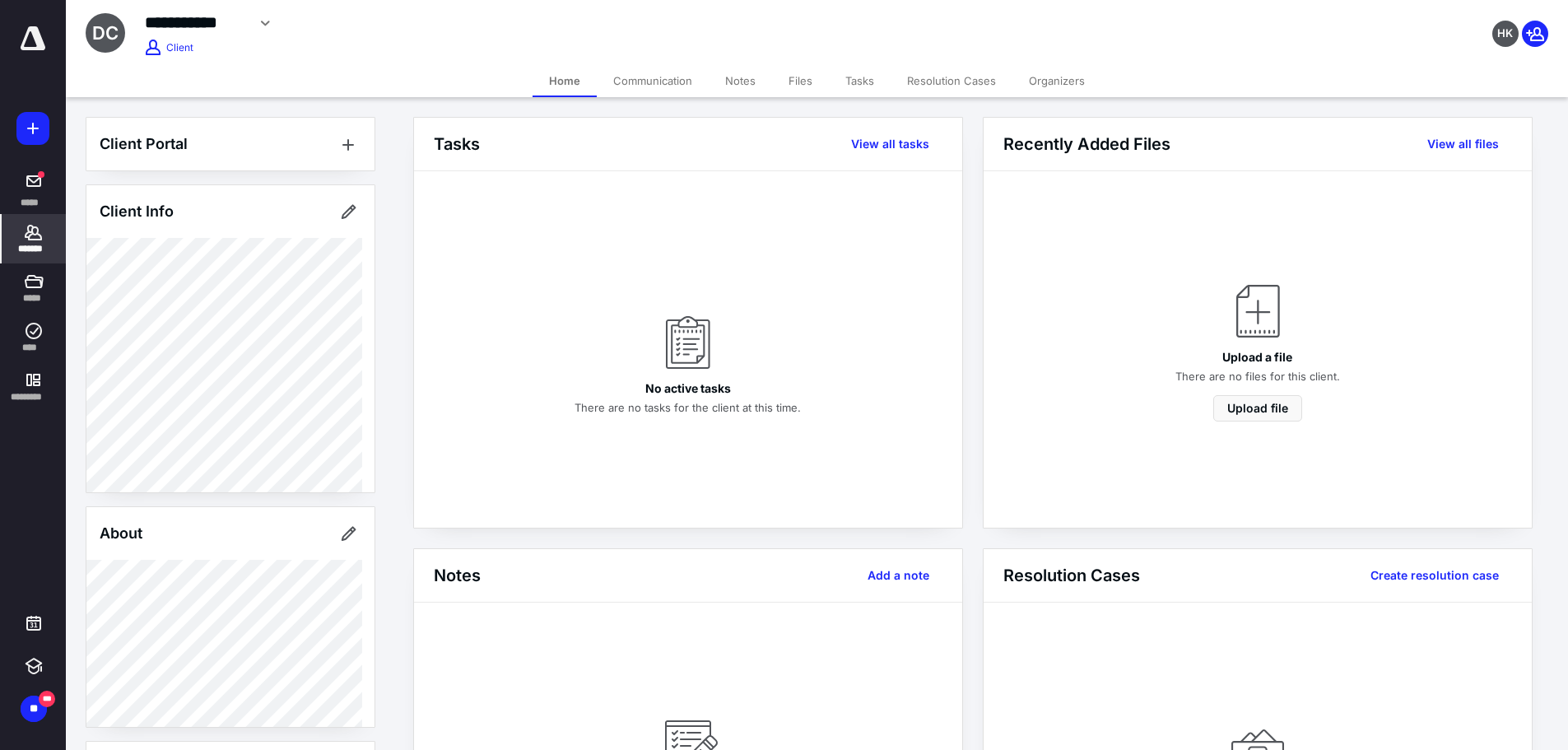 click on "*******" at bounding box center [34, 249] 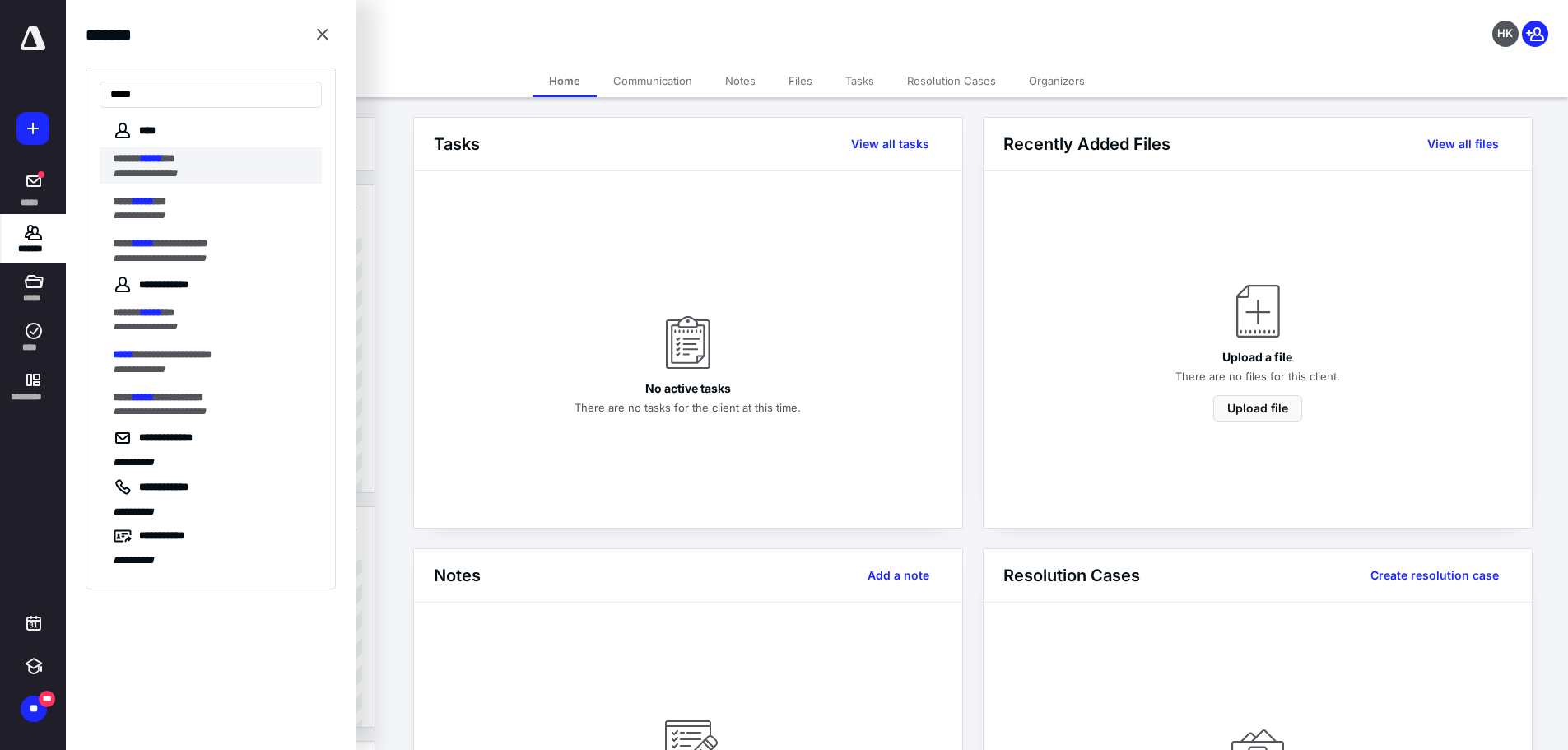 type on "*****" 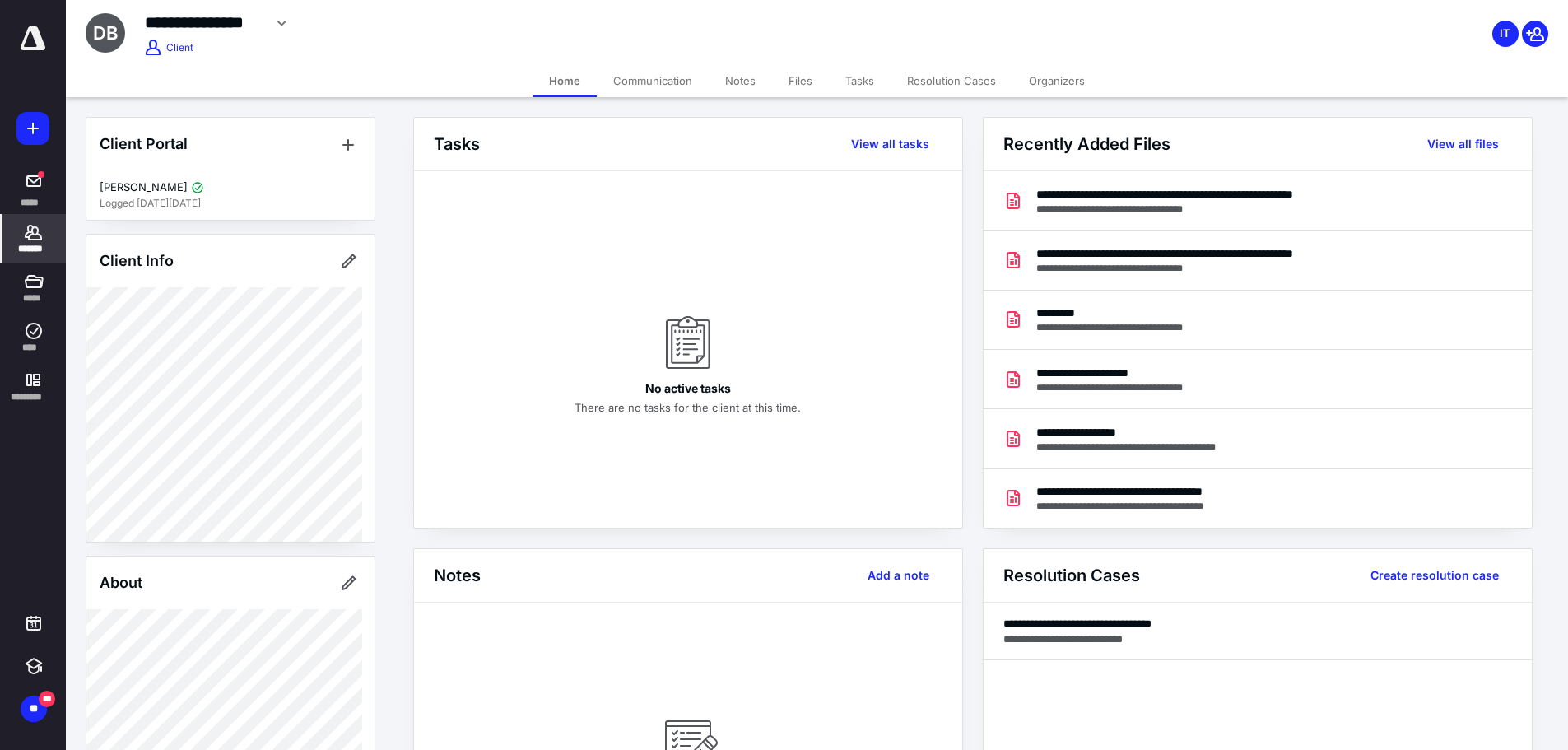 click on "Files" at bounding box center (800, 81) 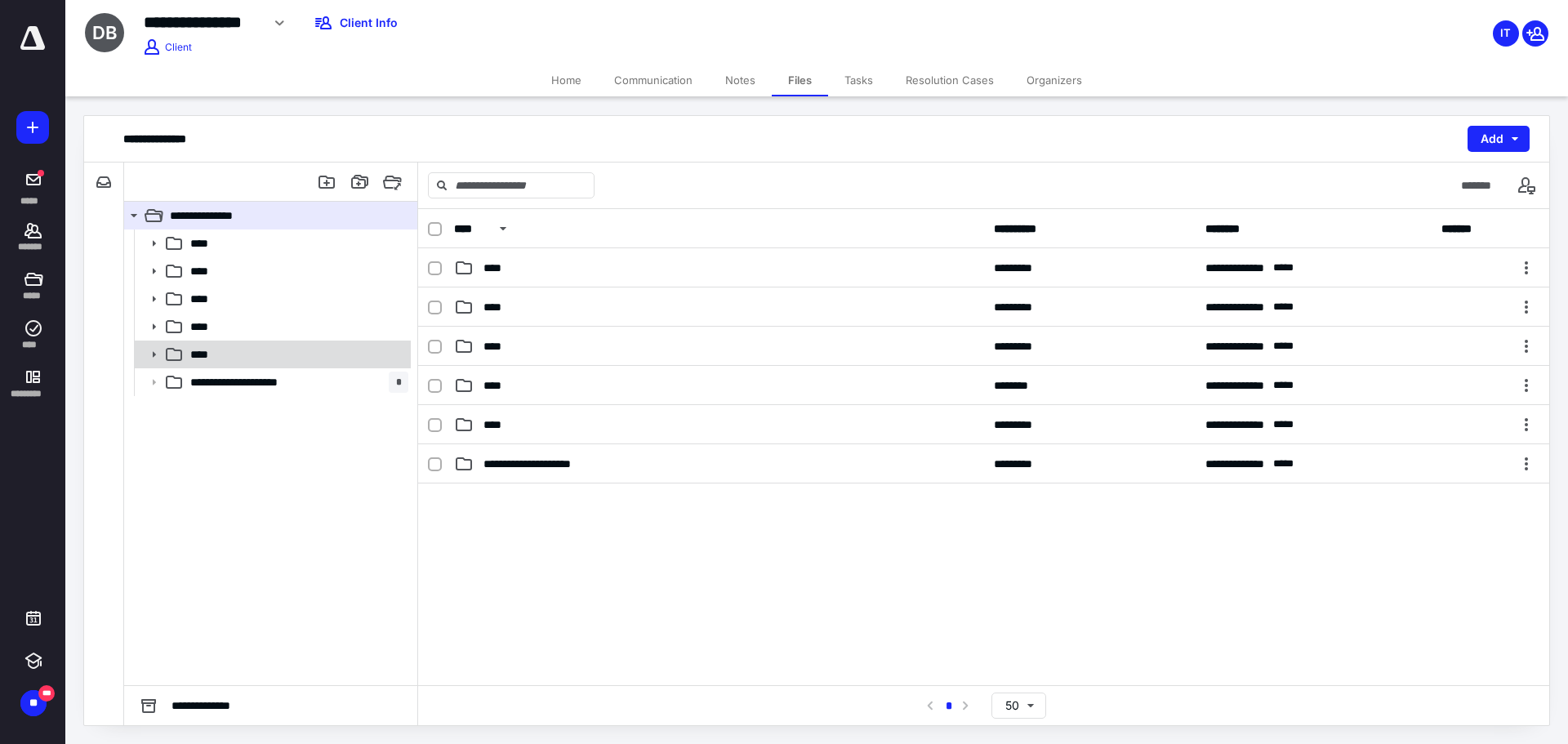 click 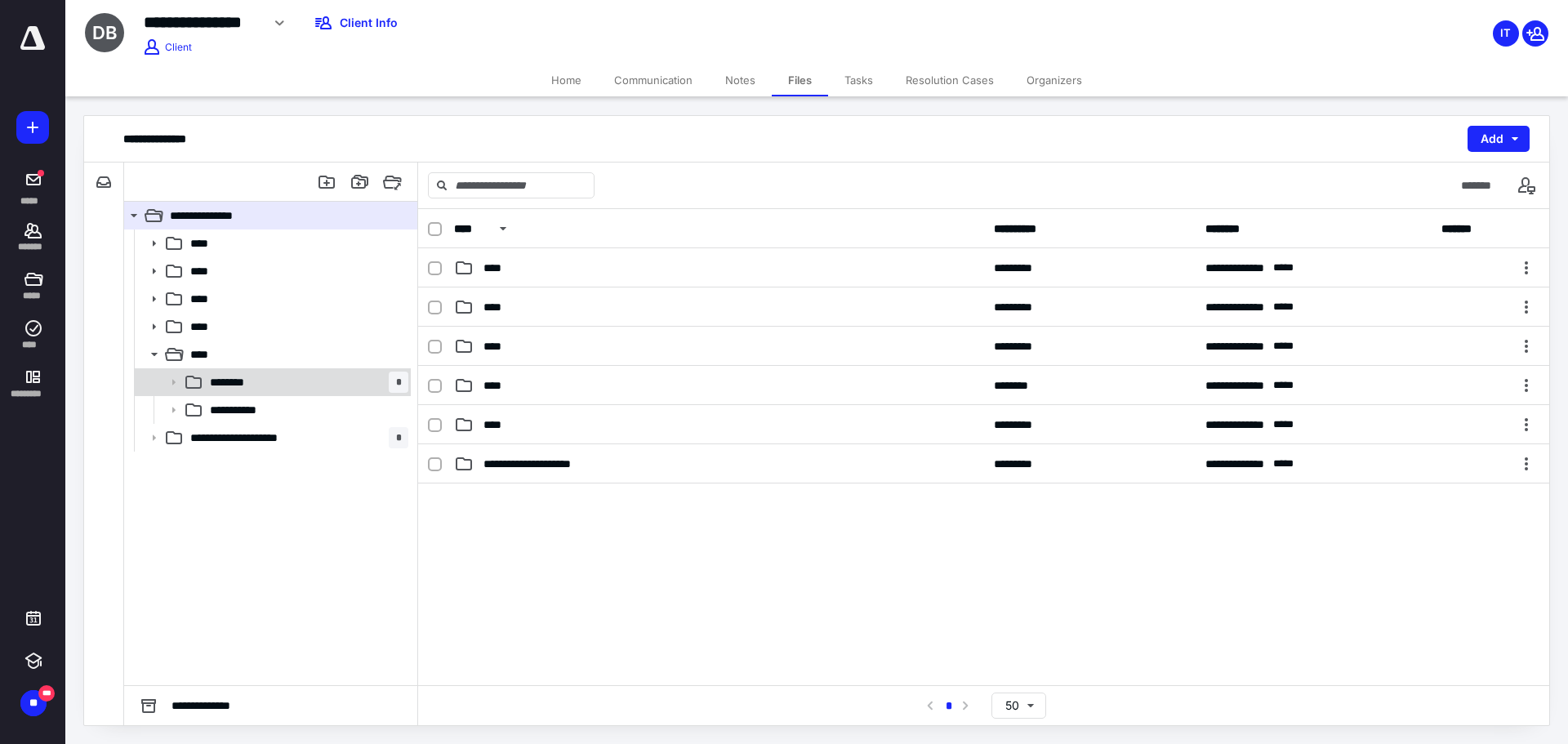 click 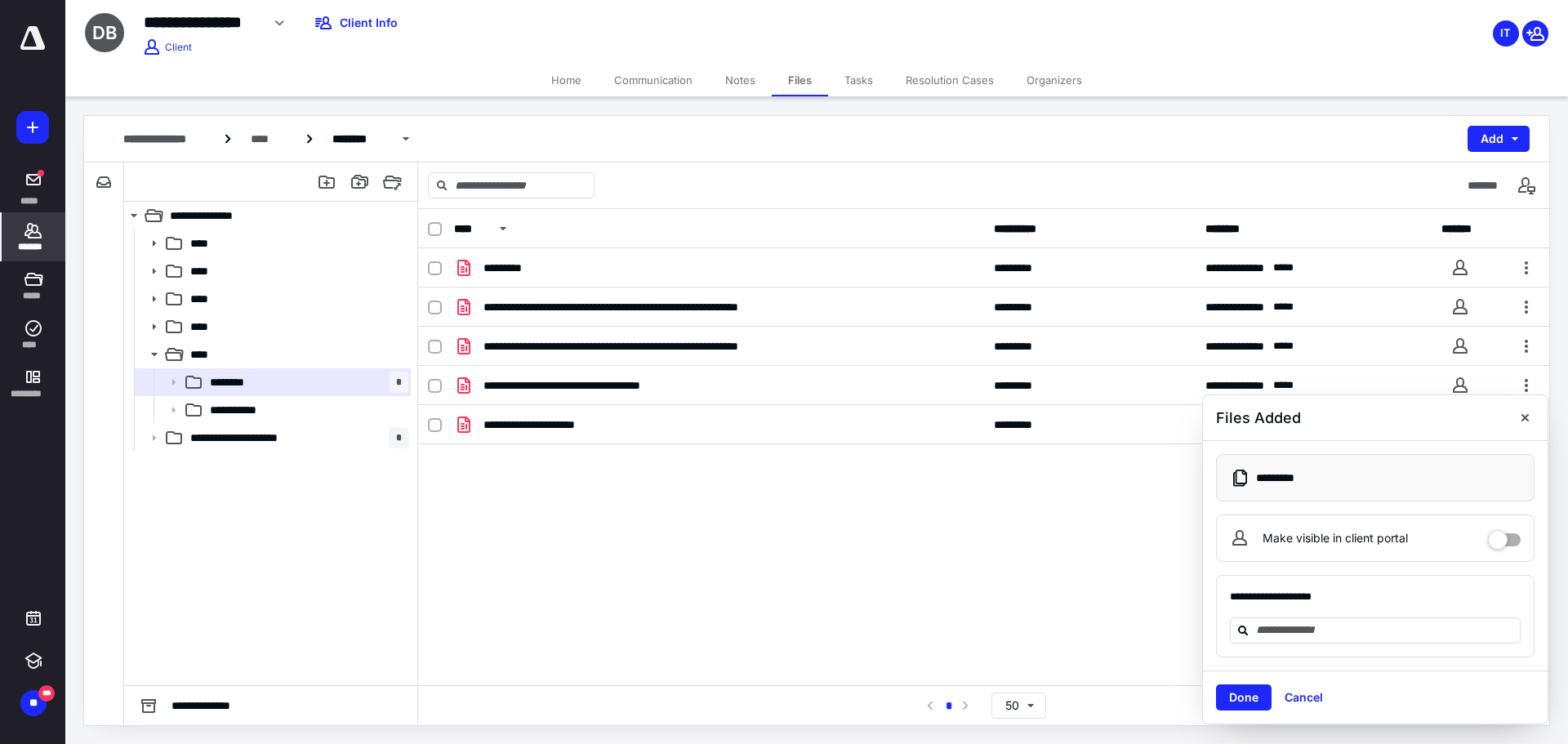 click on "*******" at bounding box center [33, 237] 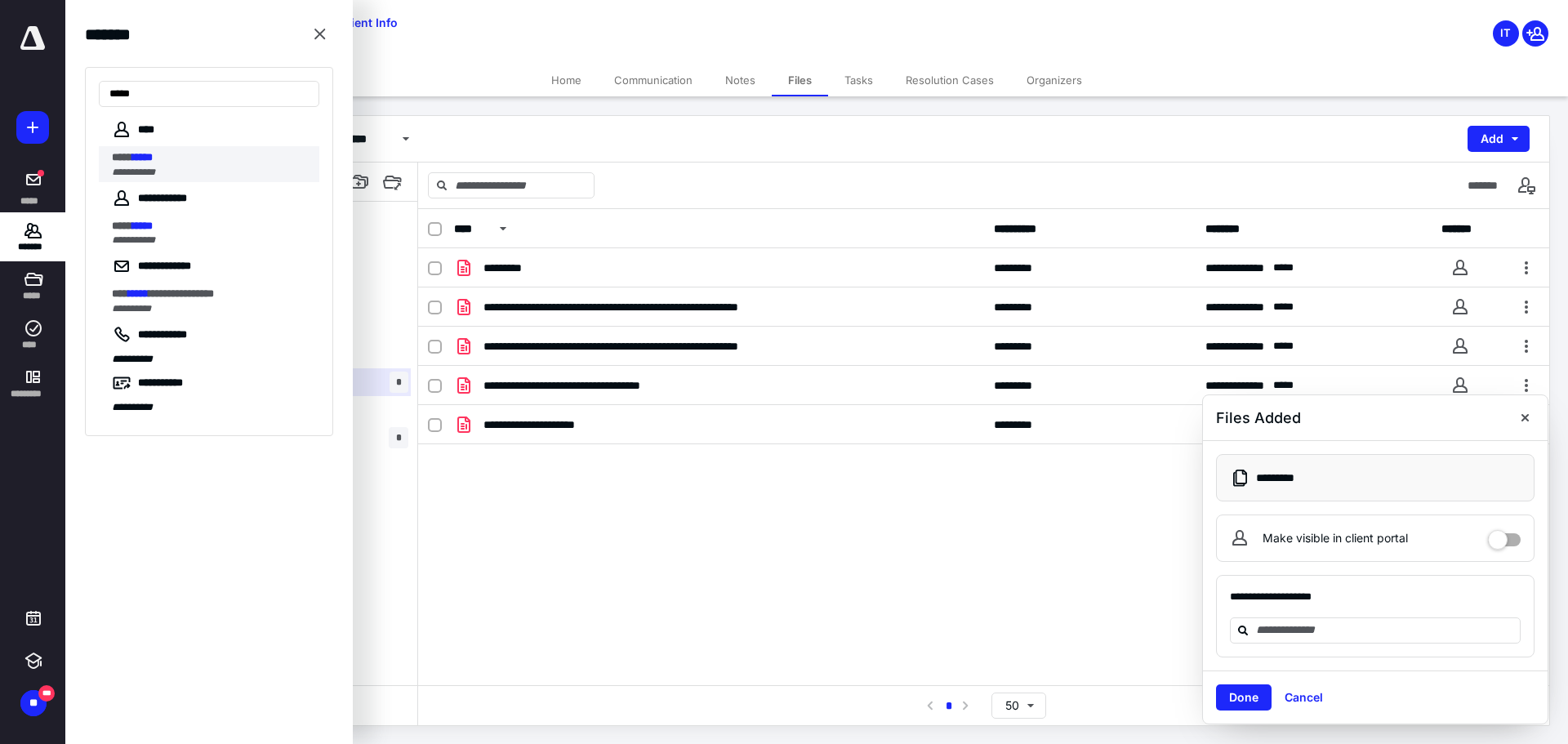 type on "*****" 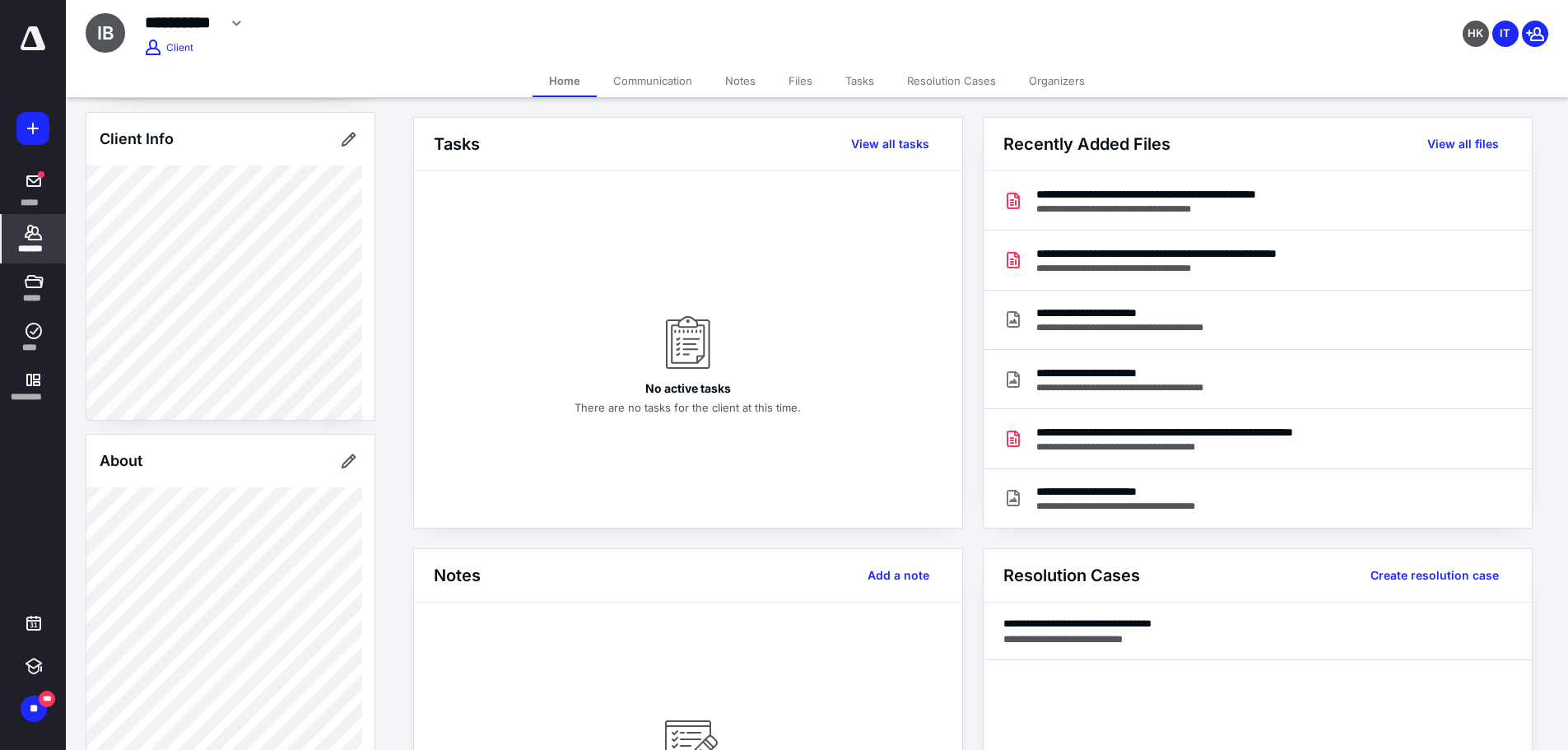 scroll, scrollTop: 741, scrollLeft: 0, axis: vertical 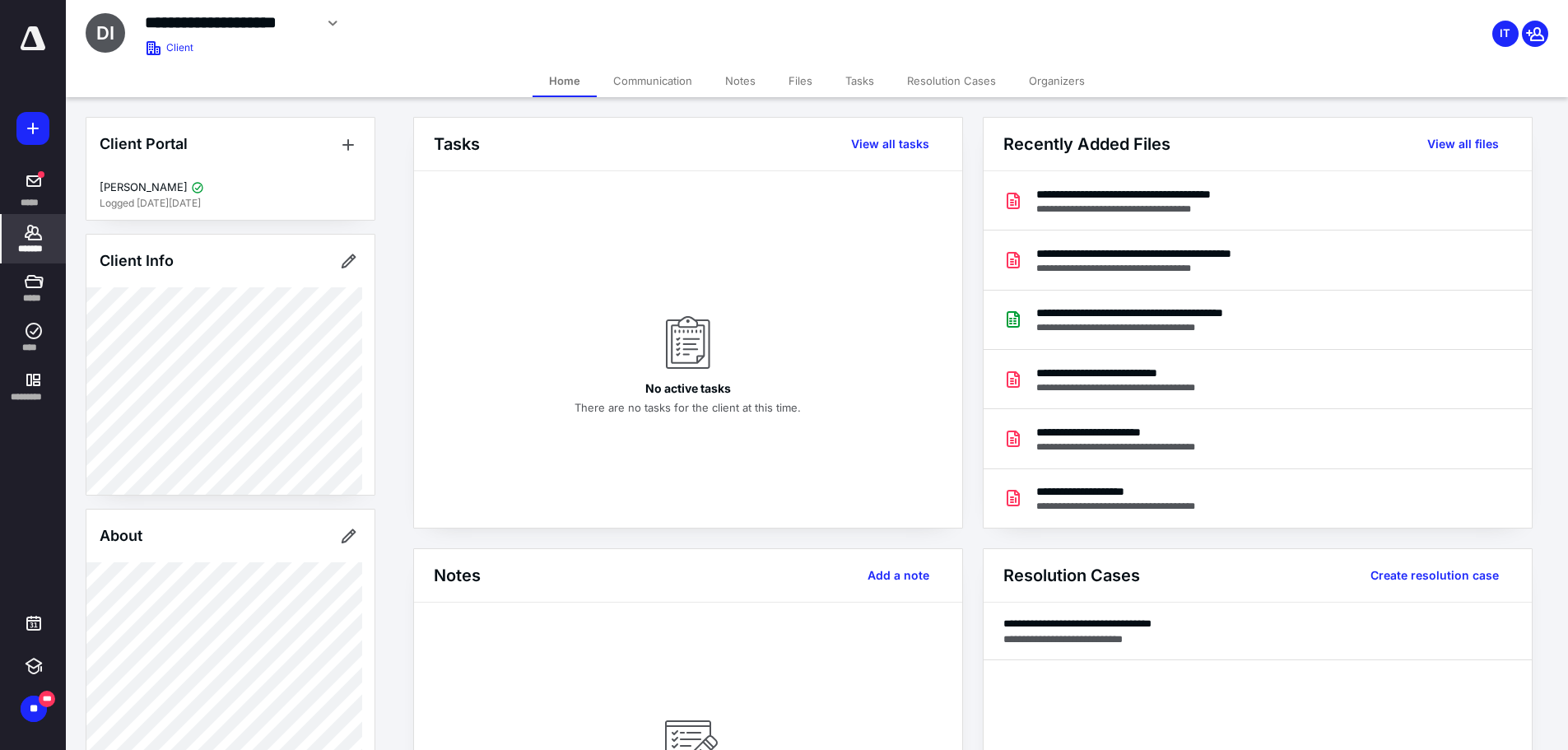 click on "Files" at bounding box center [800, 81] 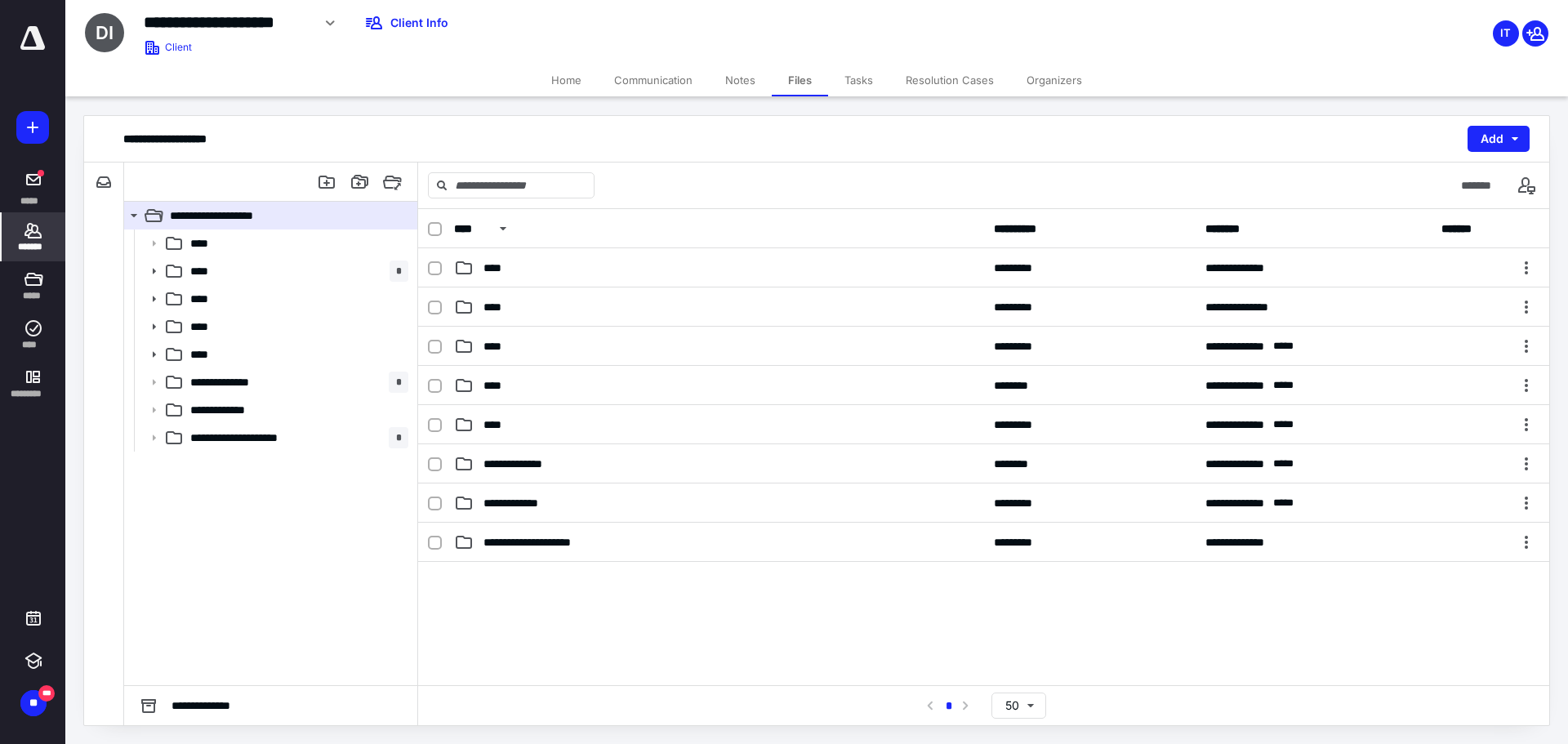 click on "*******" at bounding box center (33, 237) 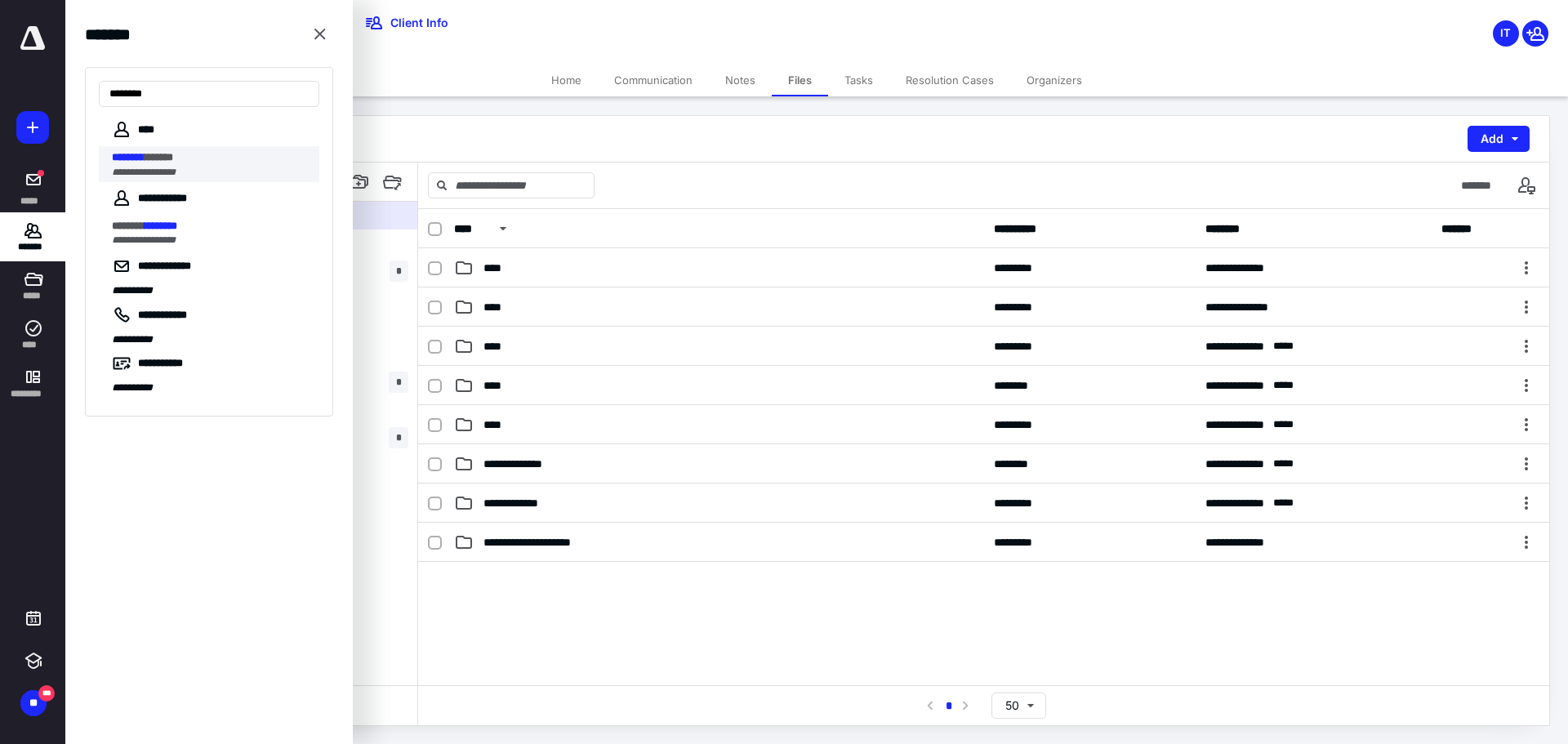type on "********" 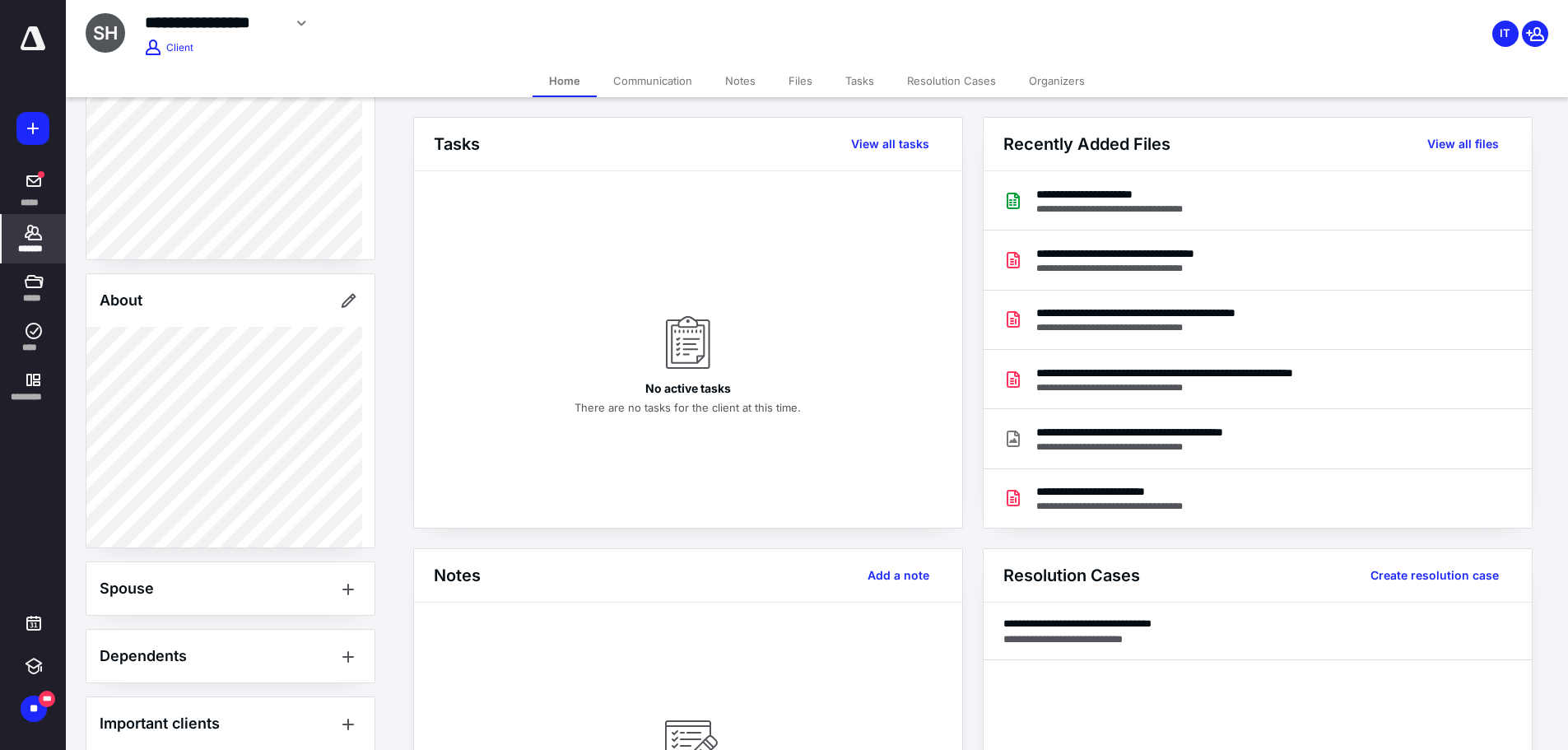 scroll, scrollTop: 823, scrollLeft: 0, axis: vertical 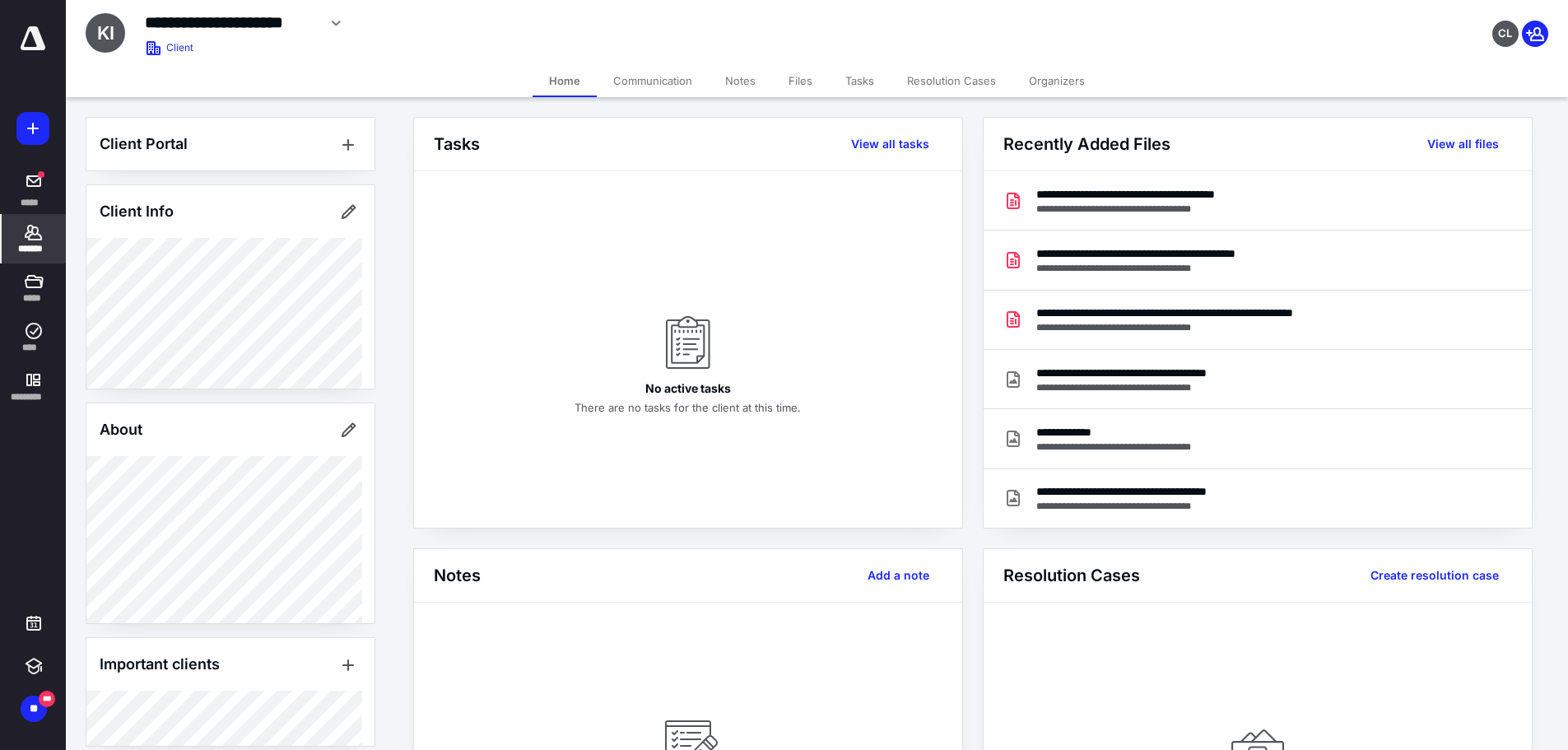 click 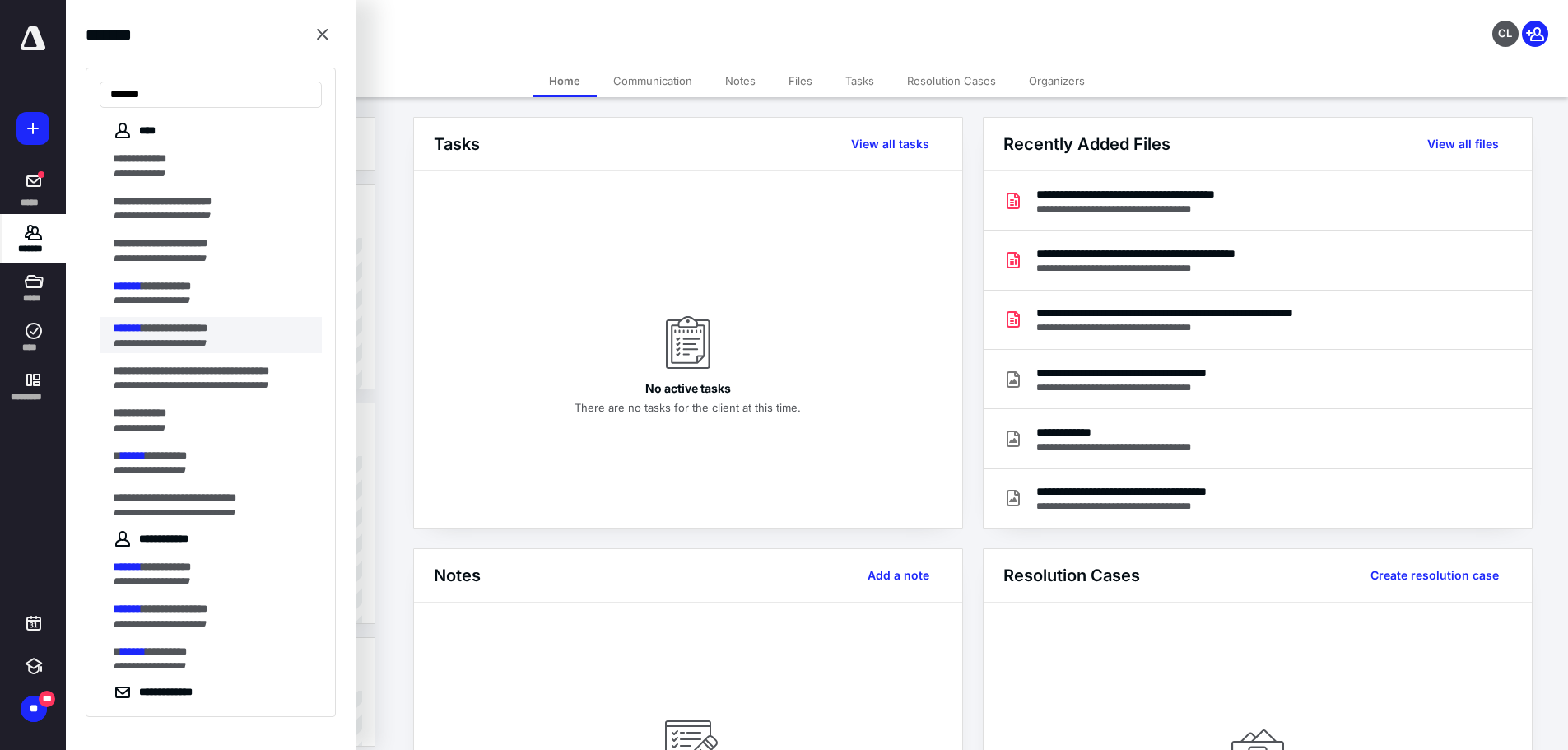 type on "*******" 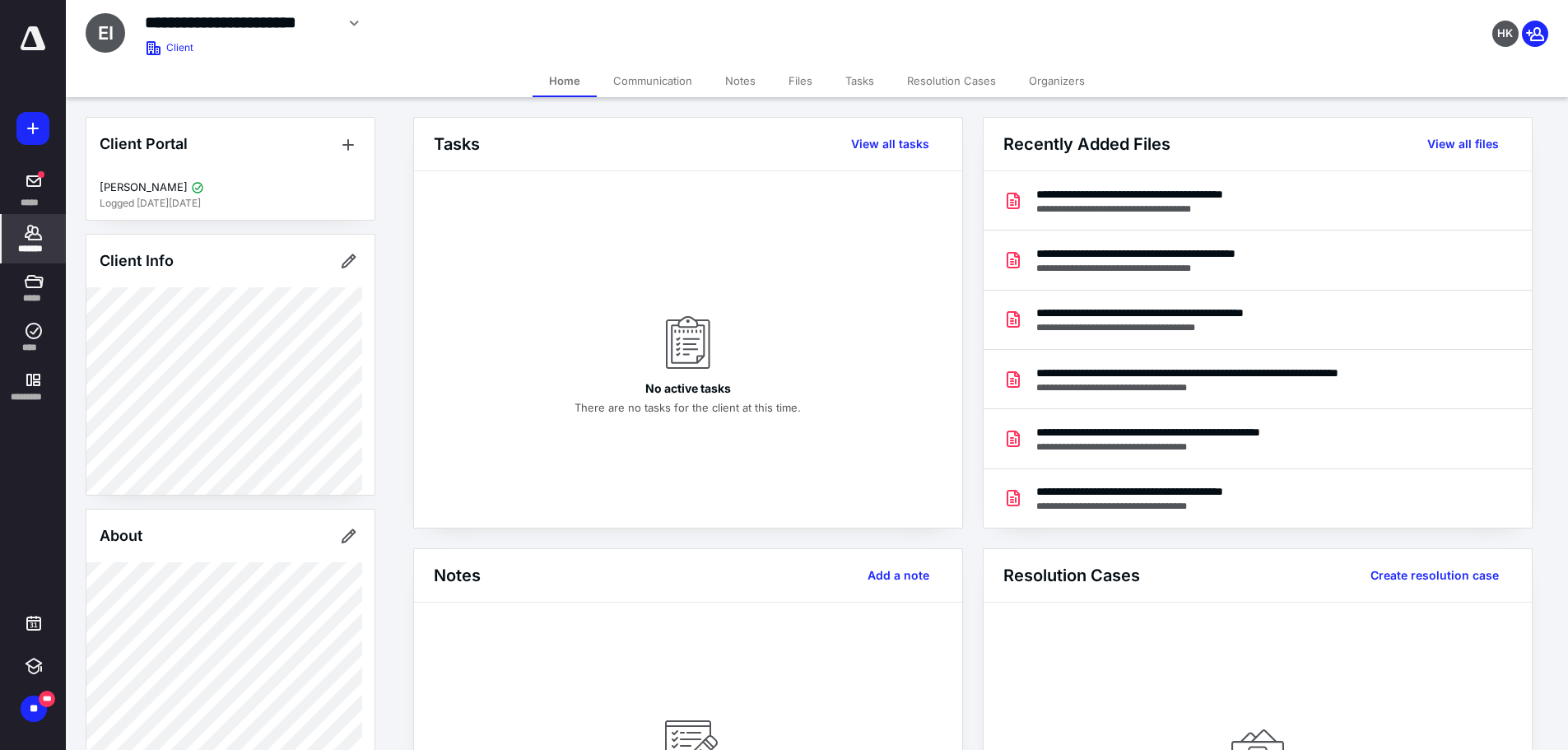 click on "Files" at bounding box center [800, 81] 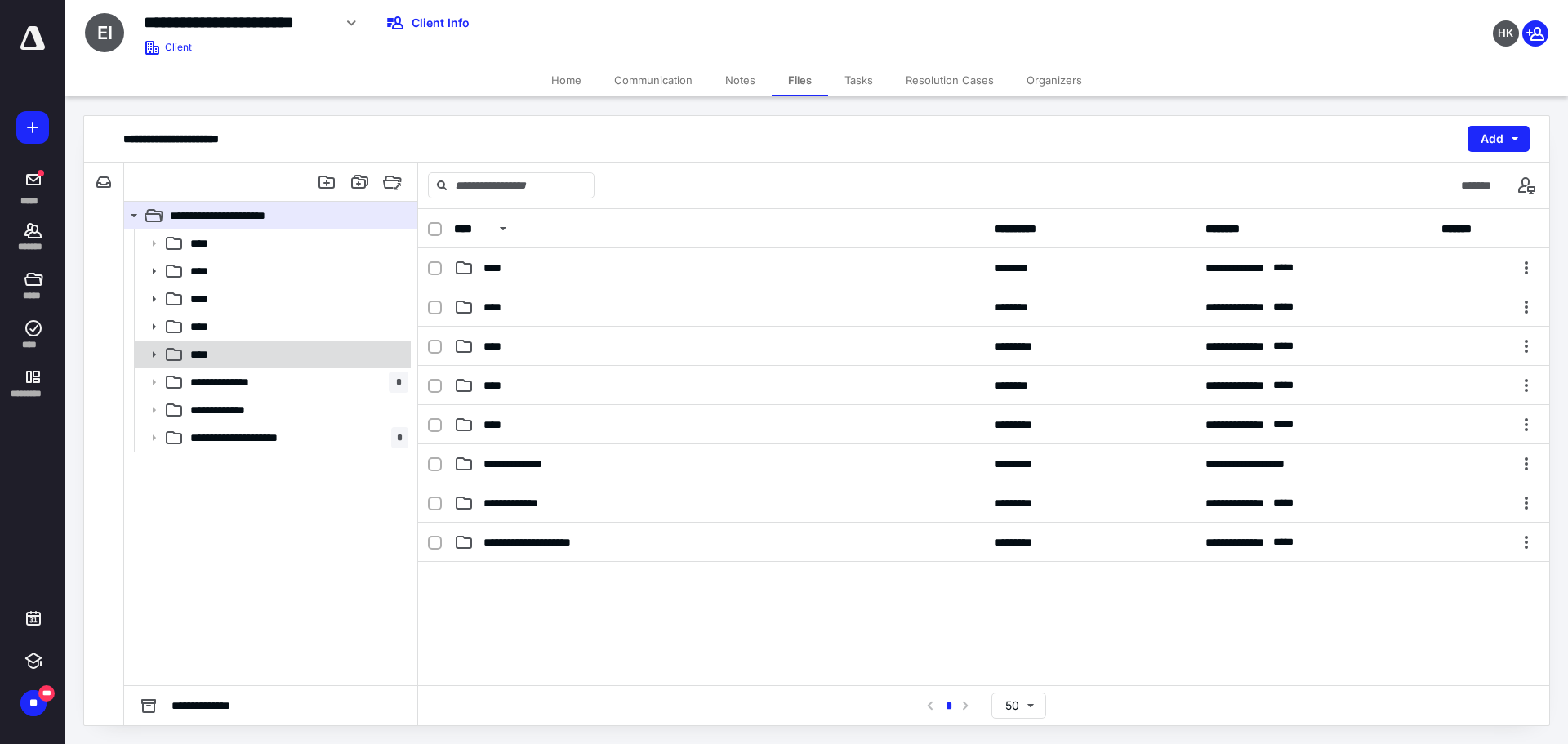 click 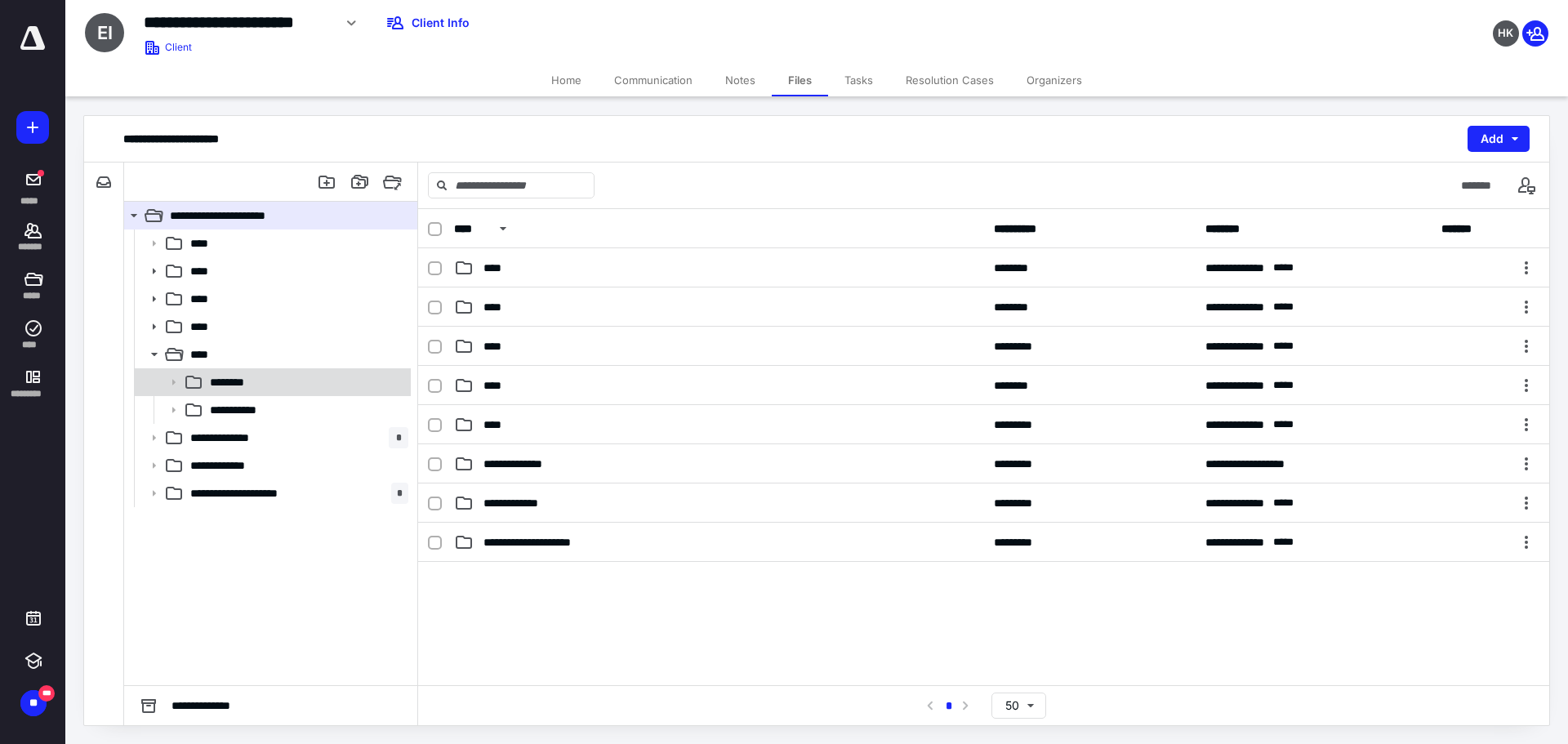 click on "********" at bounding box center (234, 382) 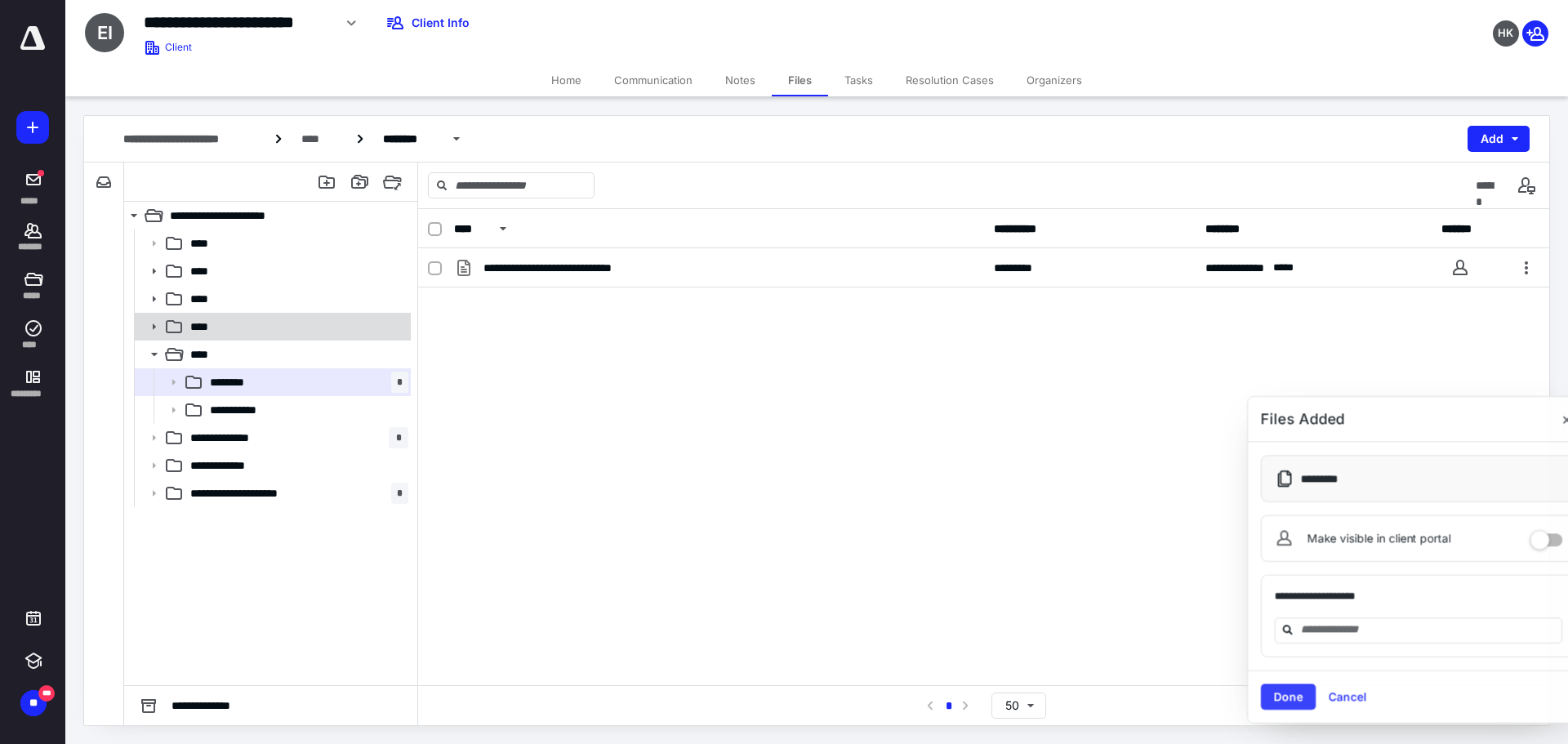 click 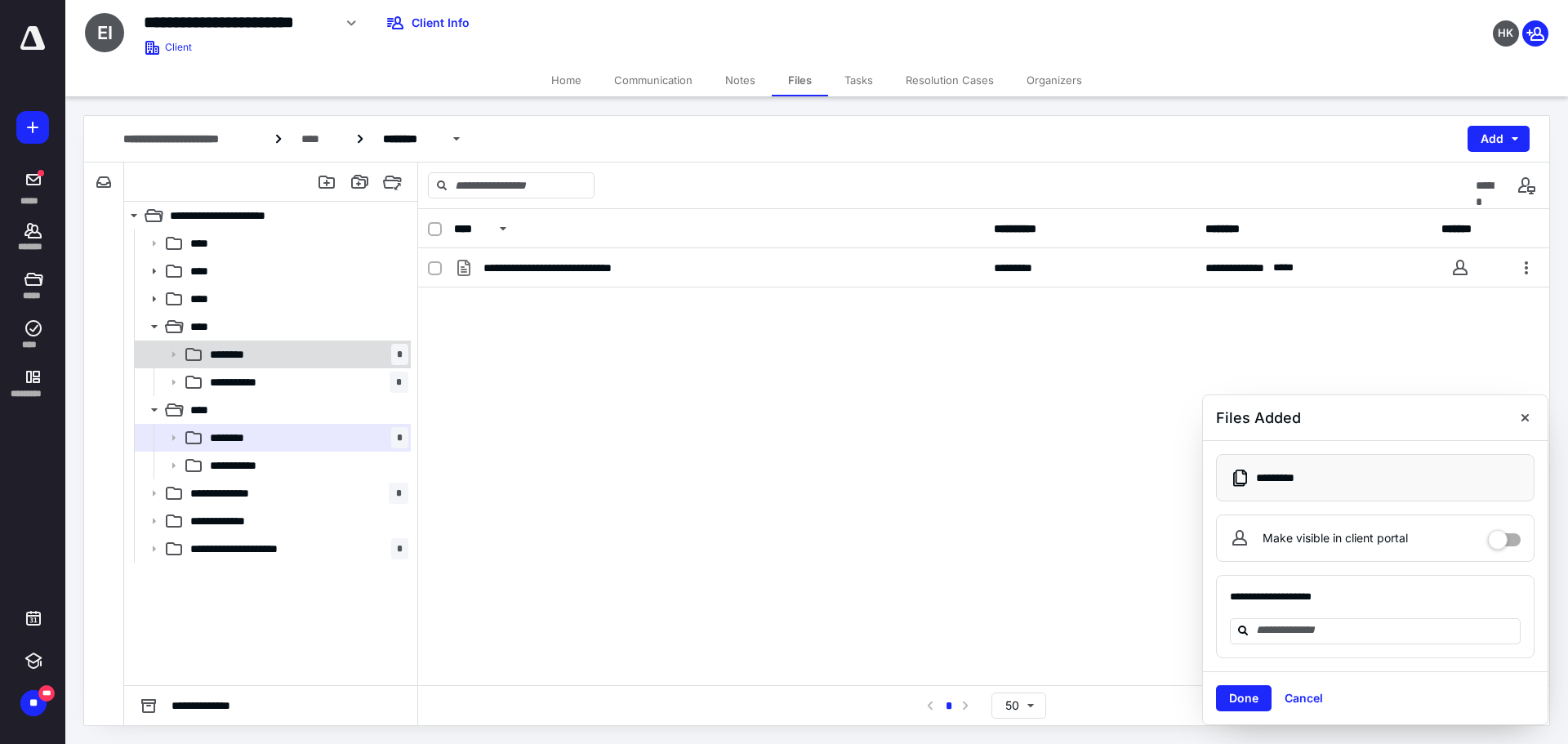 click 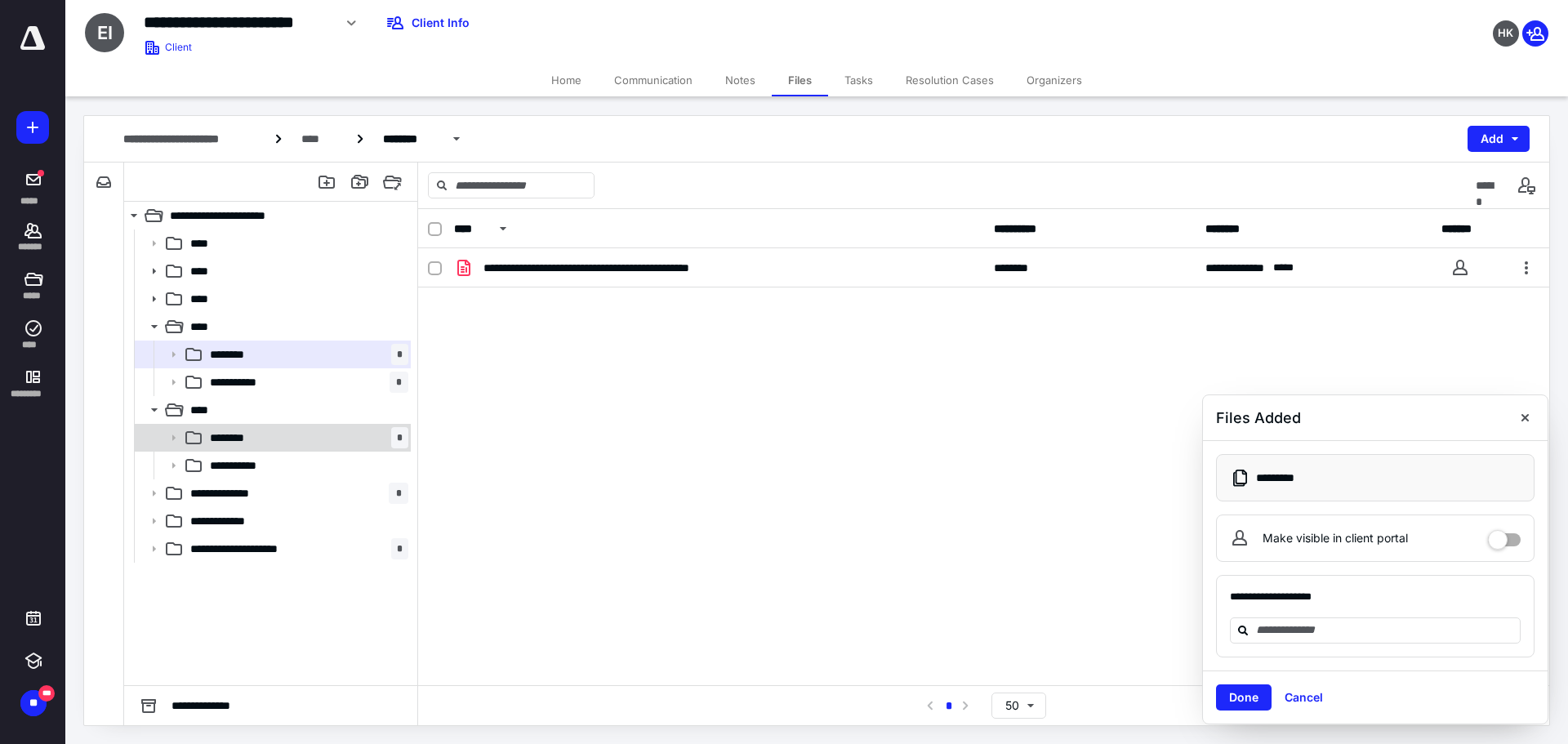 click 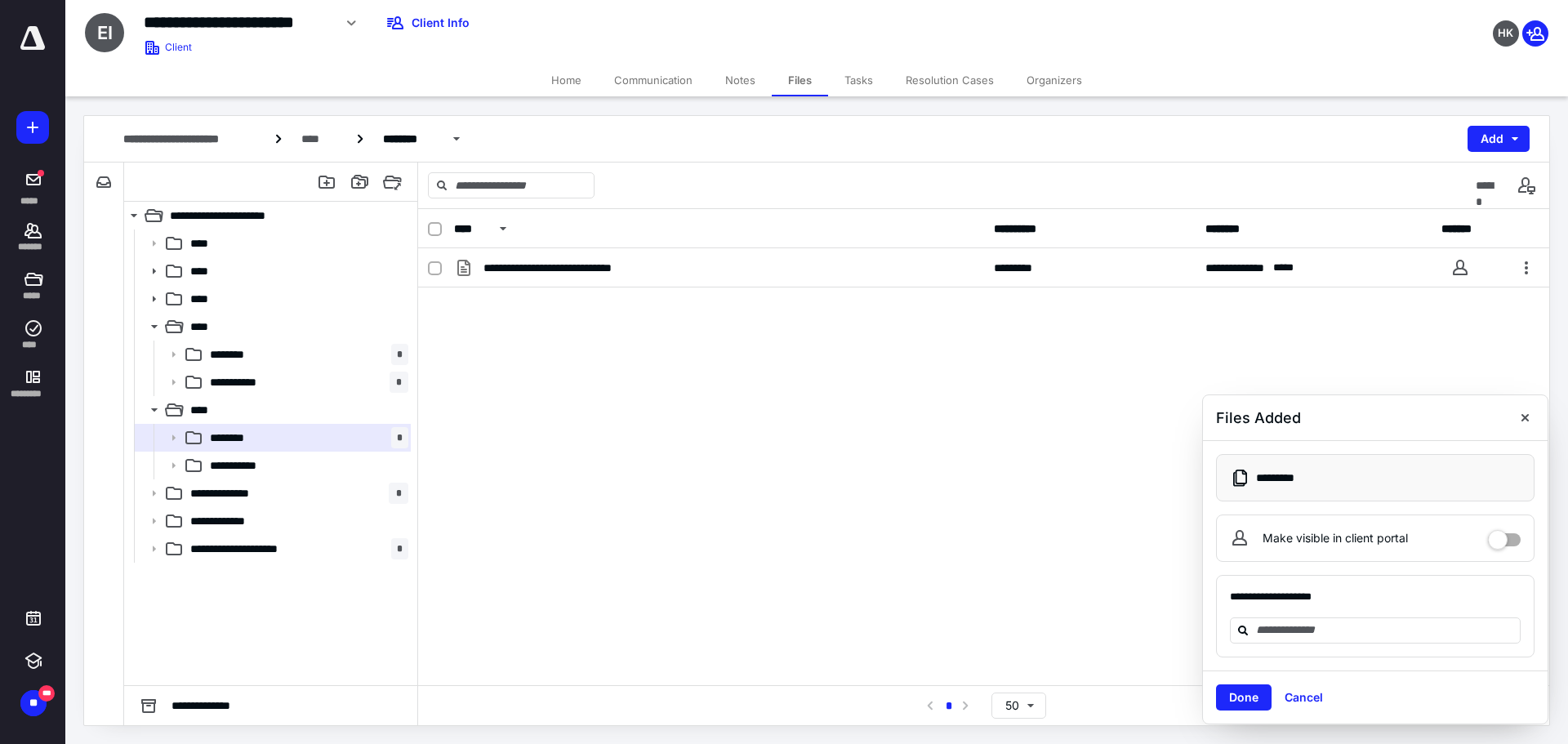 click on "Home" at bounding box center (566, 80) 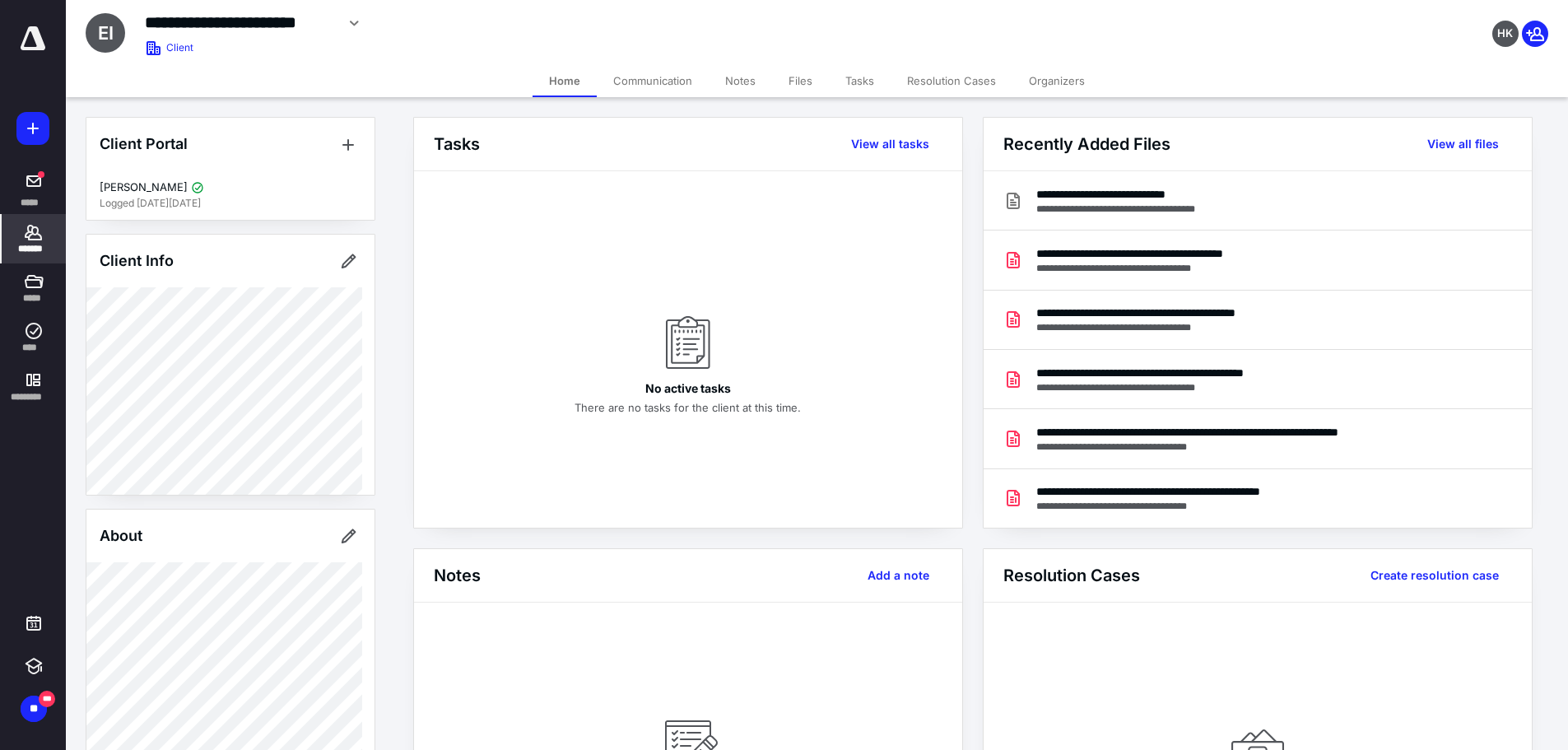 click on "**********" at bounding box center (240, 22) 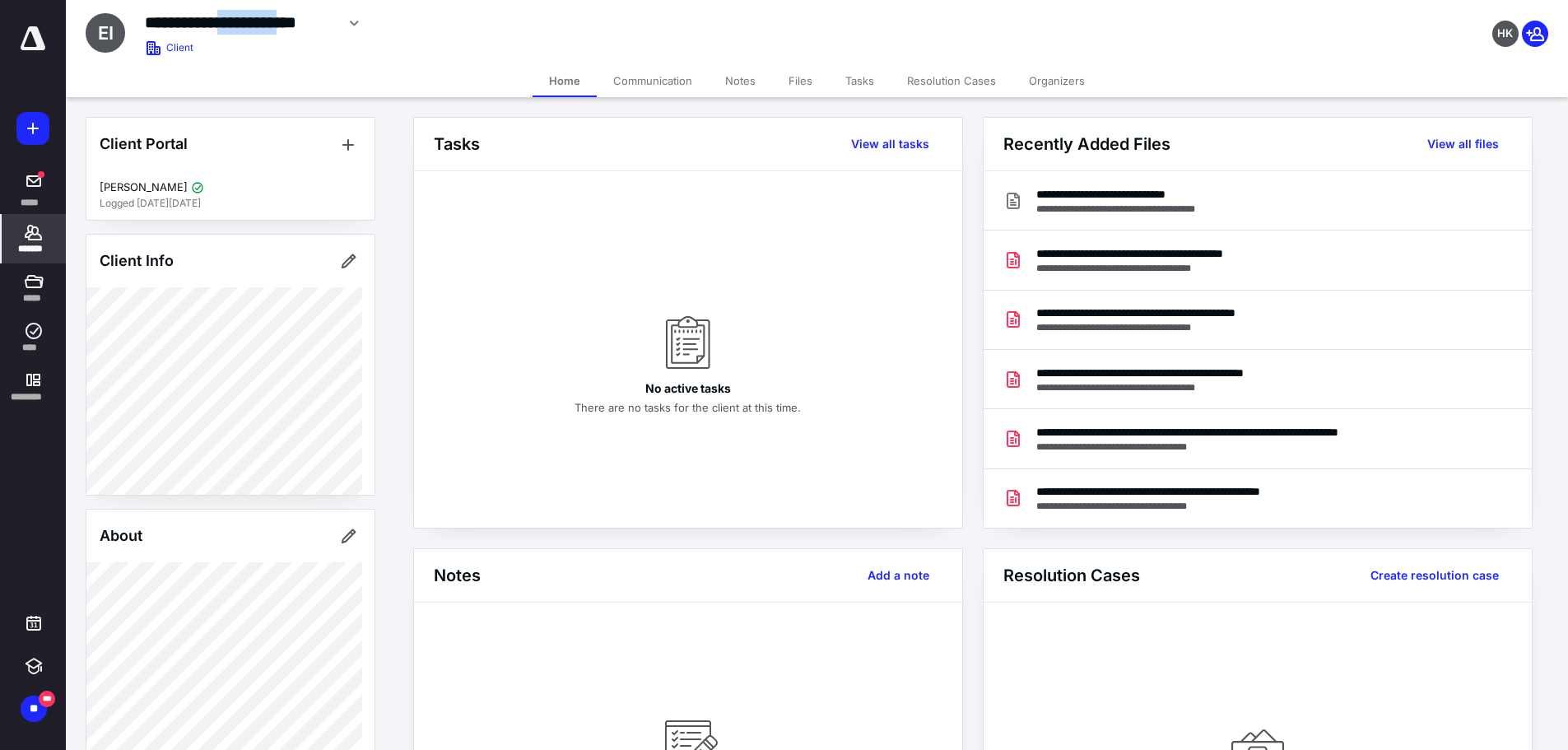 click on "**********" at bounding box center (240, 22) 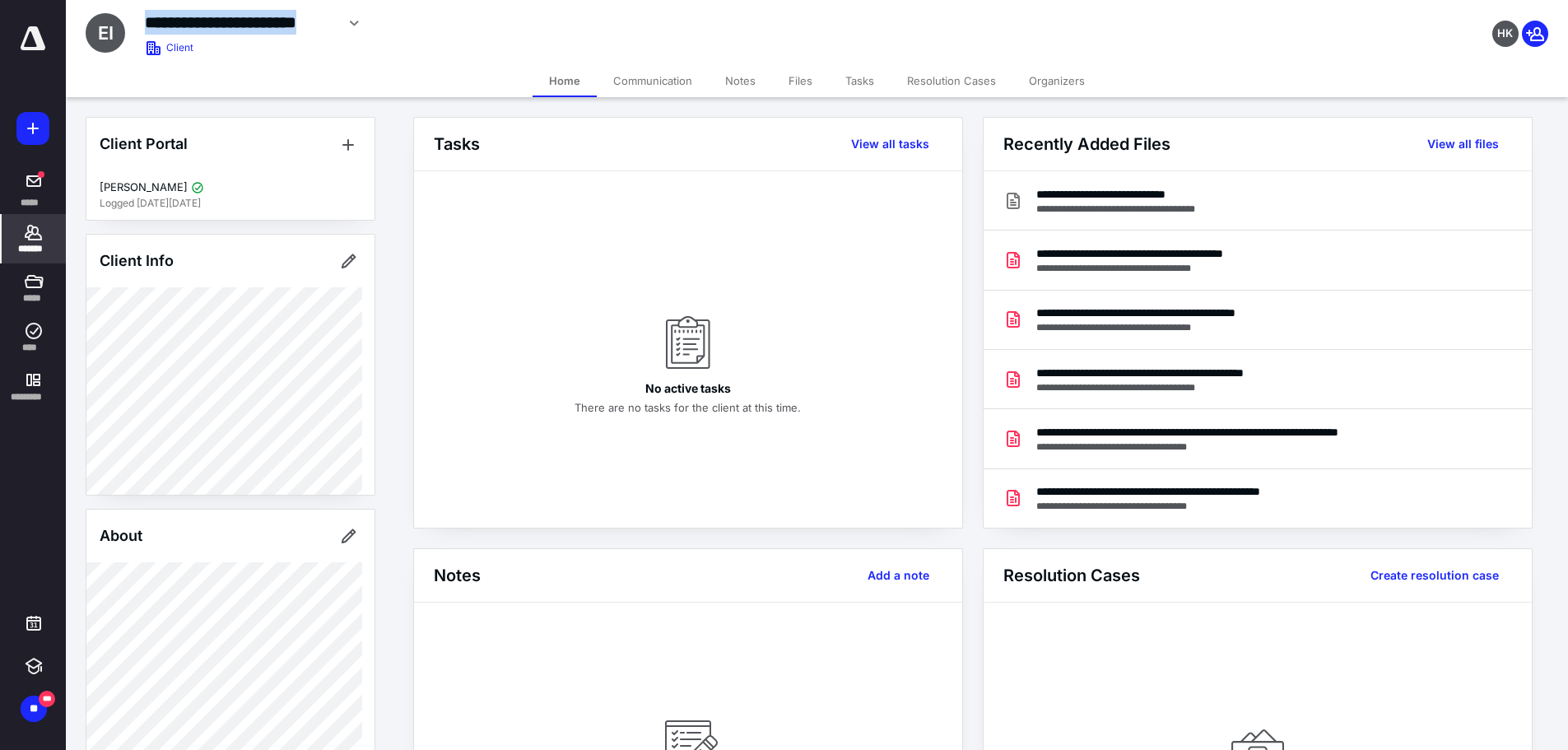 click on "**********" at bounding box center (240, 22) 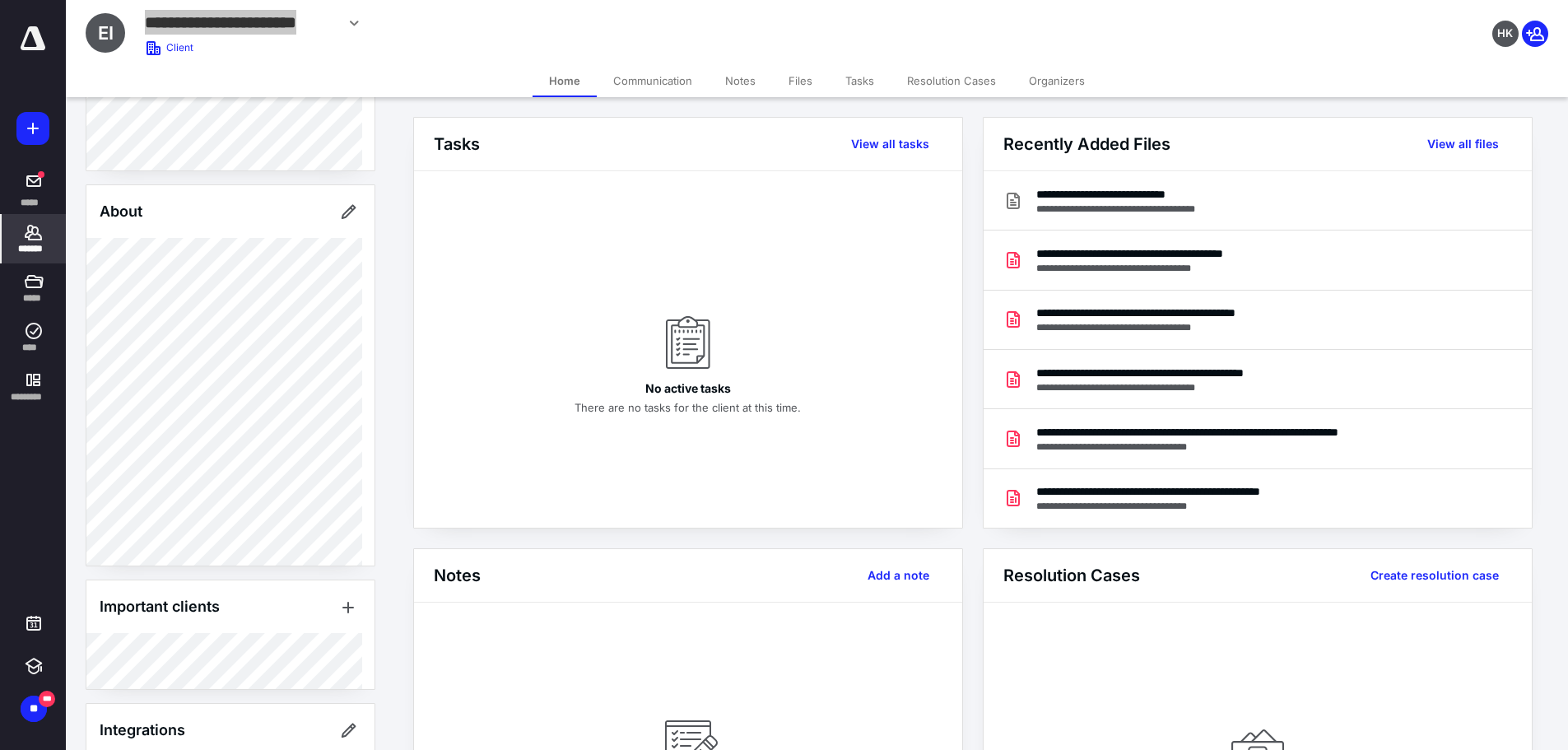 scroll, scrollTop: 465, scrollLeft: 0, axis: vertical 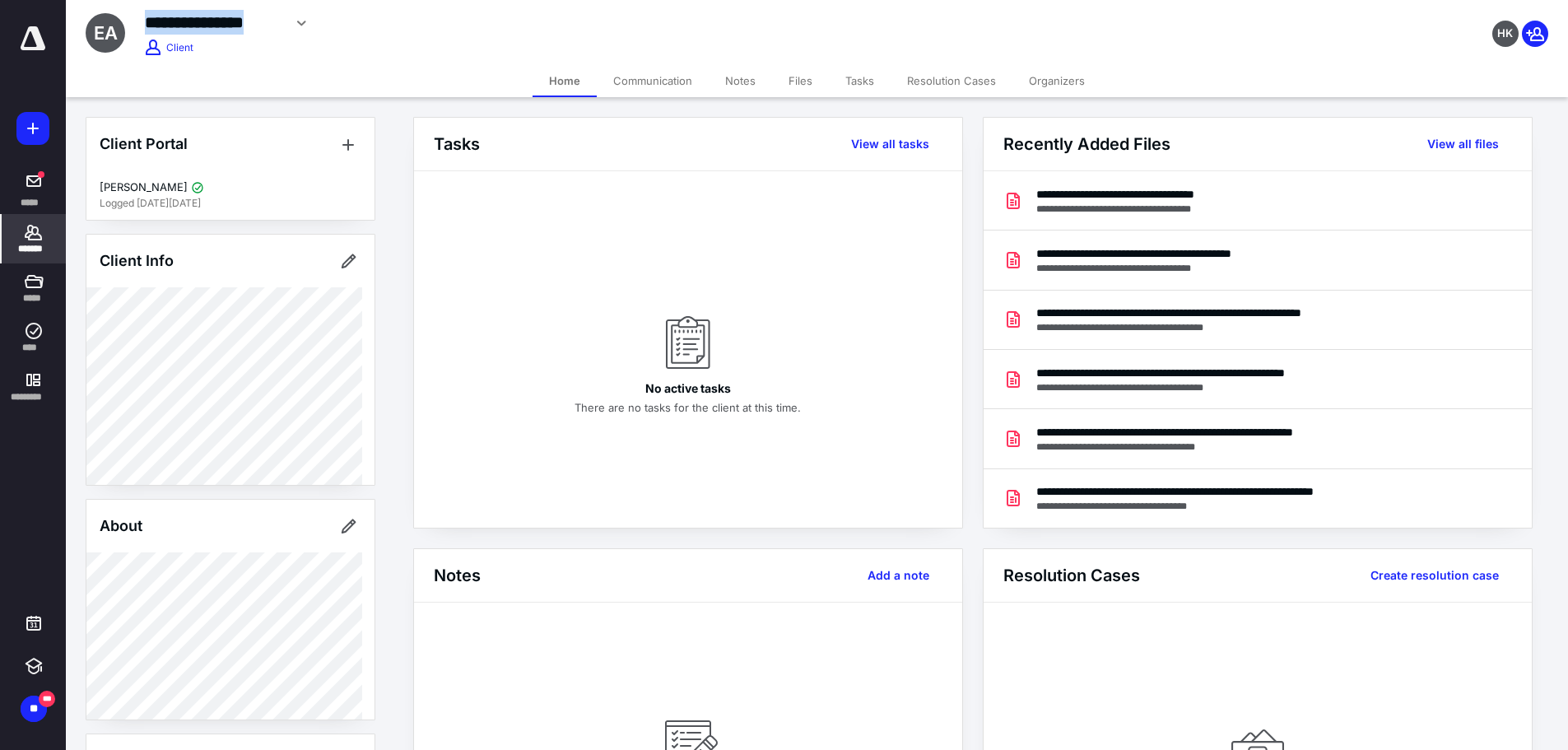click on "**********" at bounding box center (213, 22) 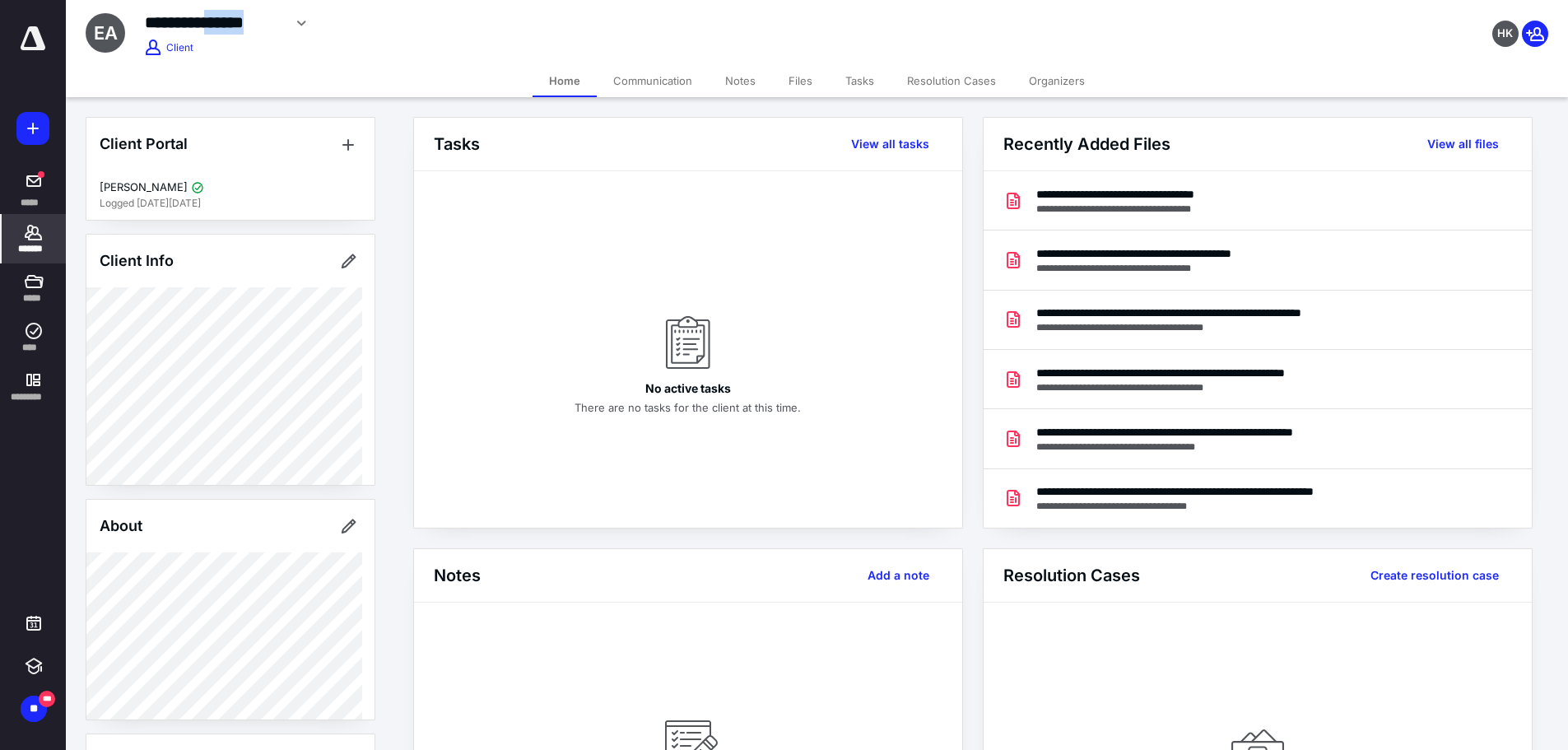 click on "**********" at bounding box center (213, 22) 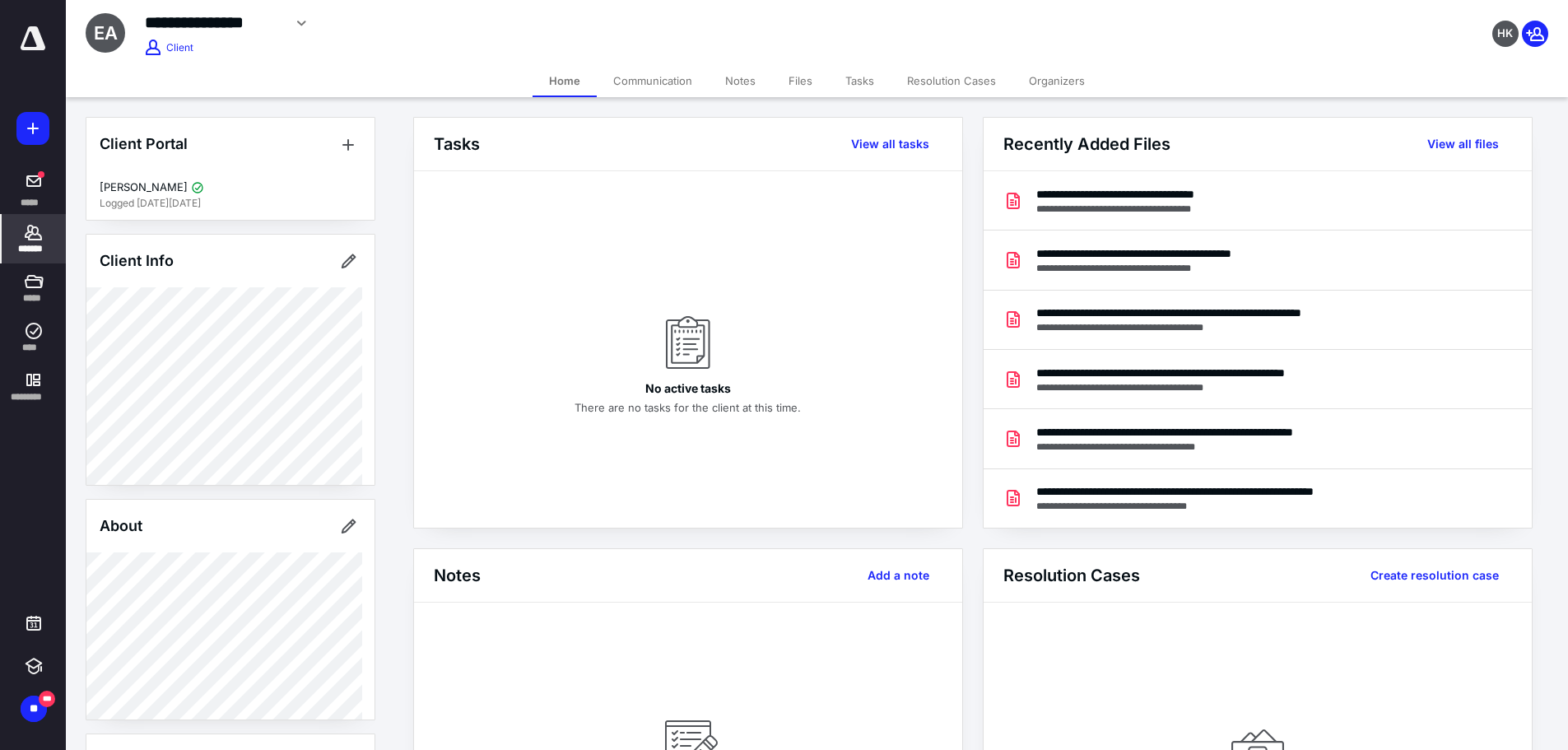 click on "**********" at bounding box center (213, 22) 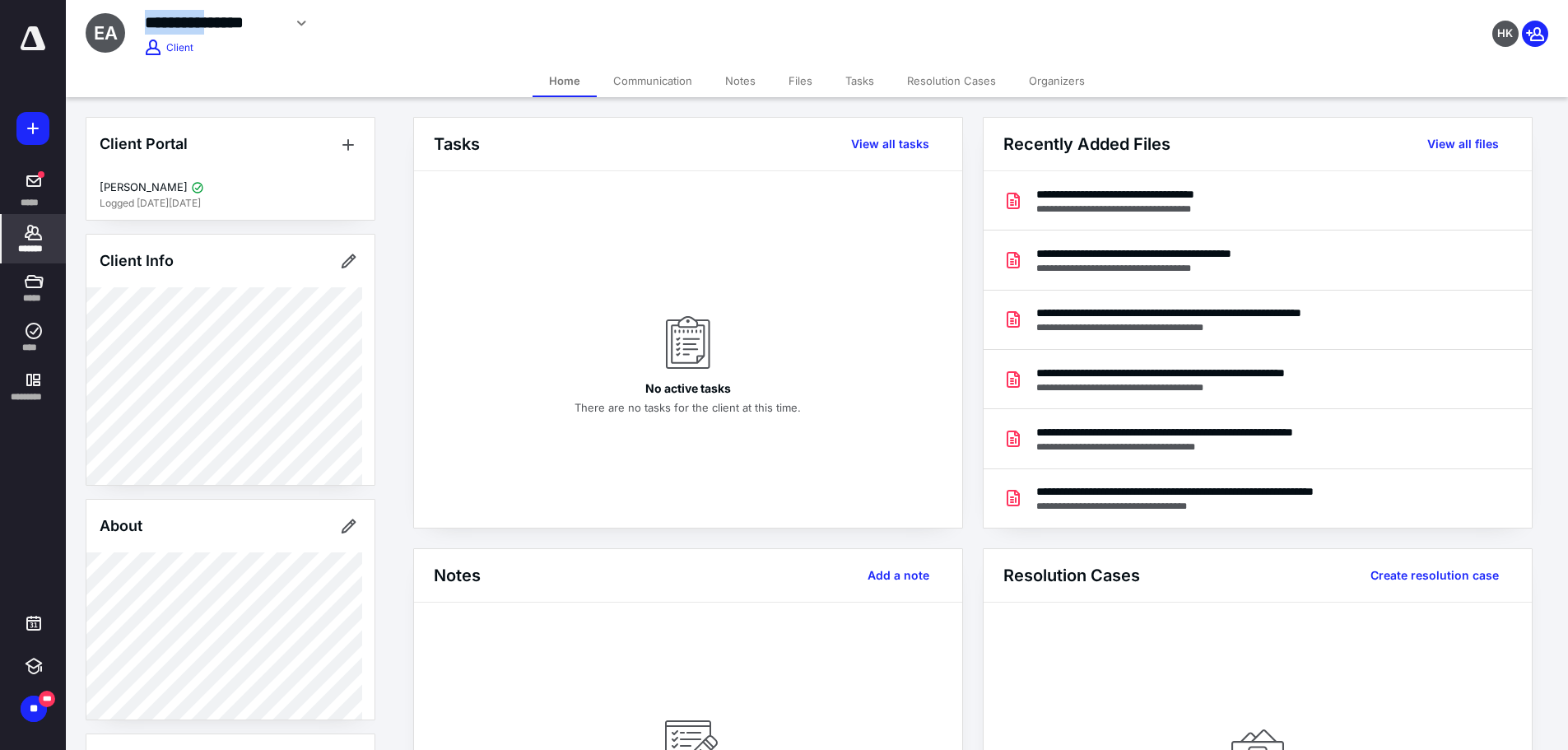 click on "**********" at bounding box center (213, 22) 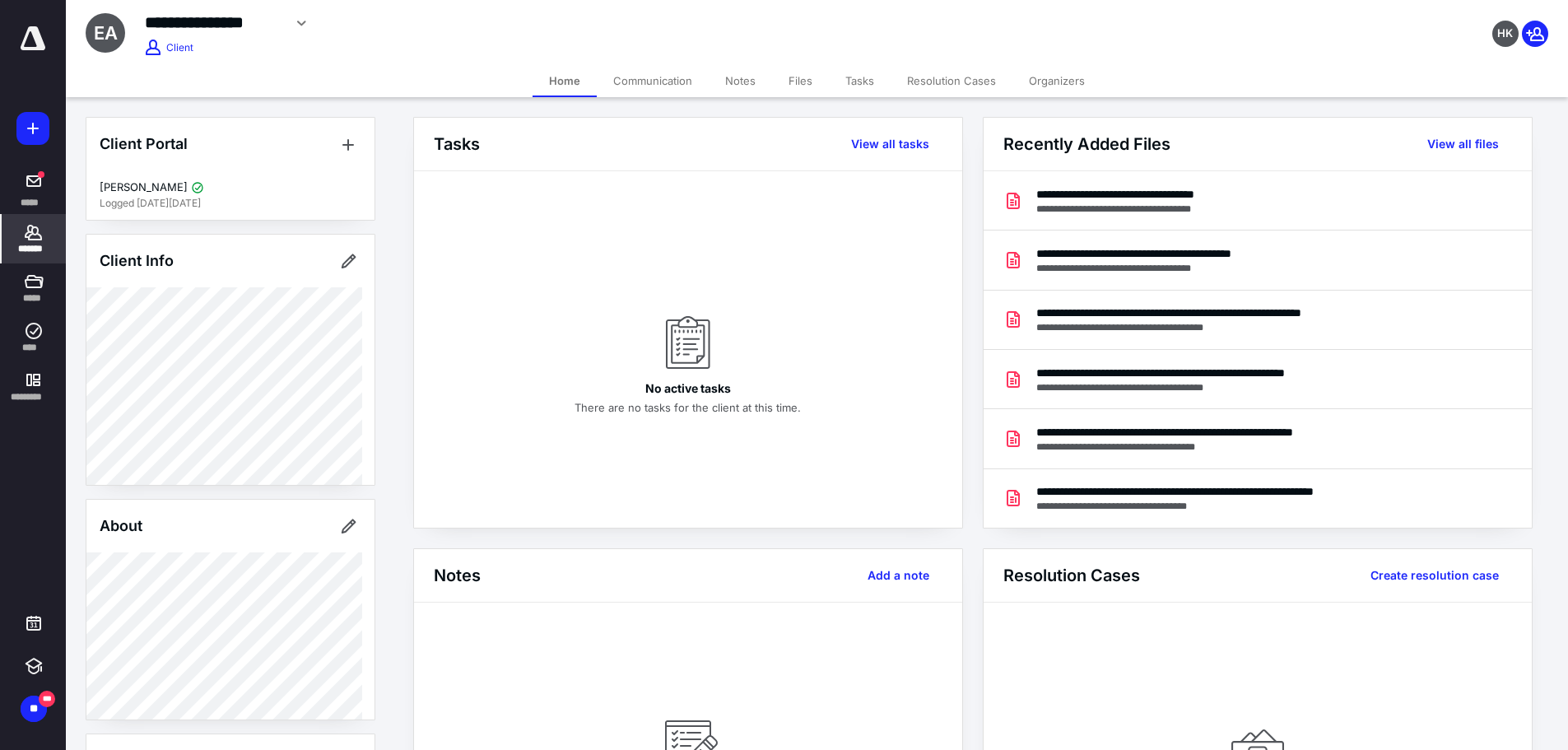 click on "*******" at bounding box center (34, 239) 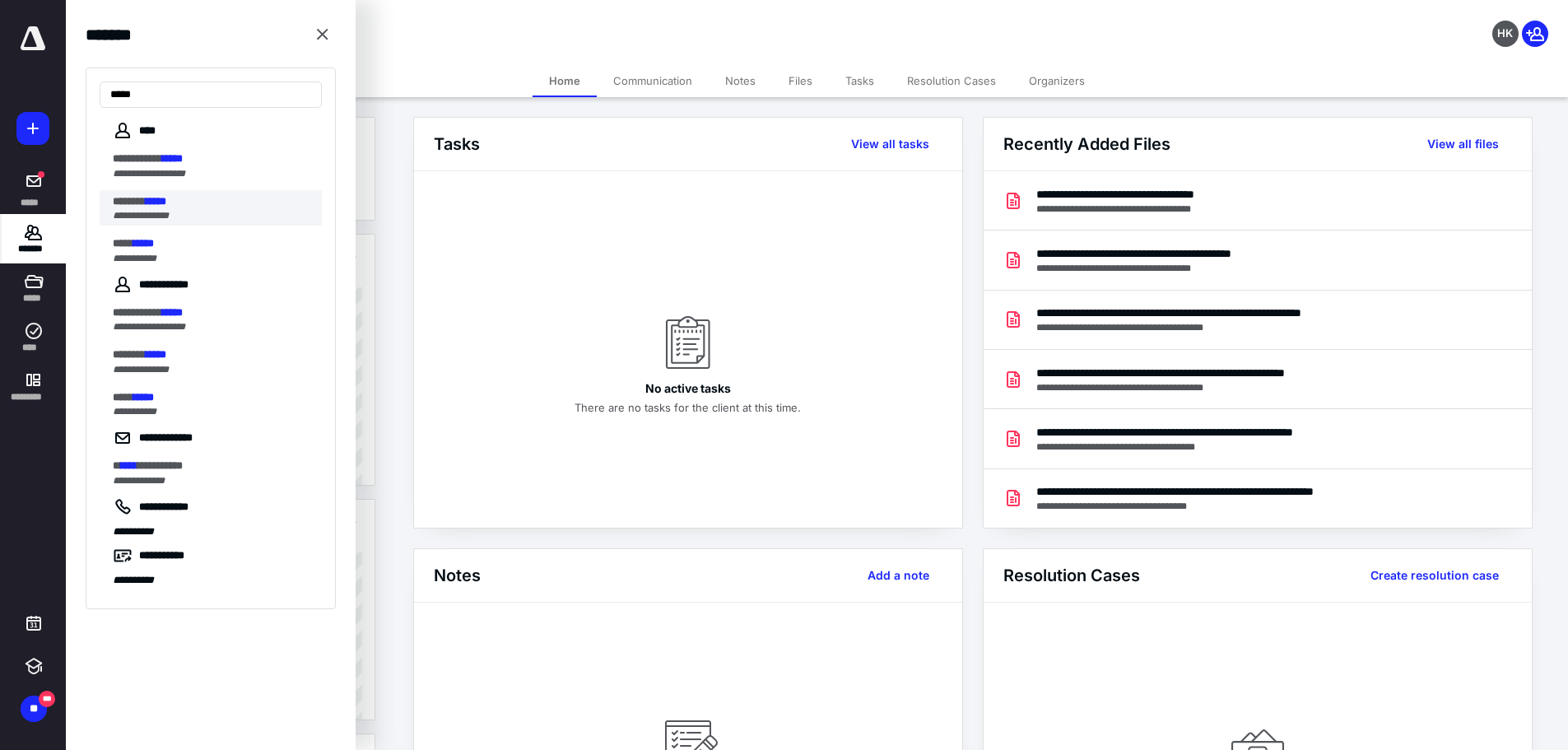 type on "*****" 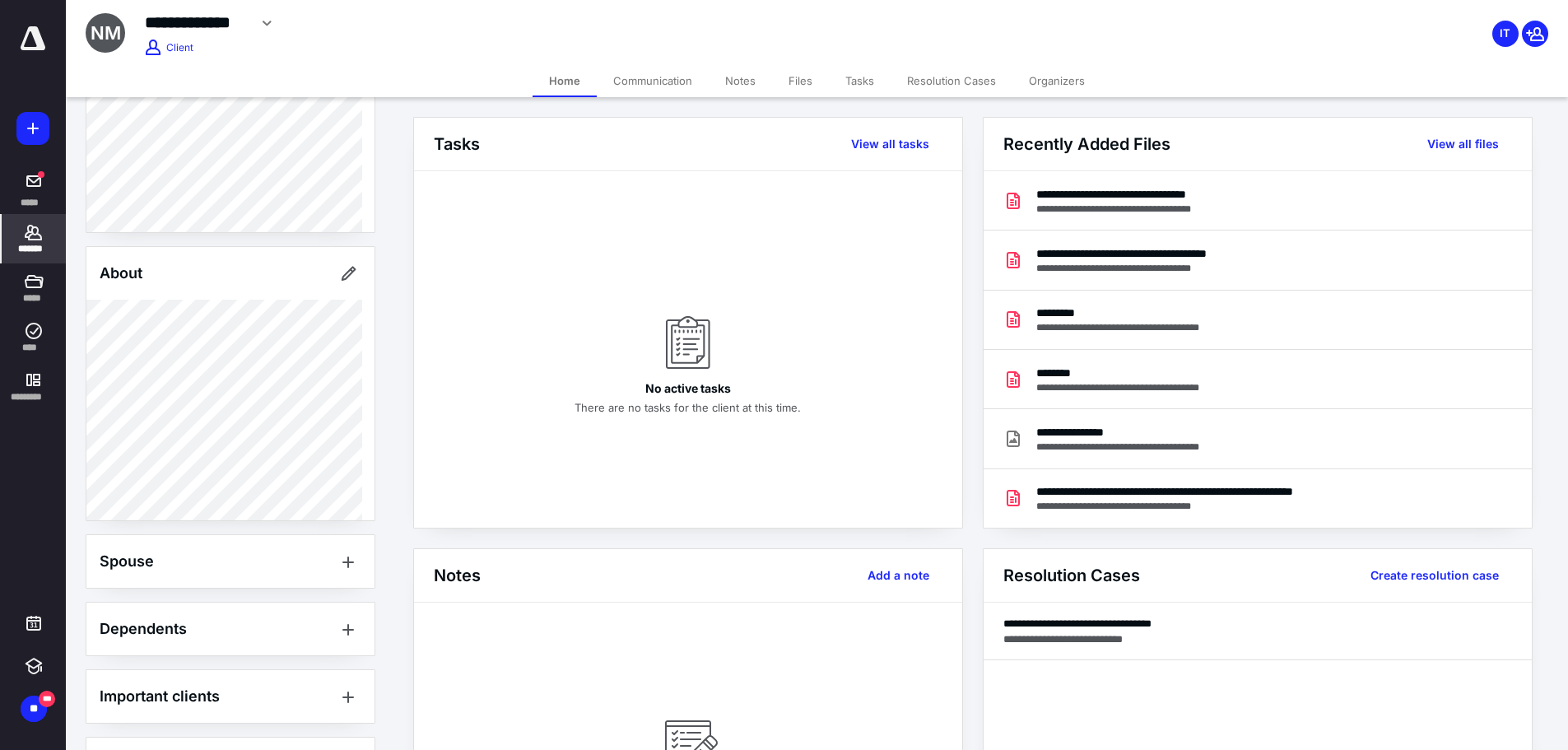scroll, scrollTop: 601, scrollLeft: 0, axis: vertical 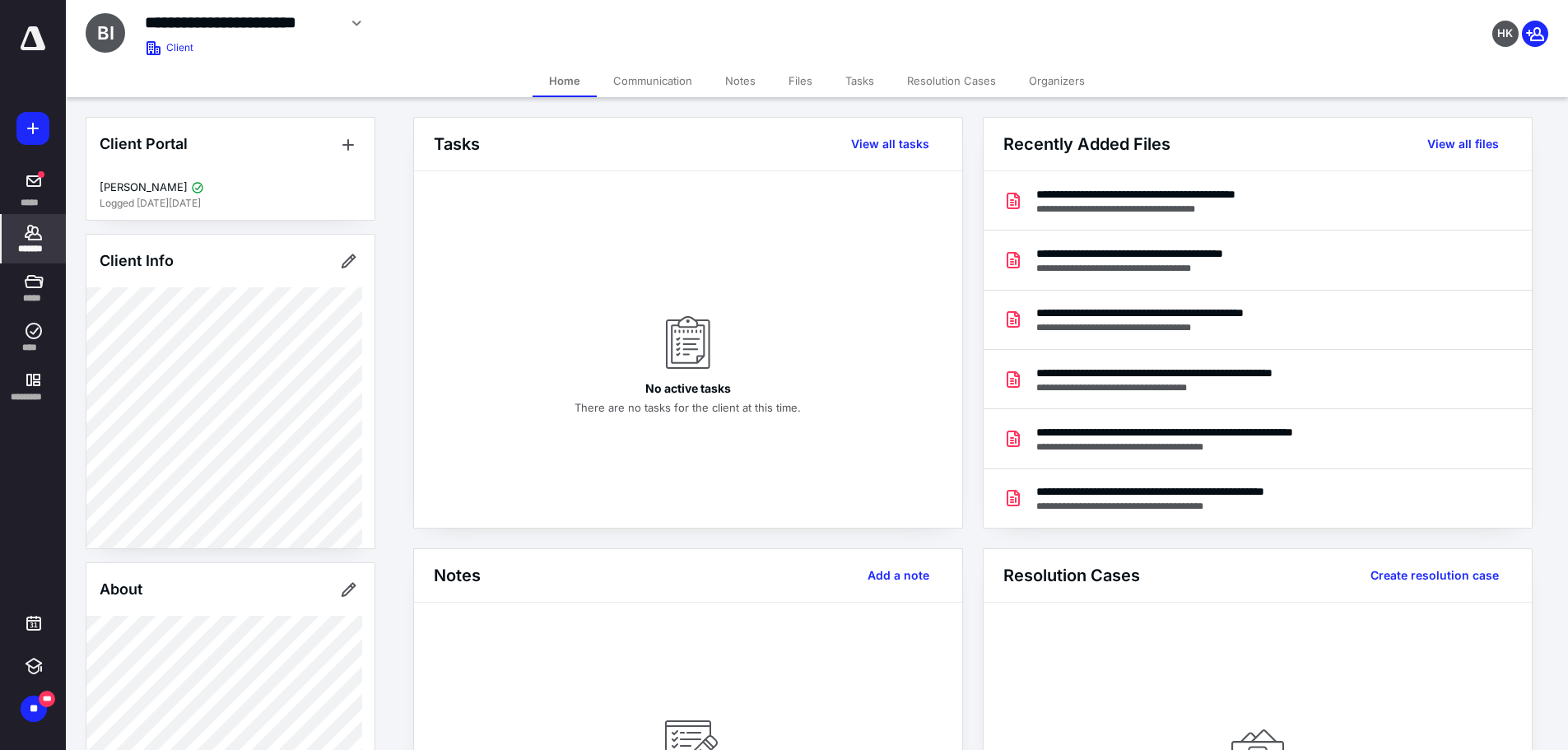 click on "Files" at bounding box center [800, 81] 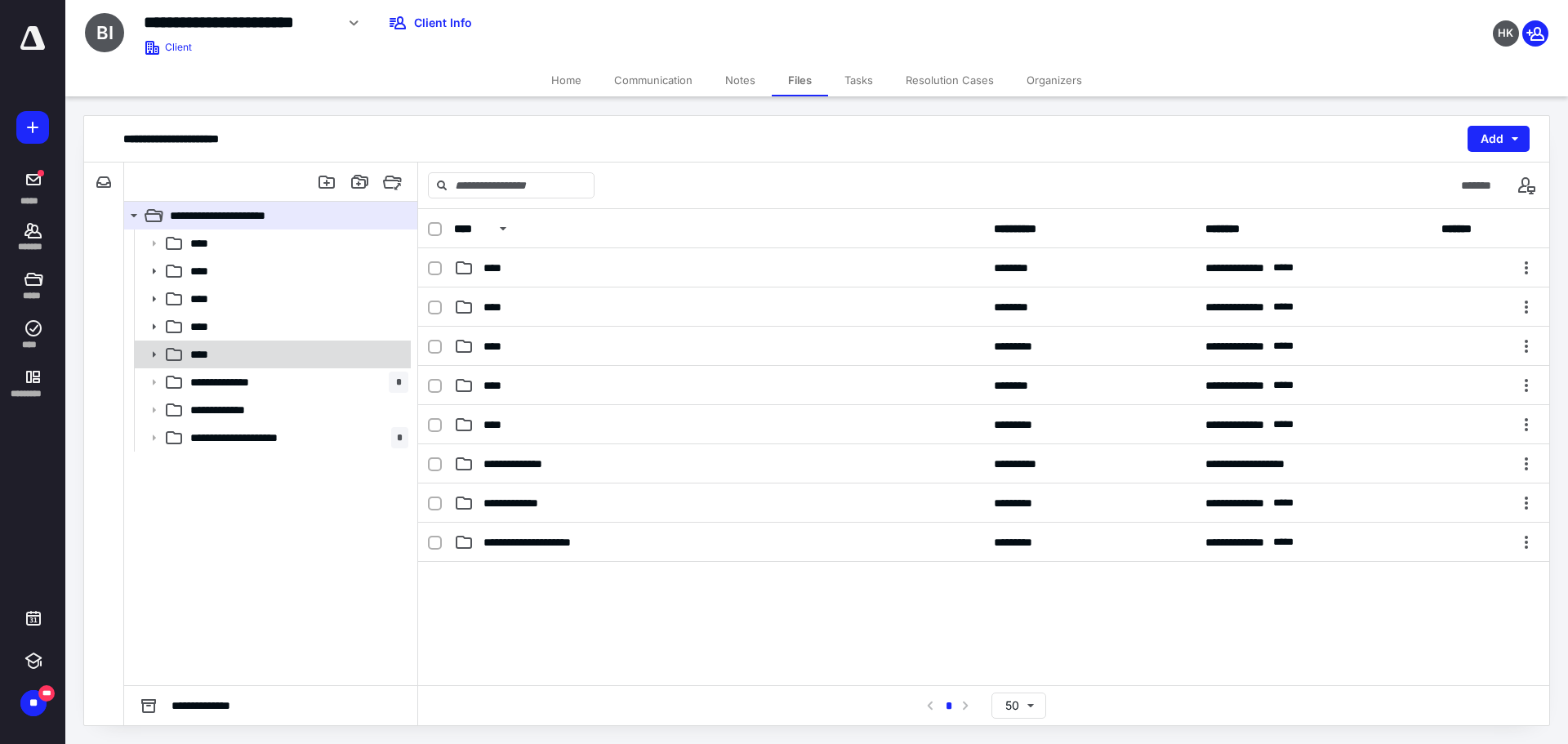 click 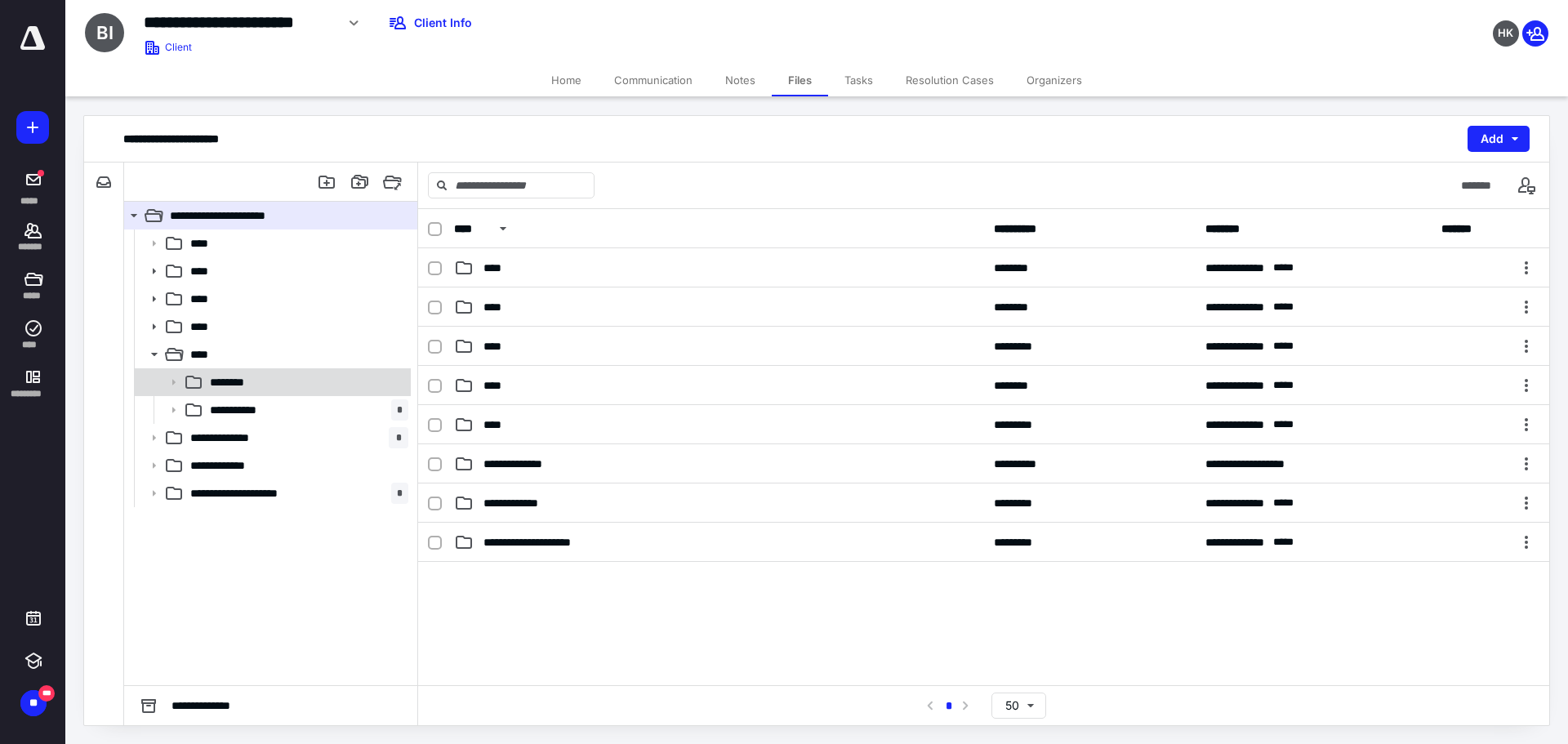 click on "********" at bounding box center [305, 382] 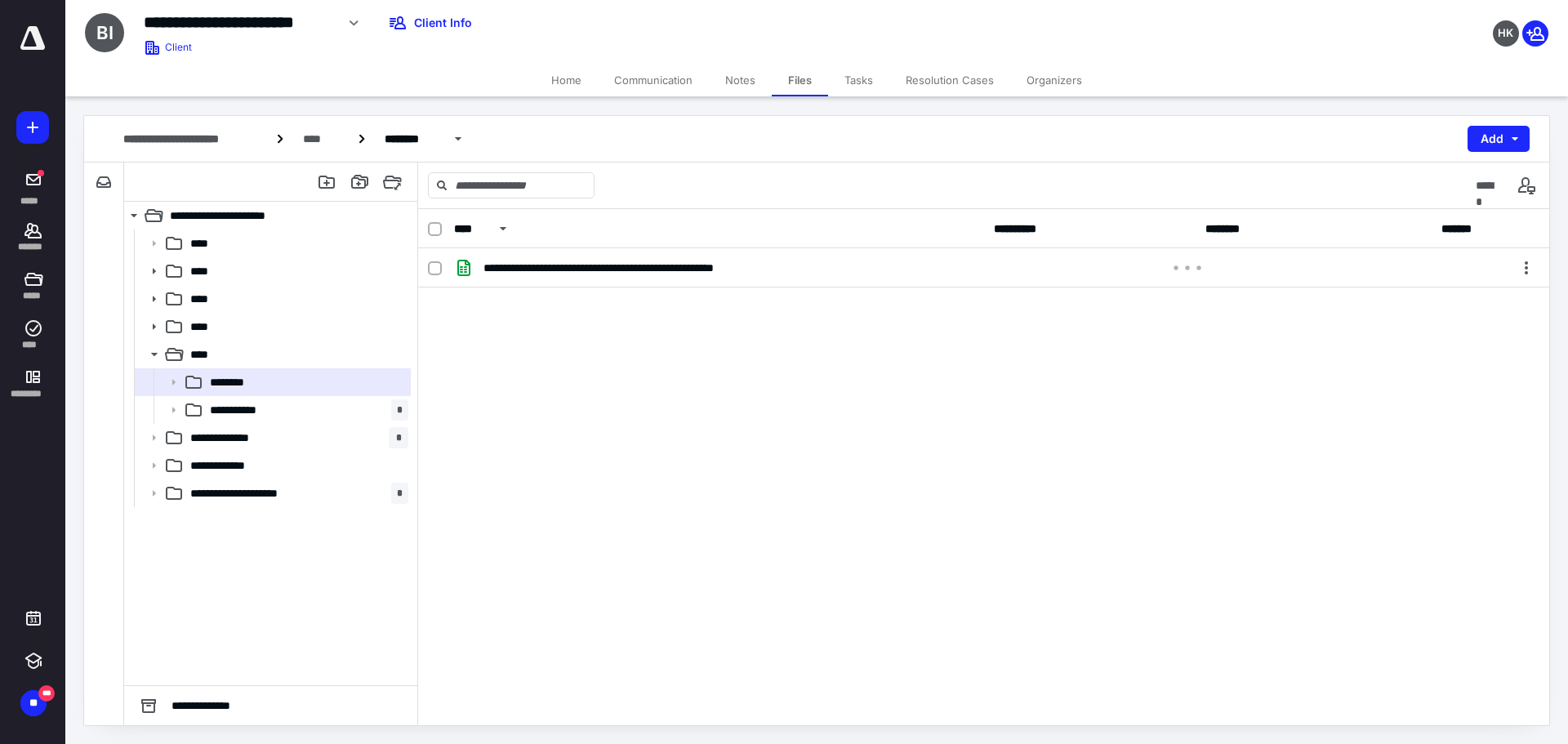 drag, startPoint x: 559, startPoint y: 82, endPoint x: 541, endPoint y: 91, distance: 20.124612 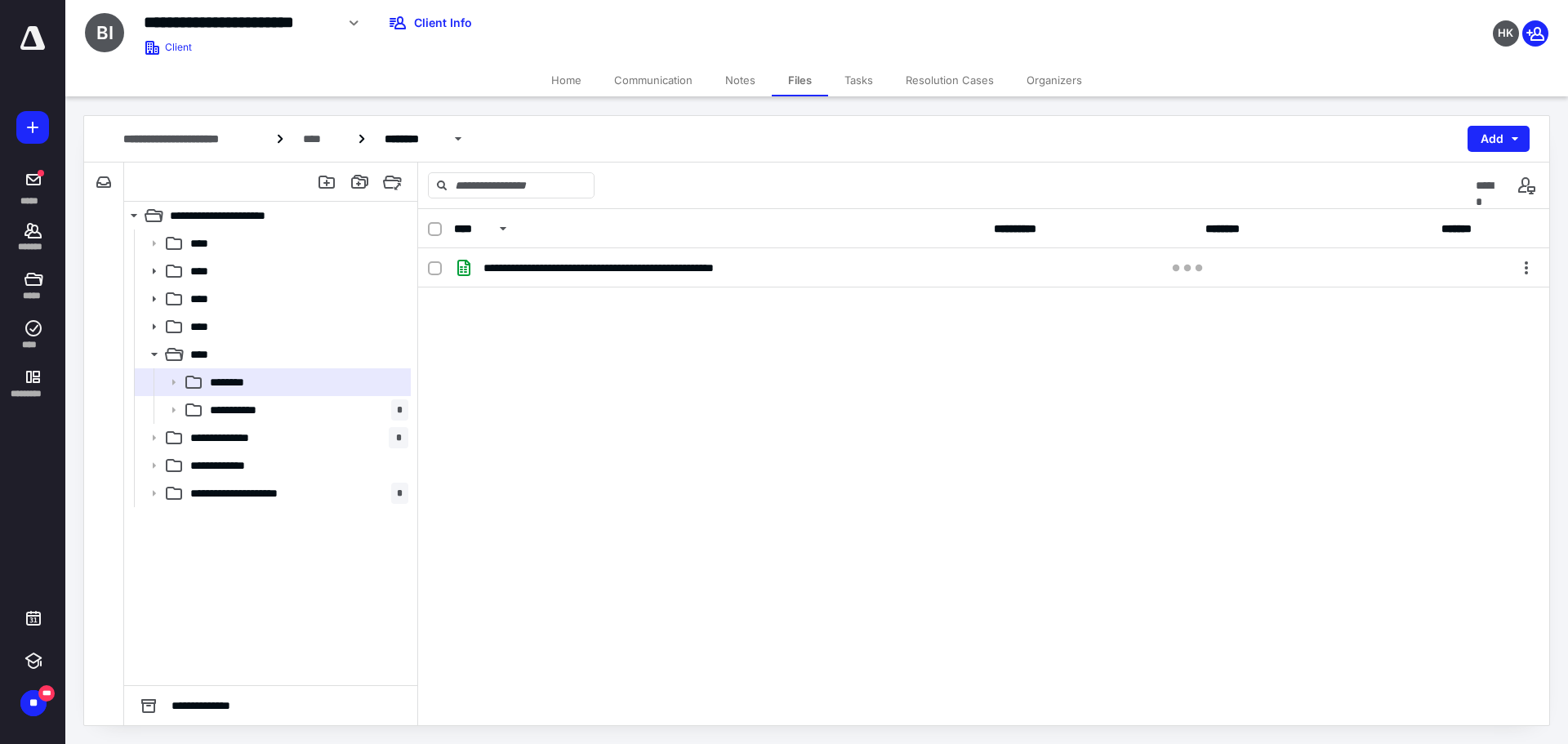 click on "Home" at bounding box center (566, 80) 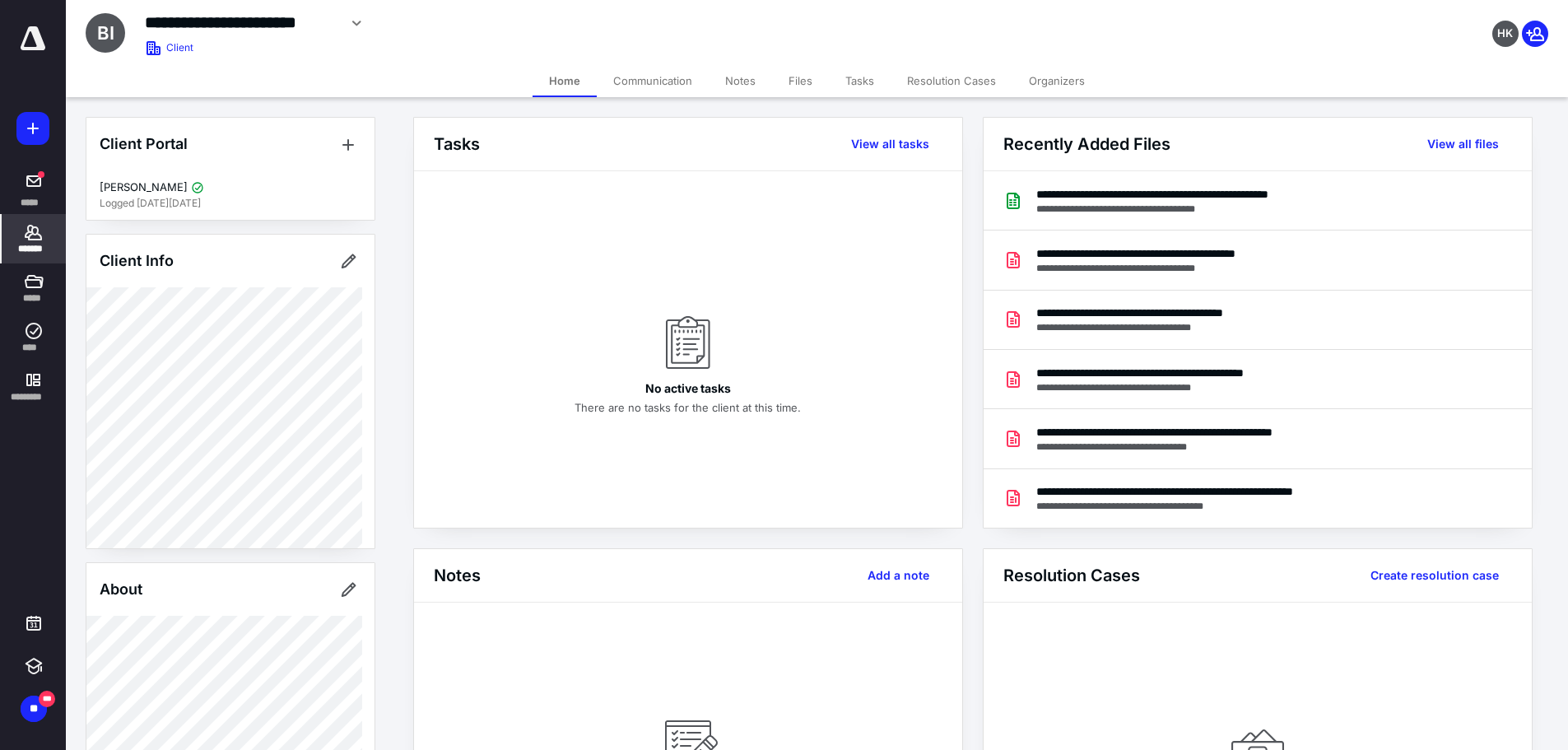 scroll, scrollTop: 741, scrollLeft: 0, axis: vertical 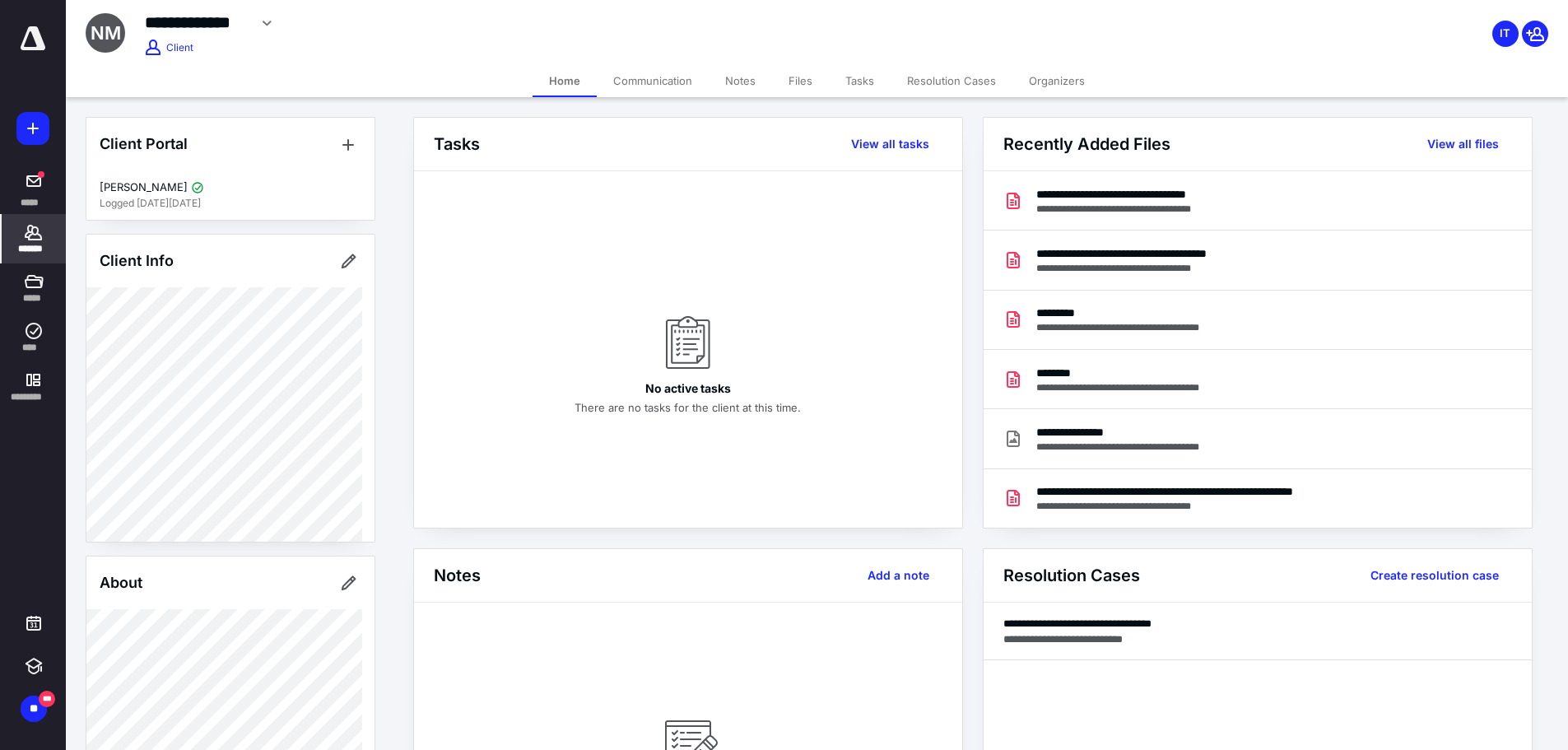 click on "Files" at bounding box center (800, 81) 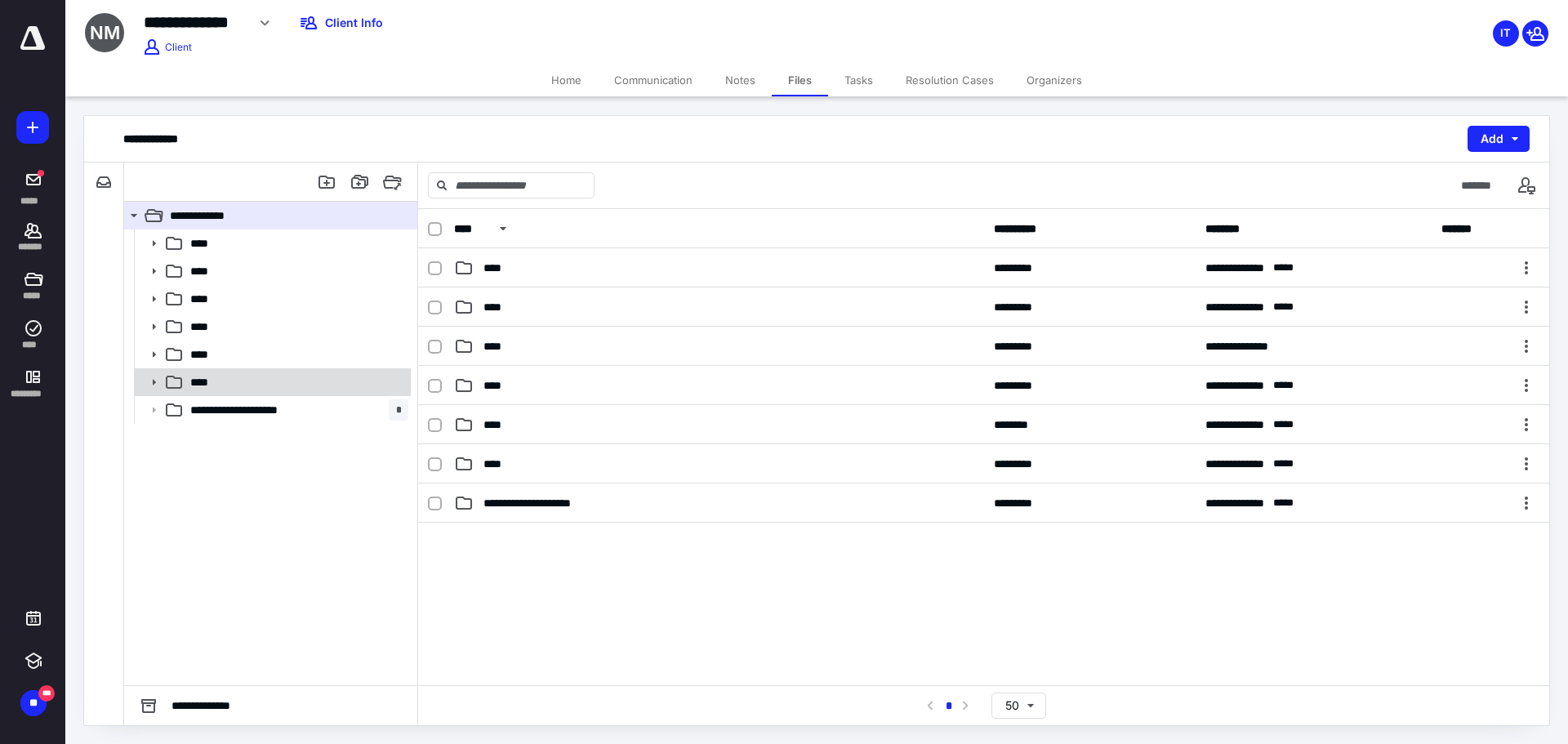 click 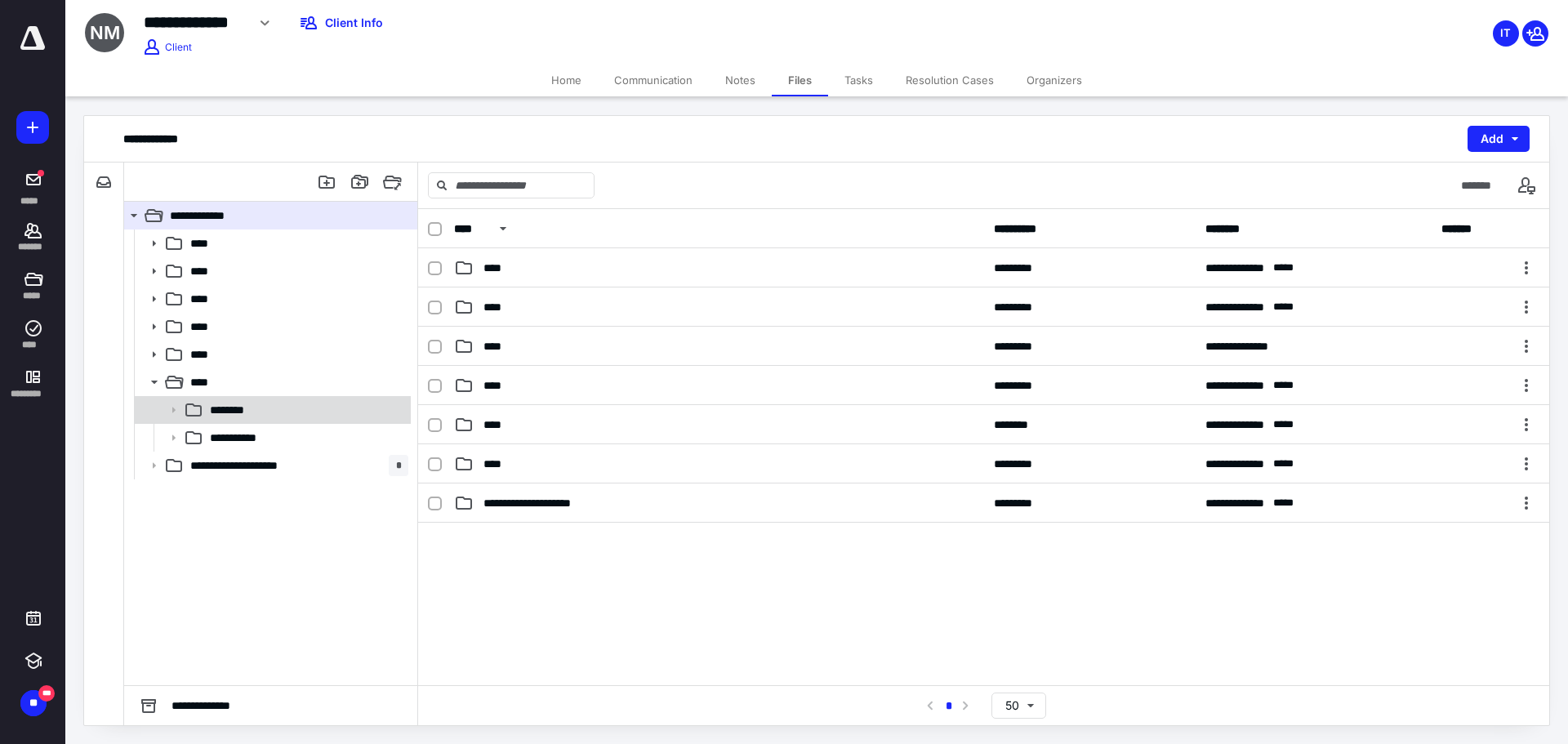 click 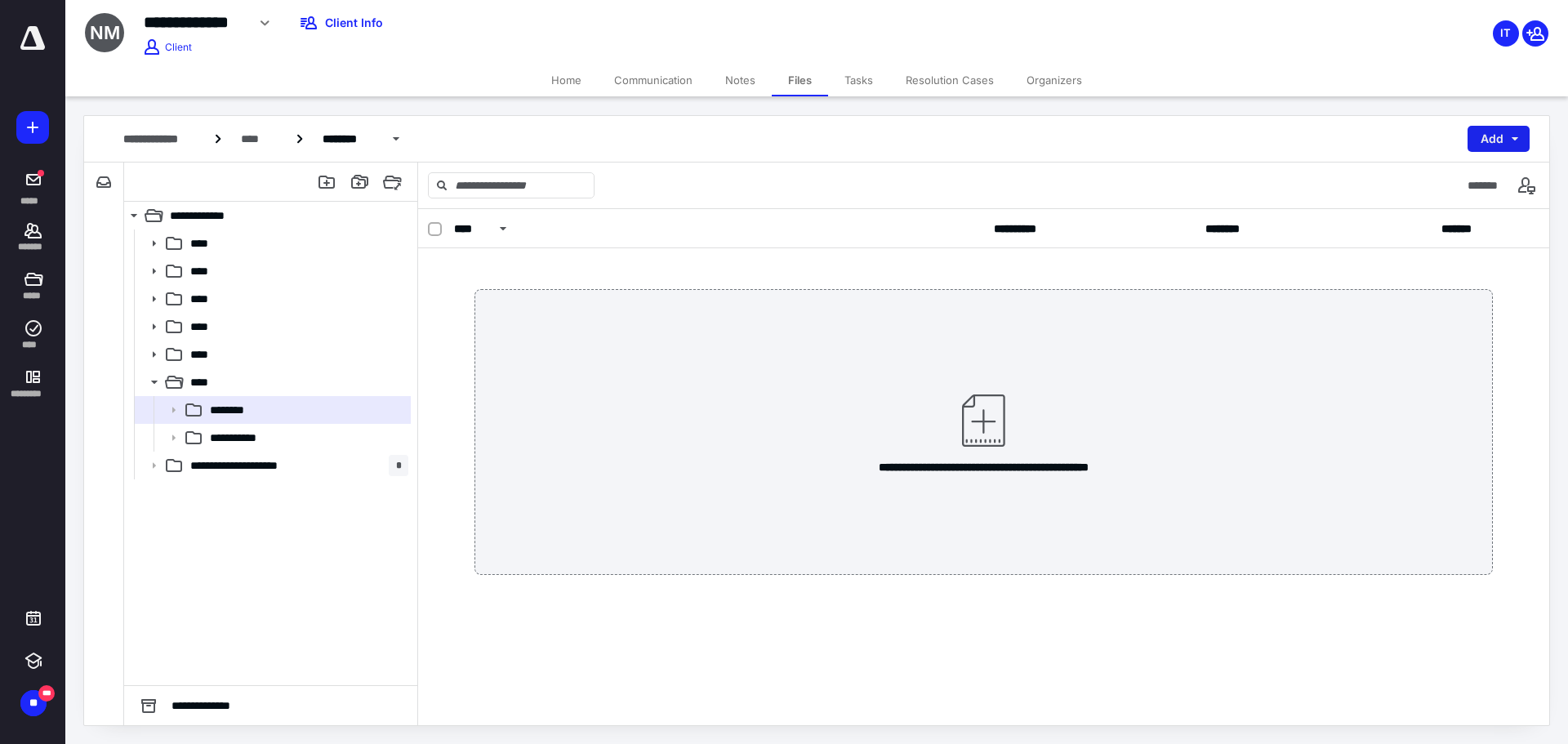 click on "Add" at bounding box center [1499, 139] 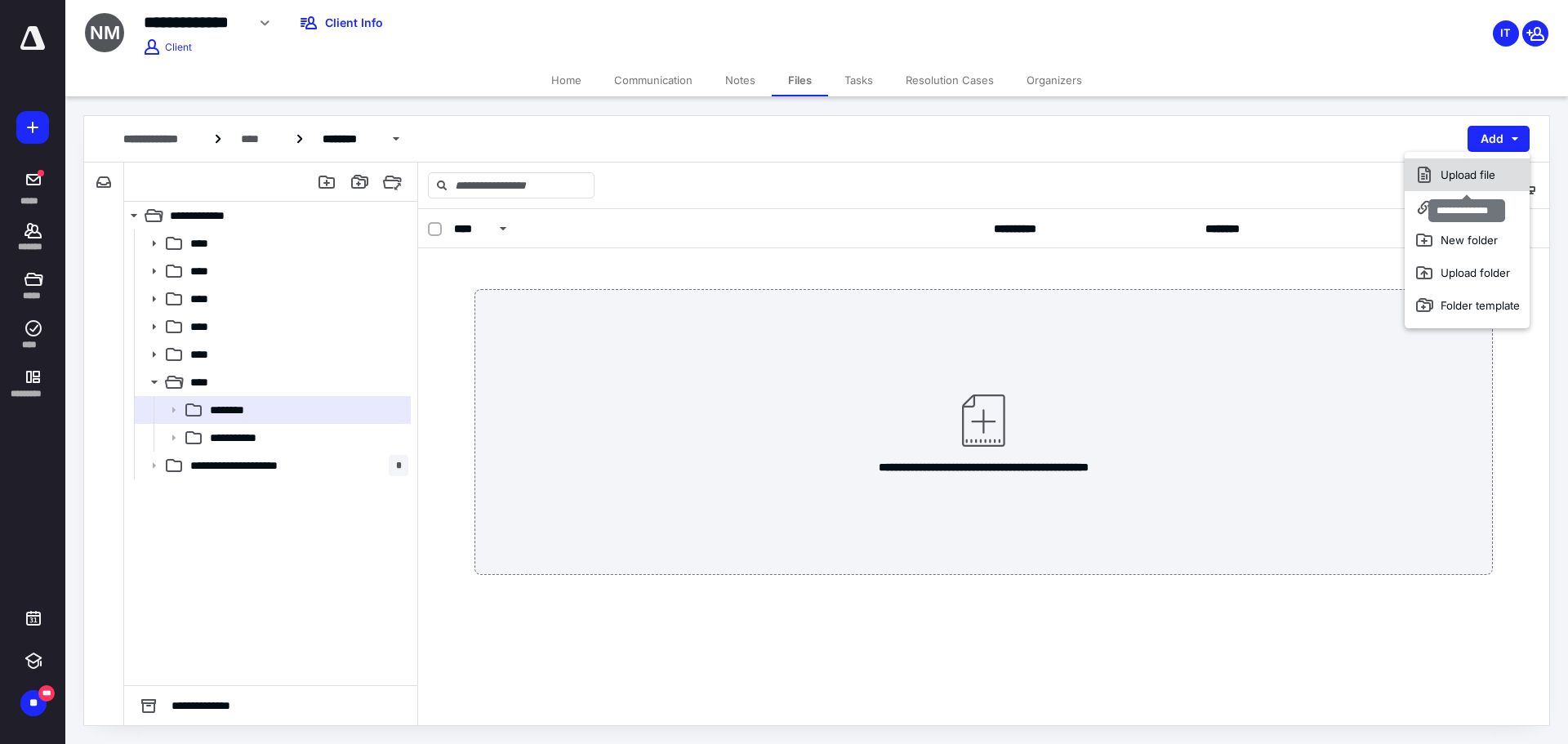 click on "Upload file" at bounding box center [1467, 175] 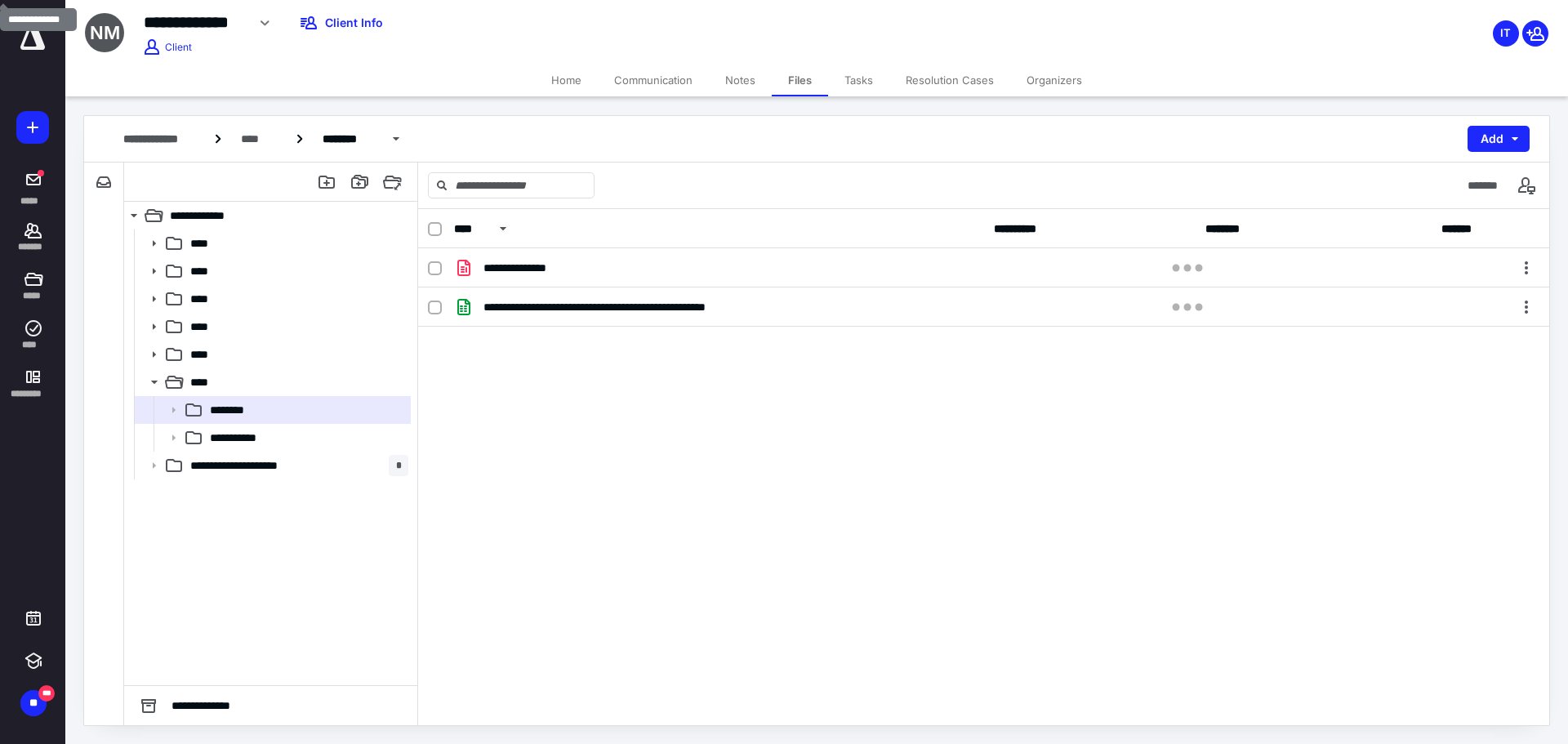 click on "Home" at bounding box center (566, 80) 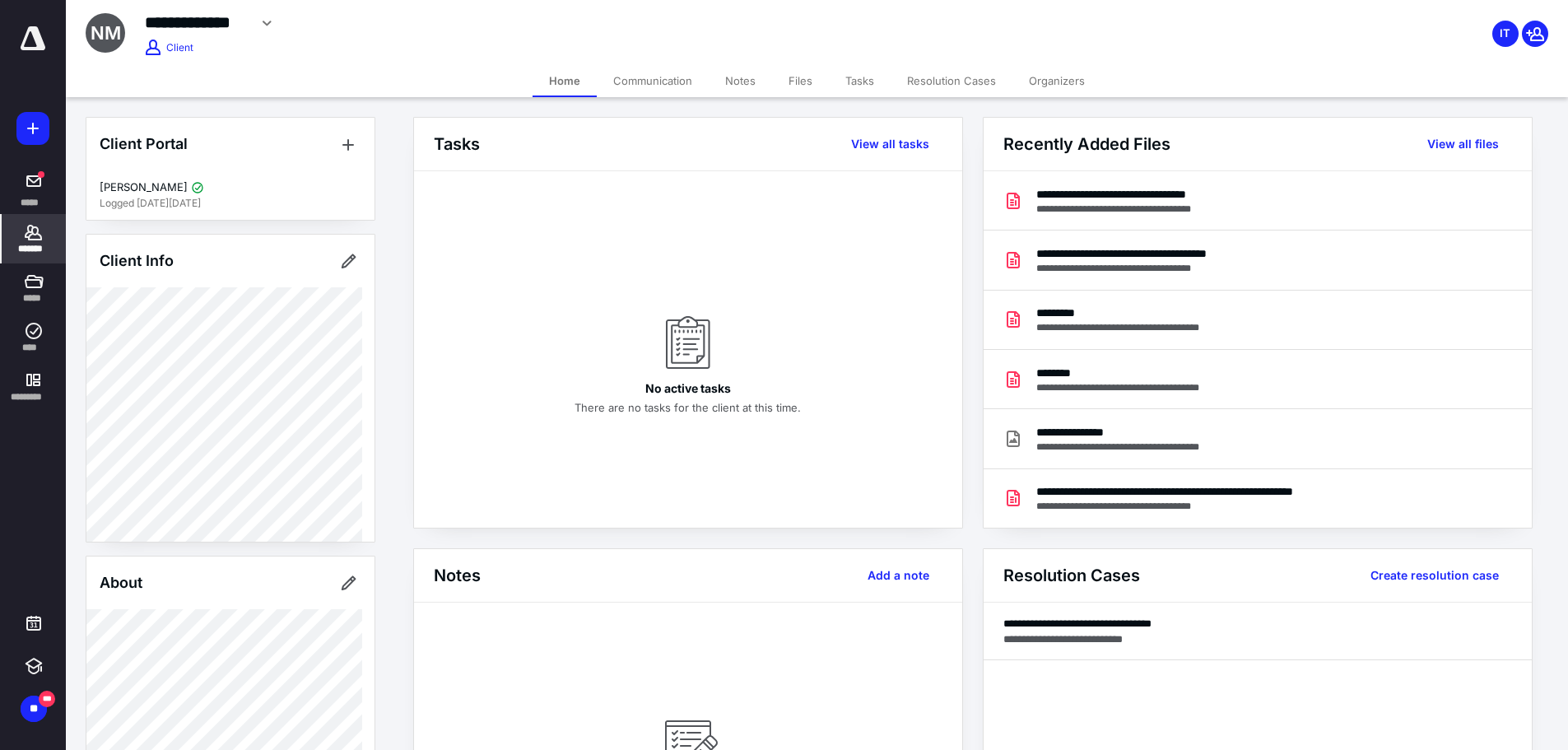 click on "**********" at bounding box center [196, 22] 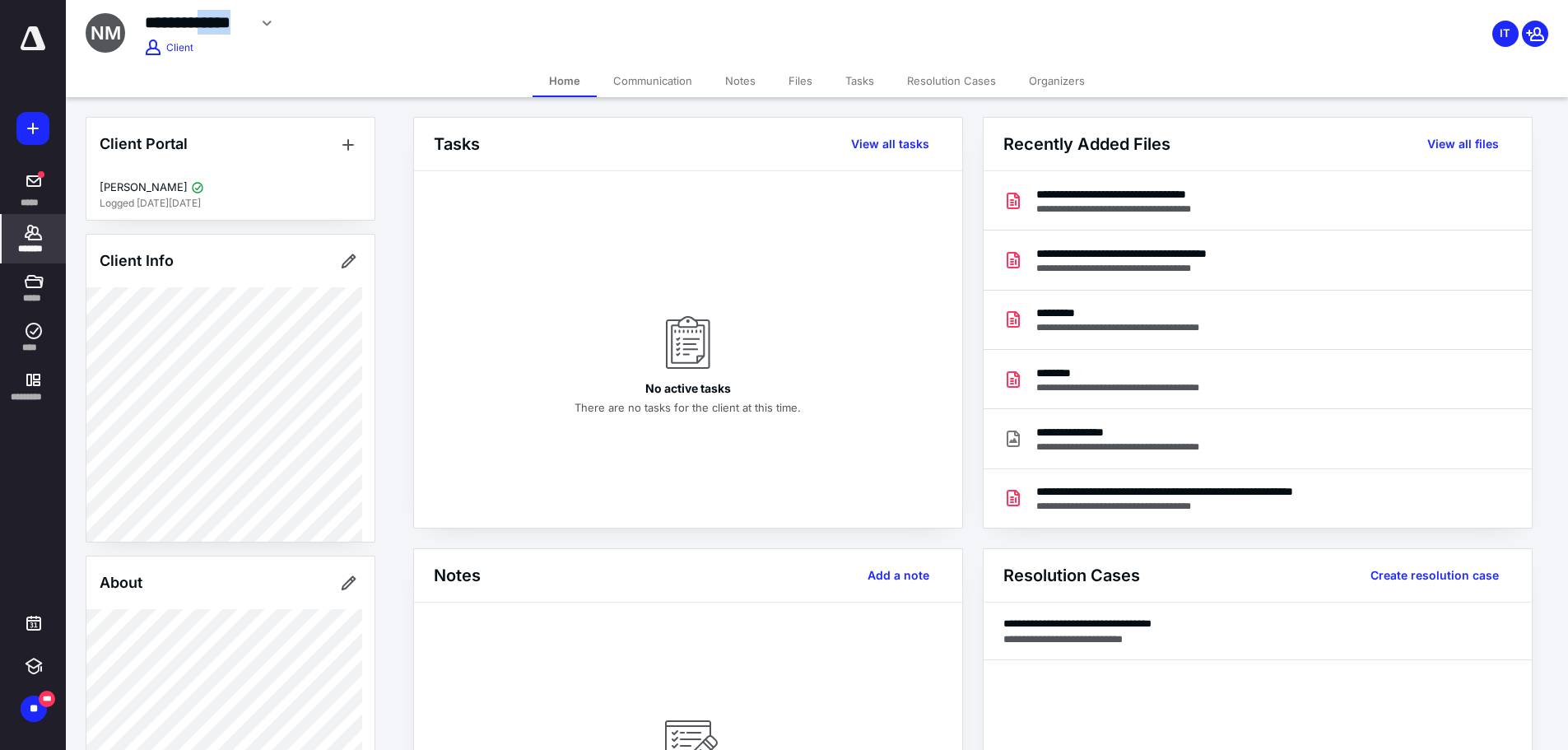click on "**********" at bounding box center [196, 22] 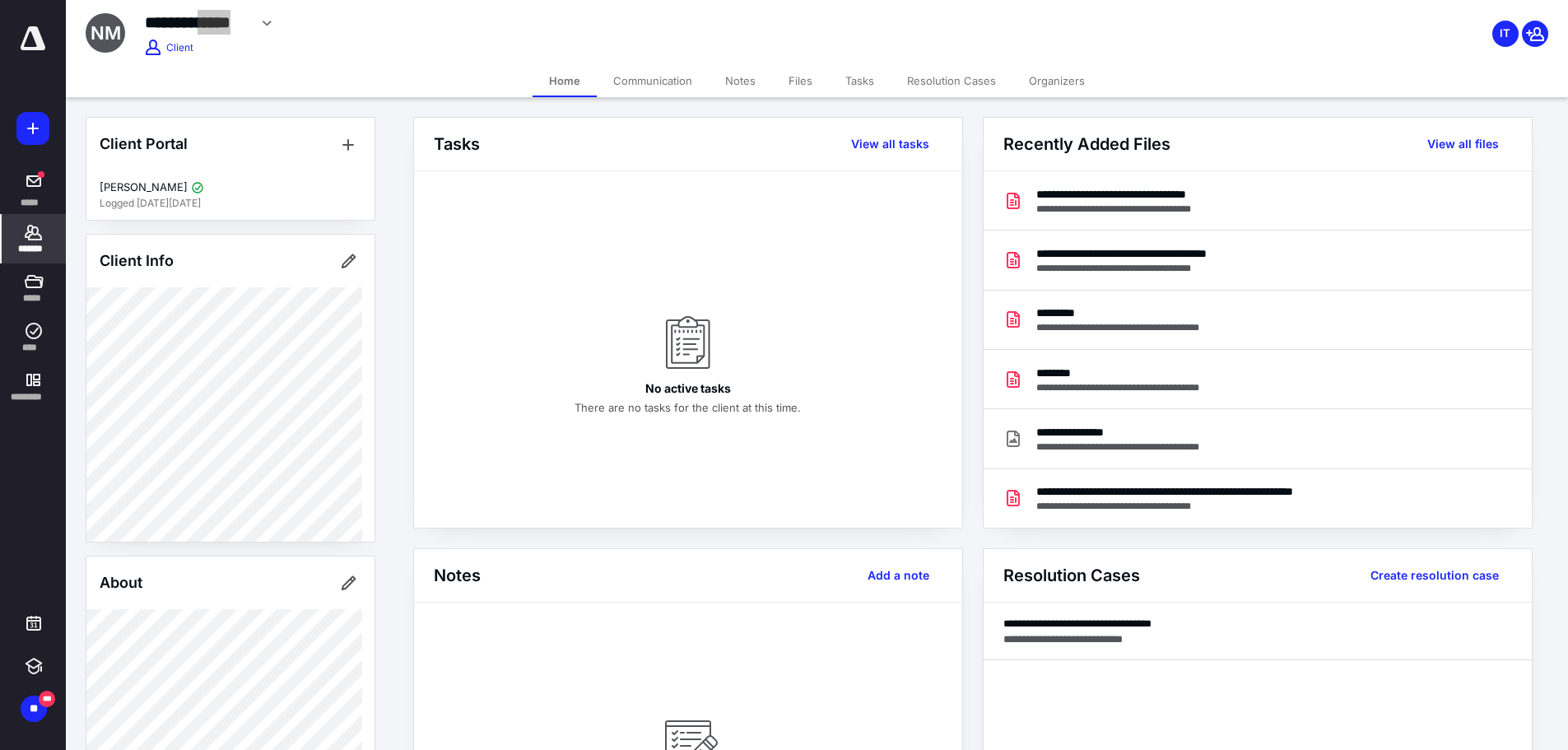 scroll, scrollTop: 601, scrollLeft: 0, axis: vertical 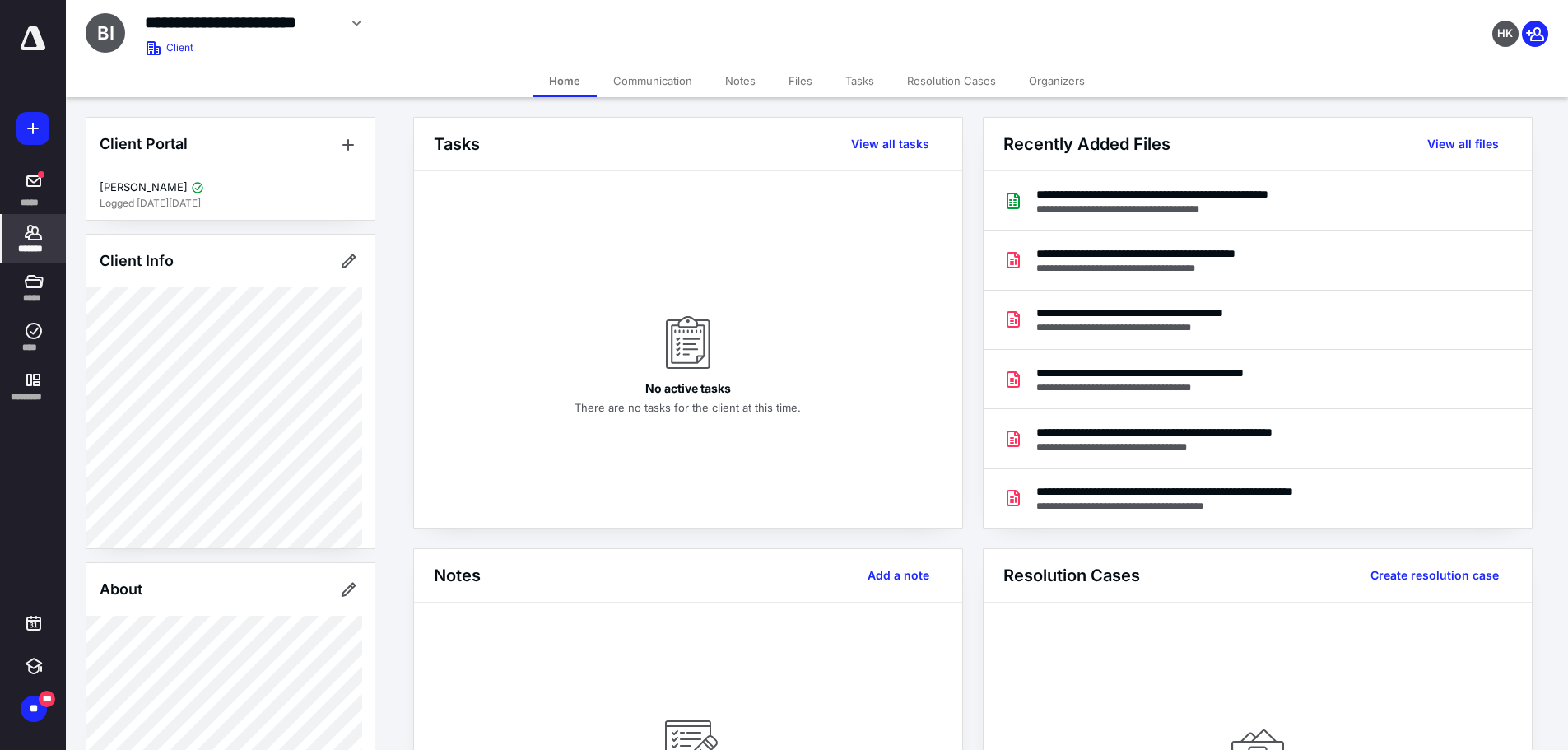 click on "**********" at bounding box center (241, 22) 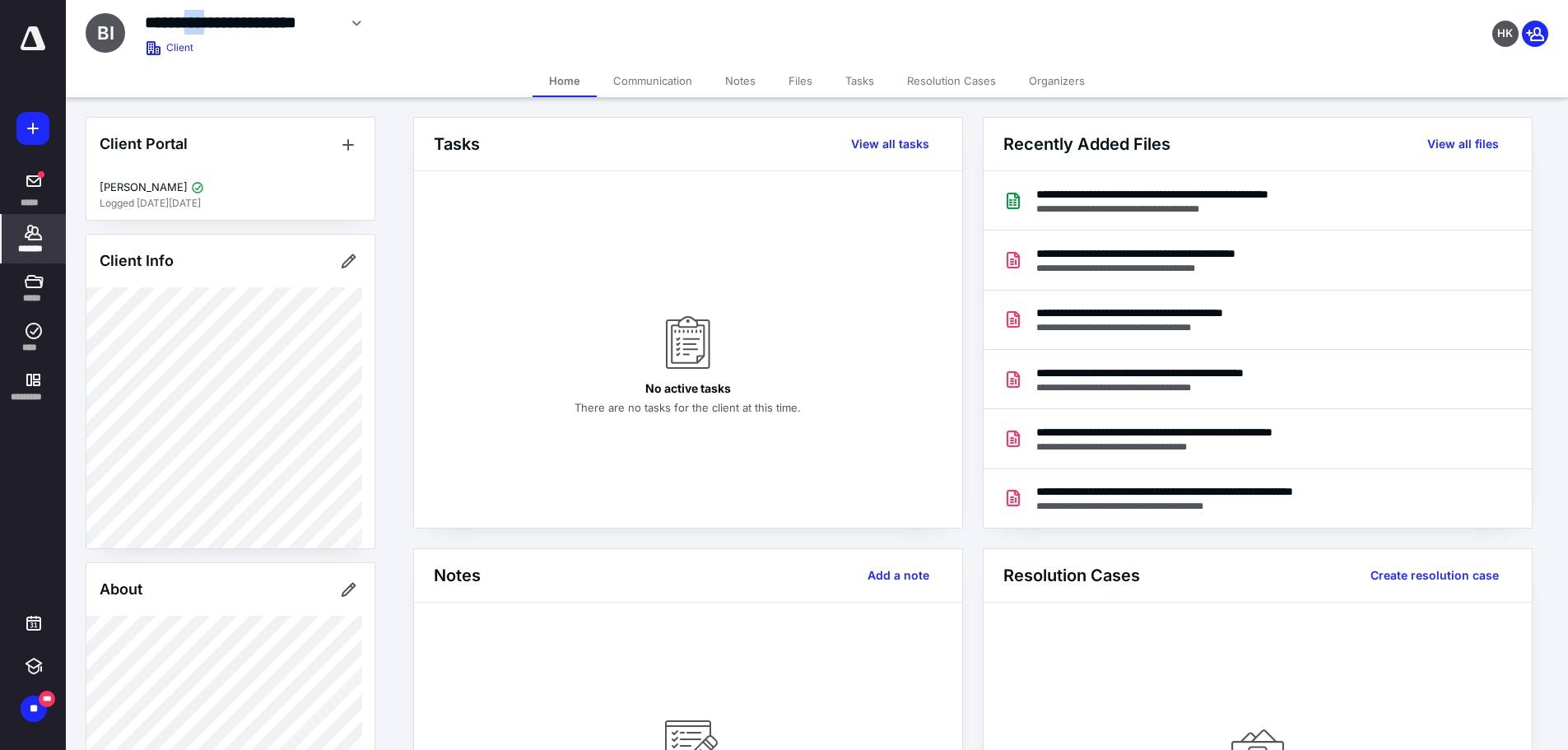 click on "**********" at bounding box center (241, 22) 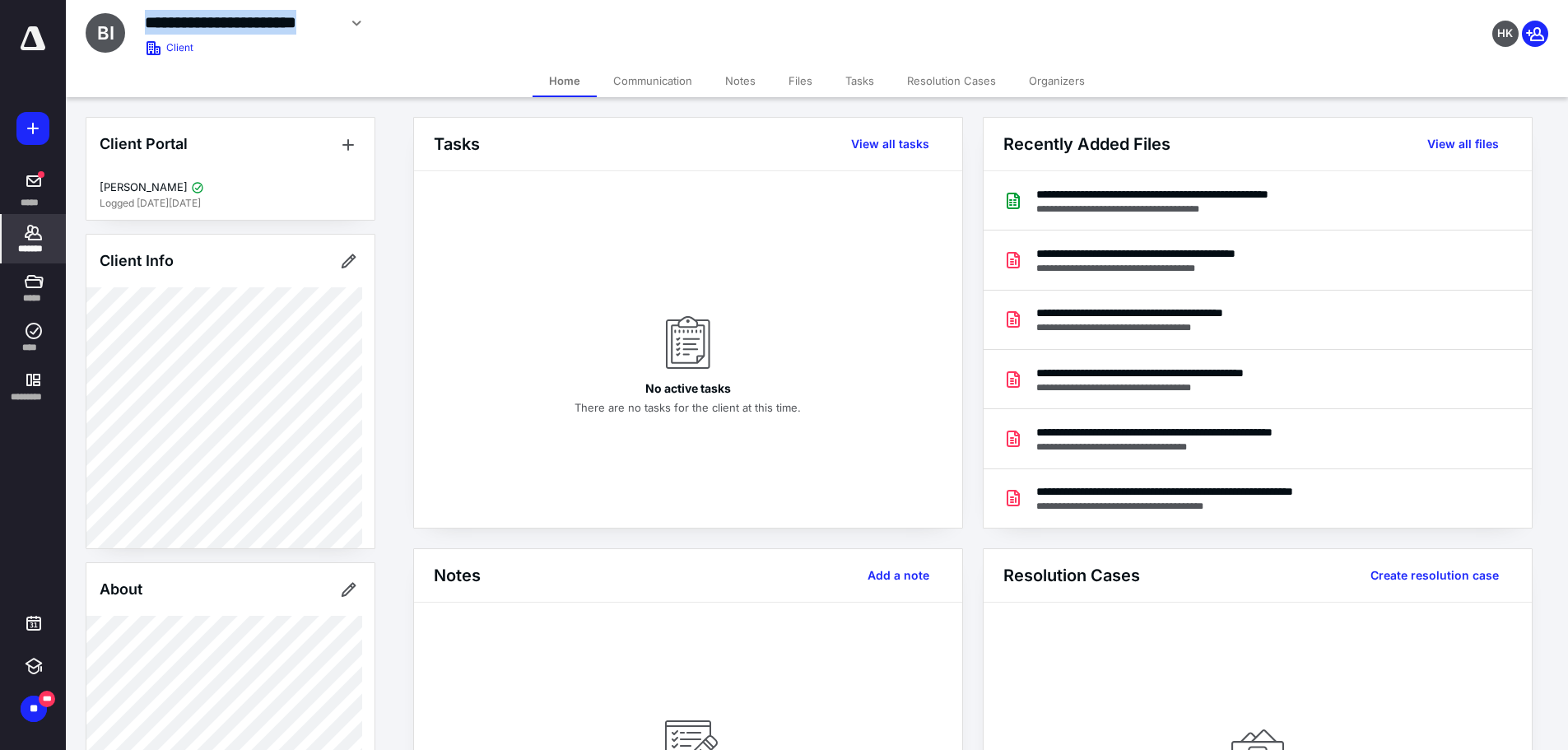 click on "**********" at bounding box center (241, 22) 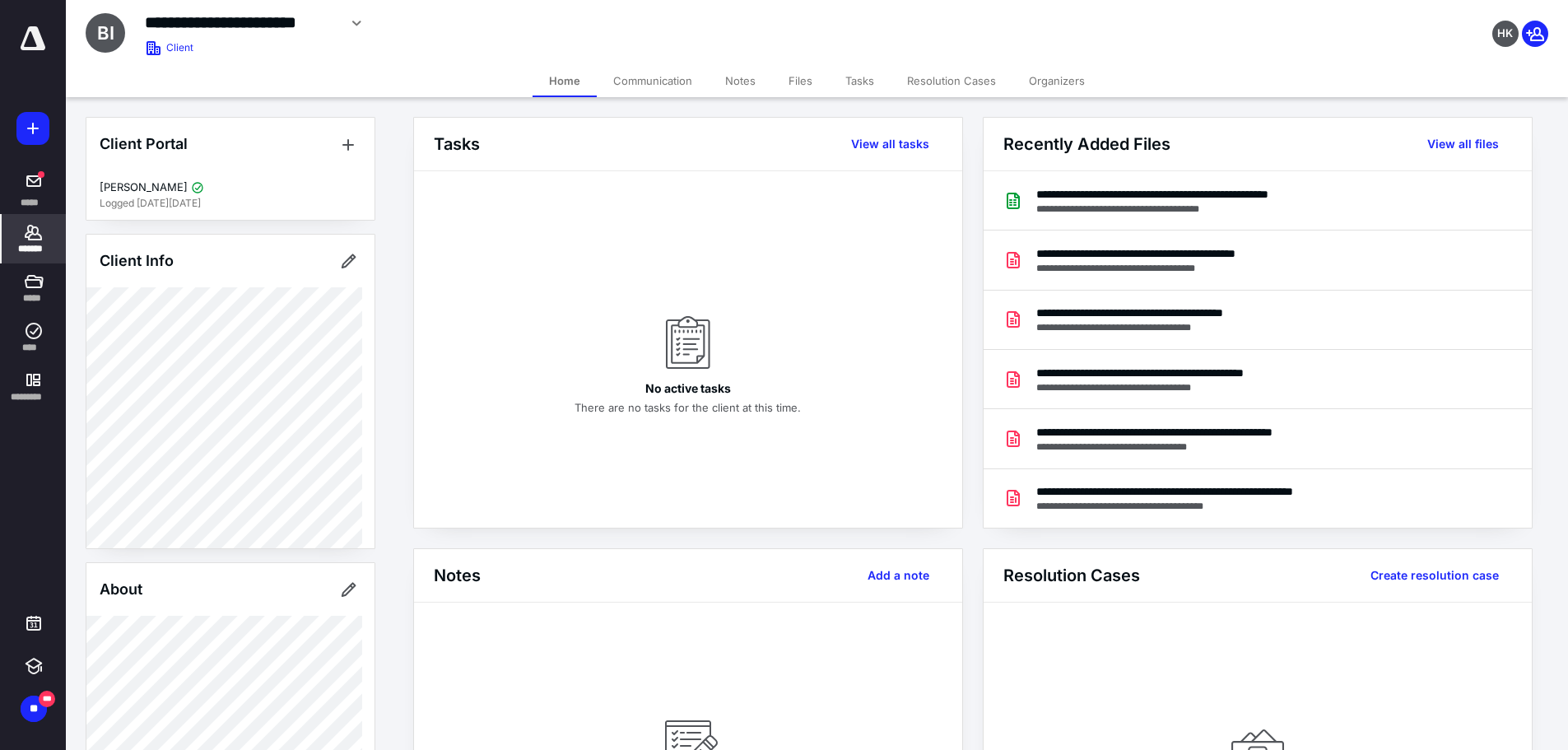 click on "*******" at bounding box center [34, 239] 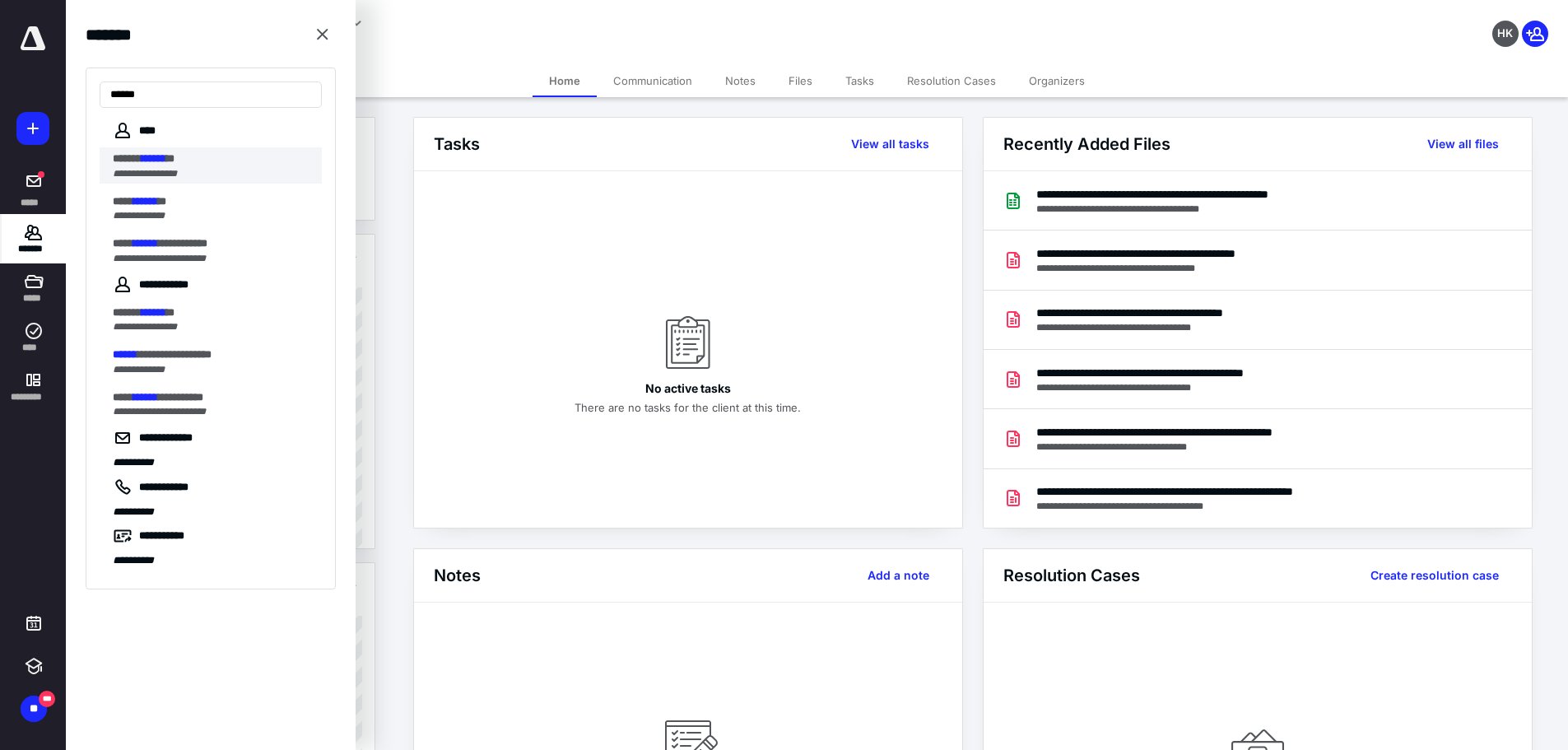 type on "******" 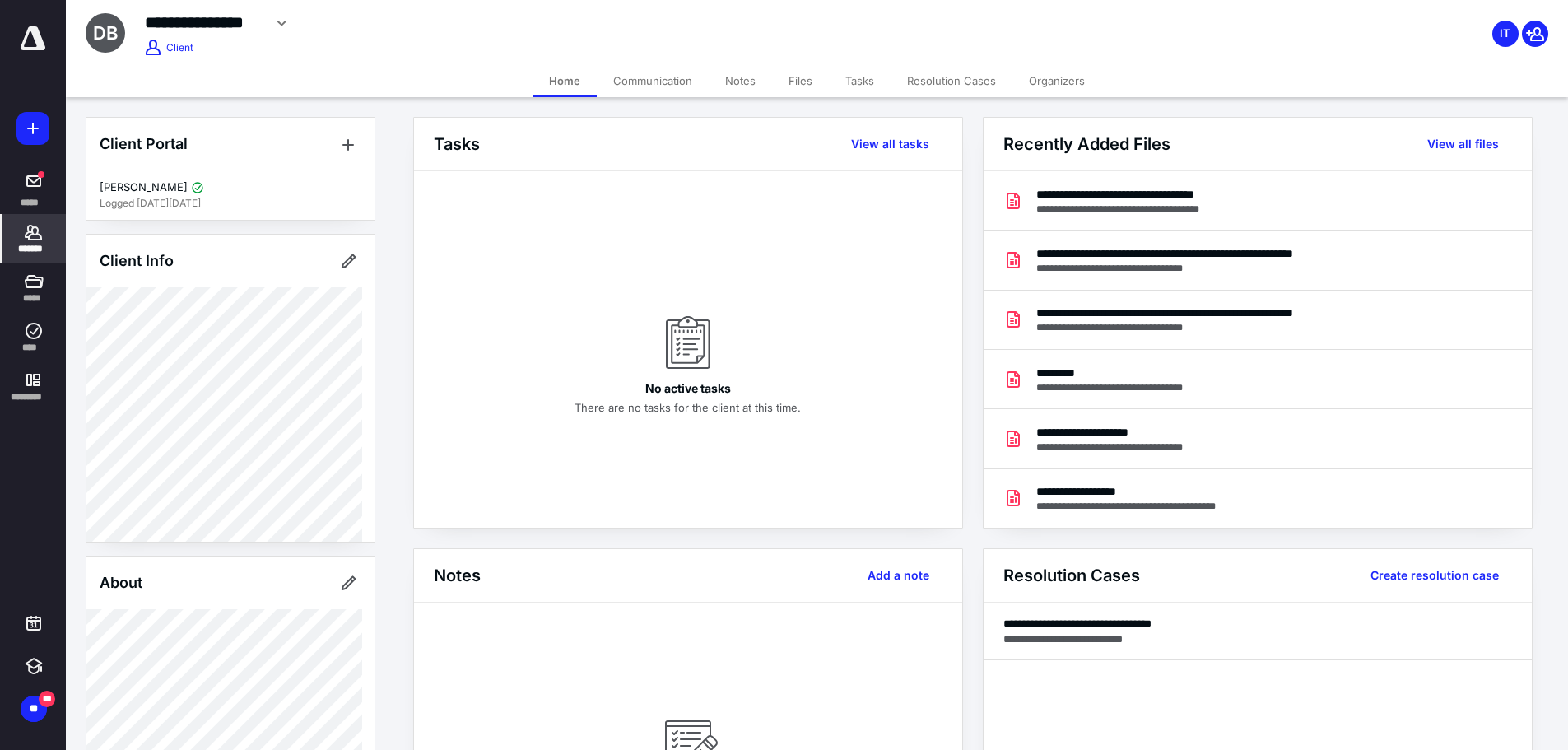 click 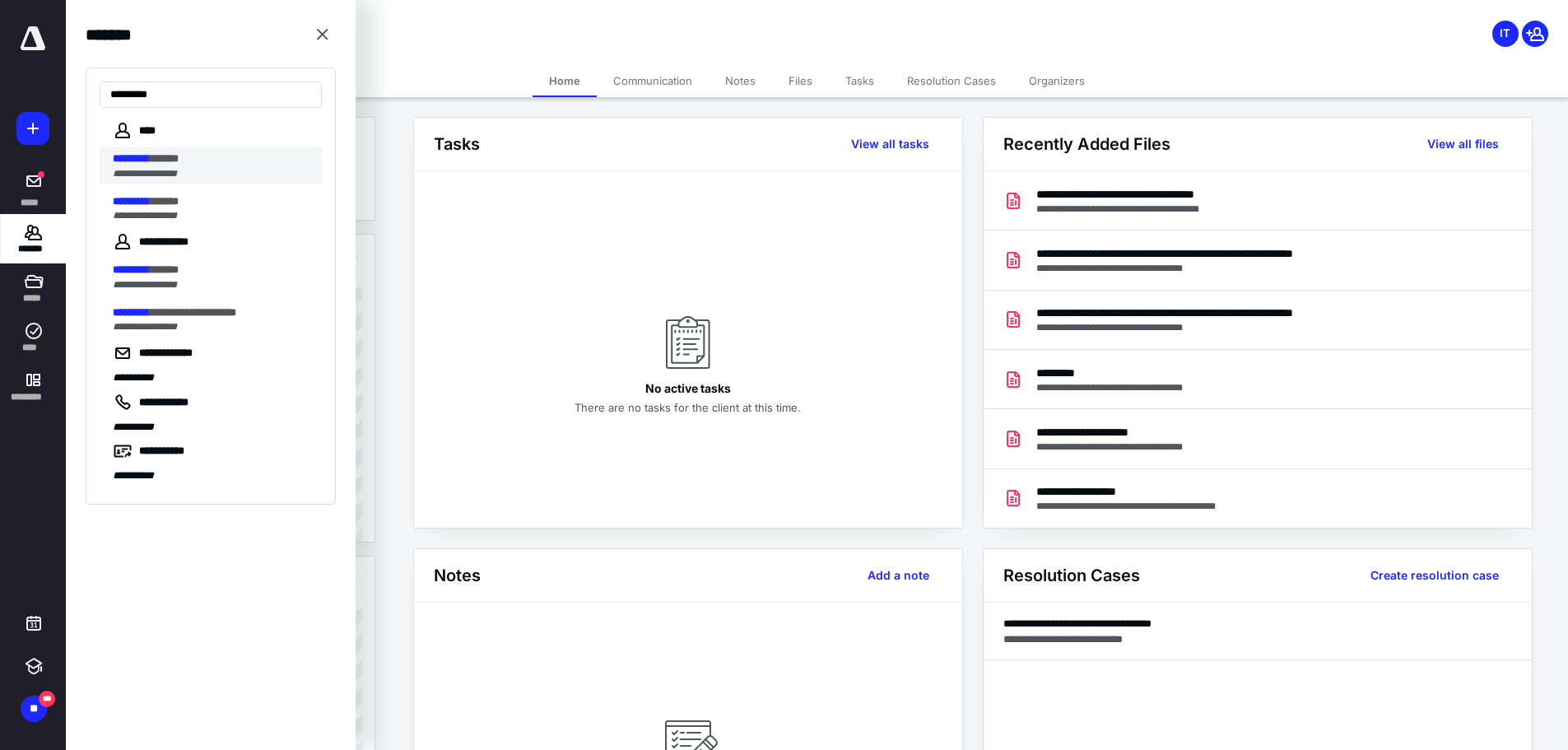 type on "*********" 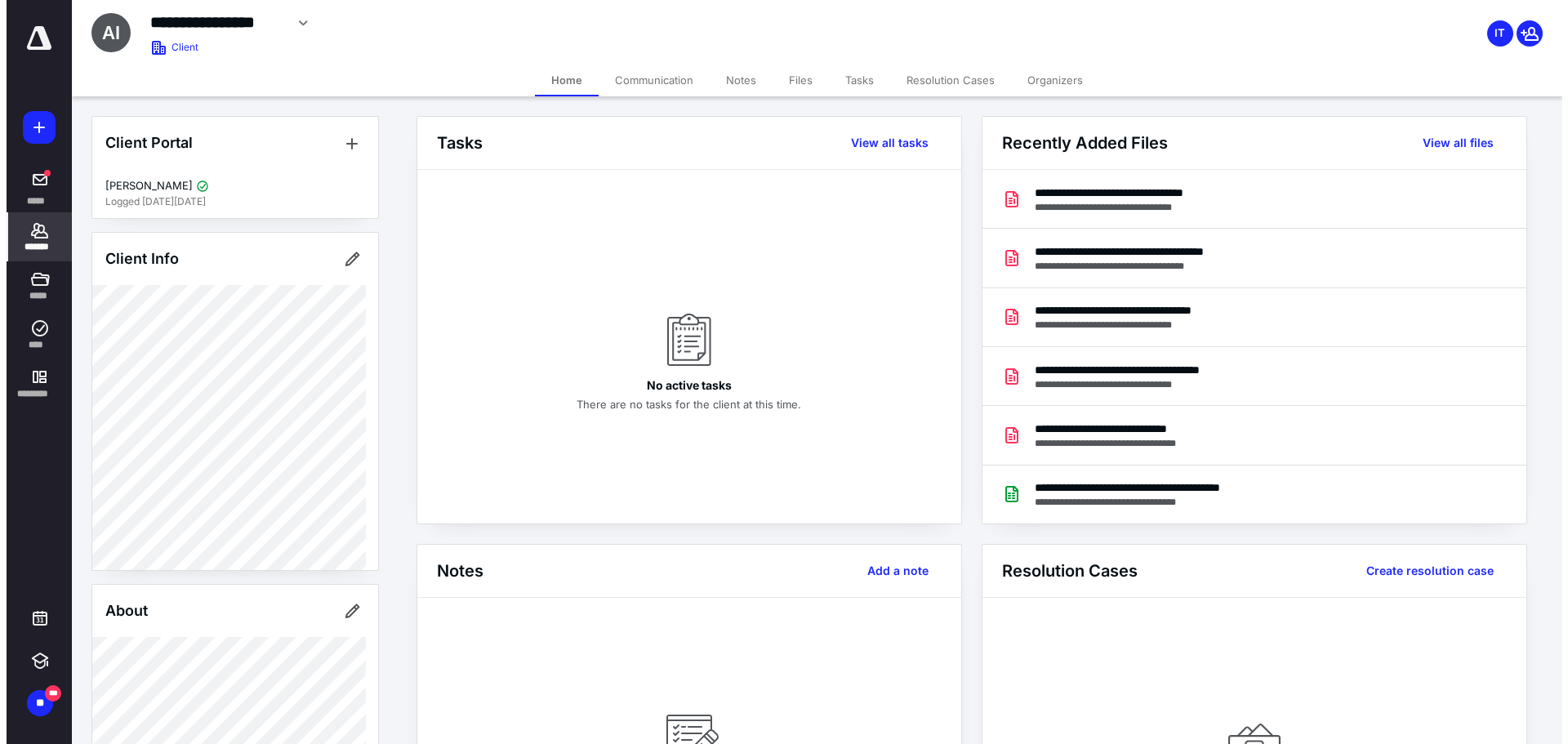 scroll, scrollTop: 700, scrollLeft: 0, axis: vertical 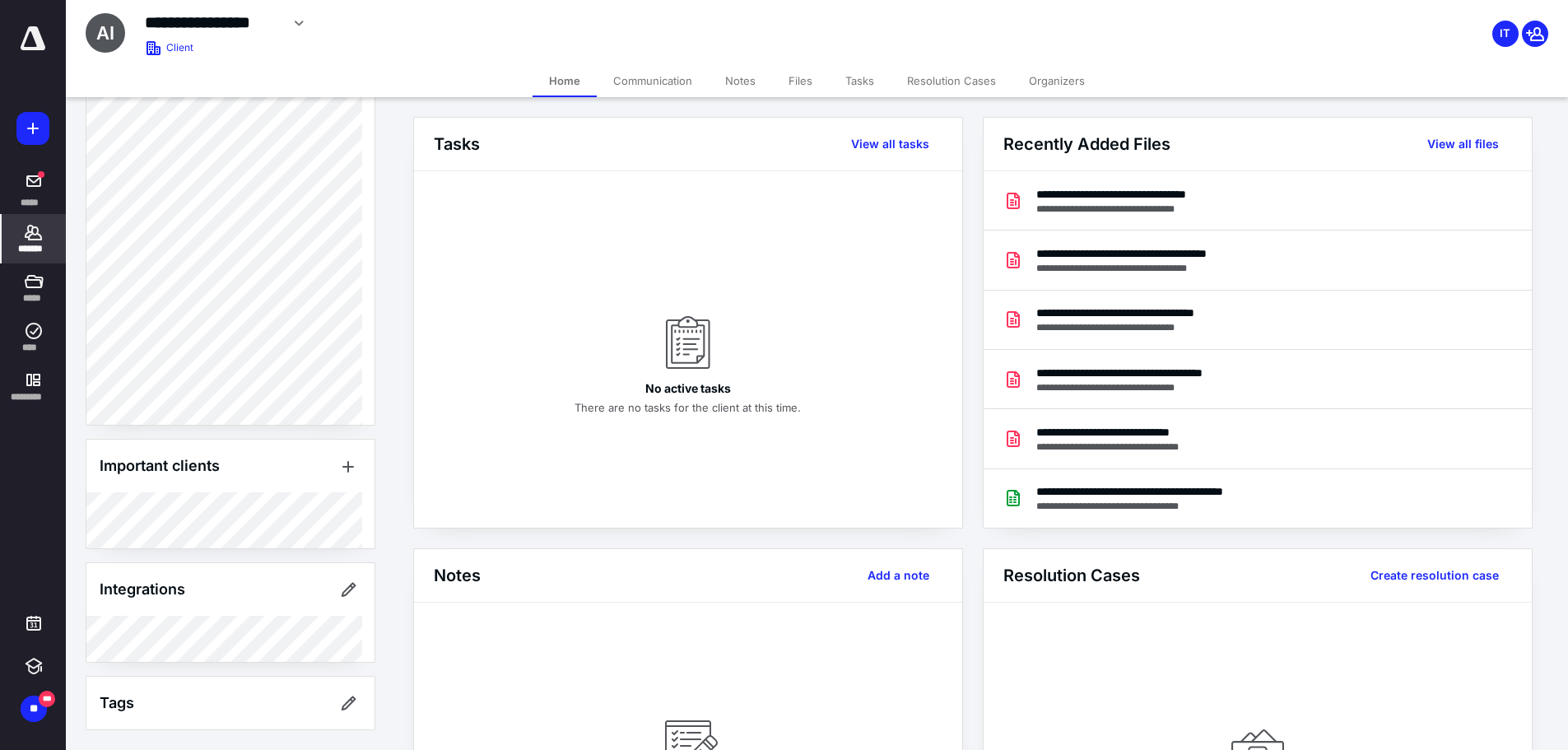 click on "*******" at bounding box center (34, 249) 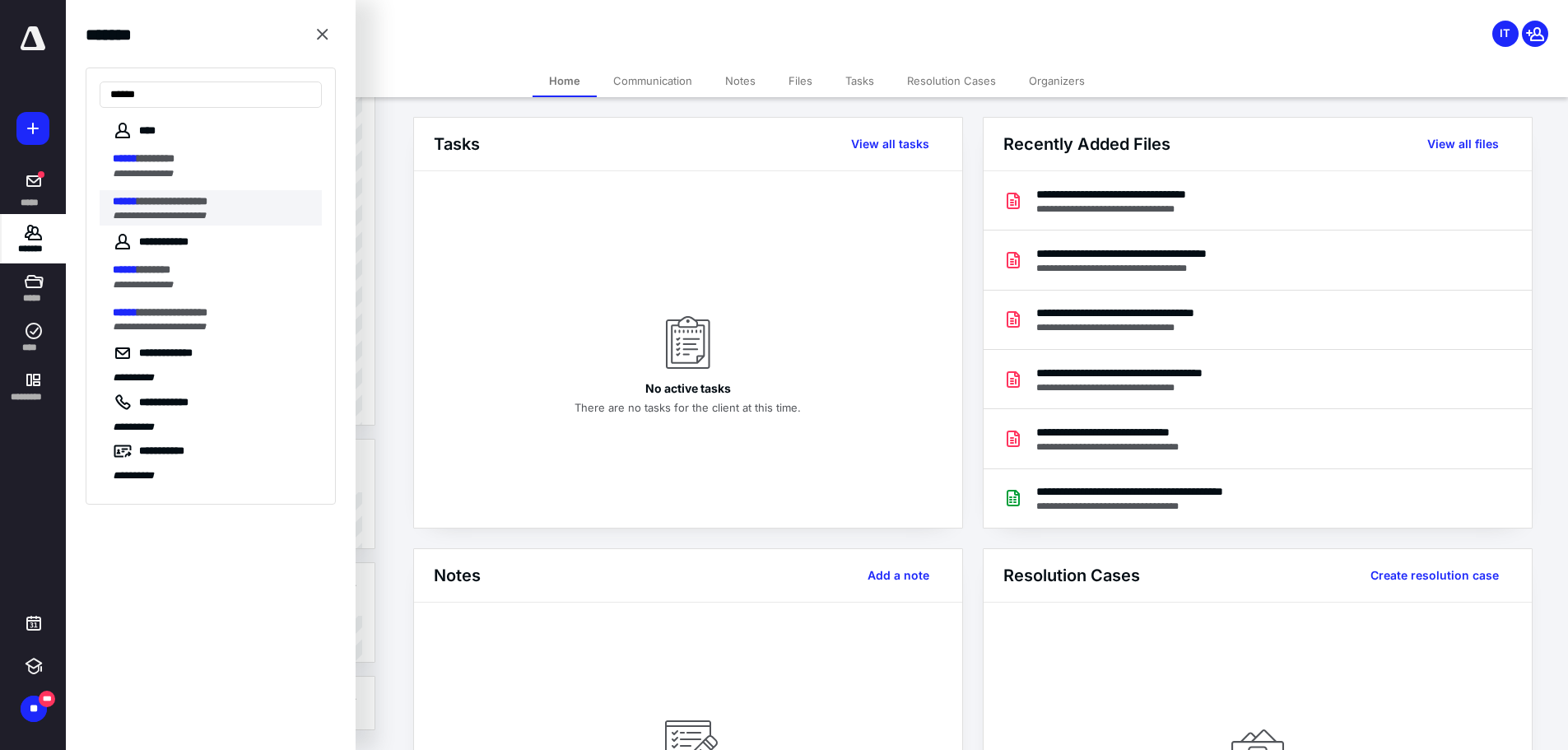 type on "******" 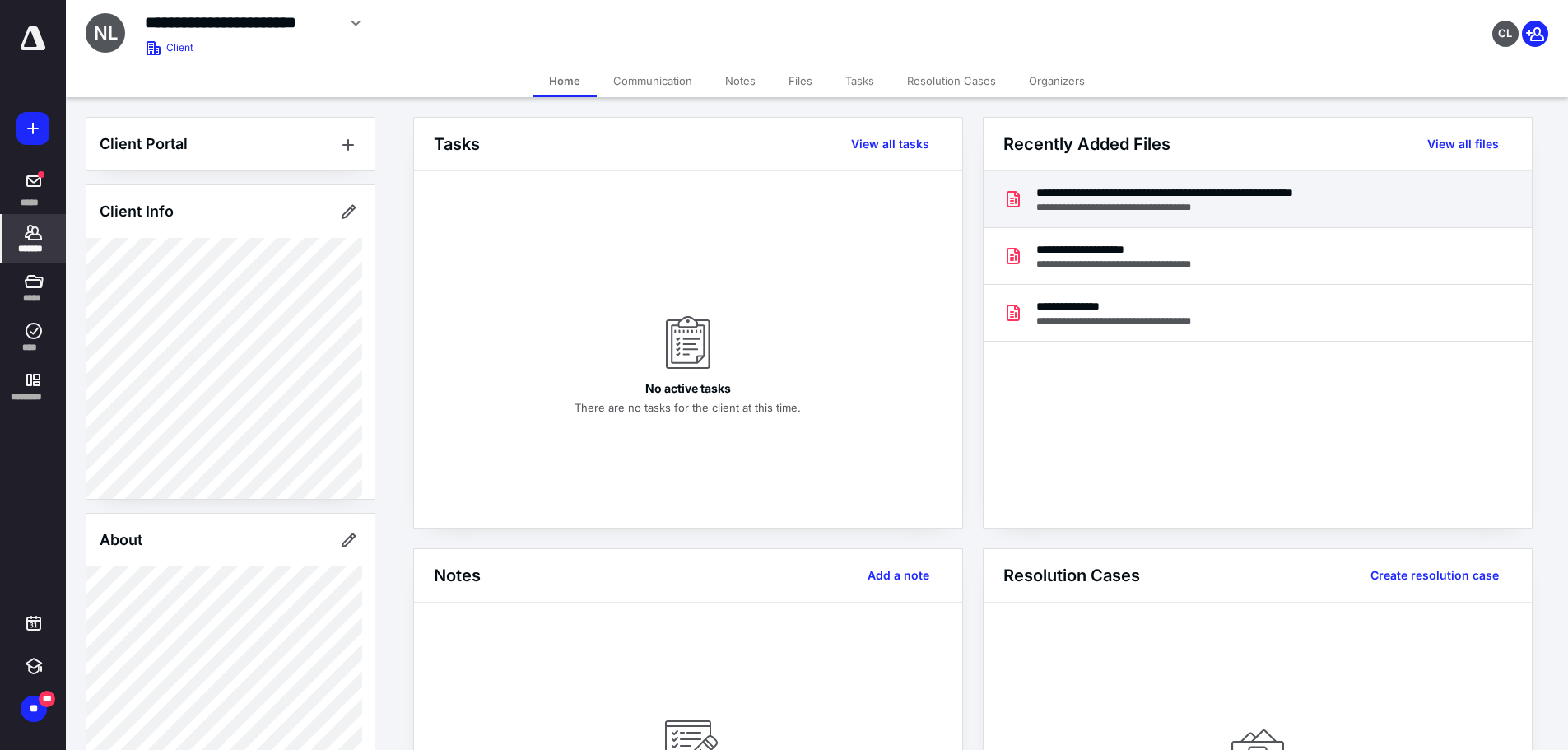click on "**********" at bounding box center [1213, 207] 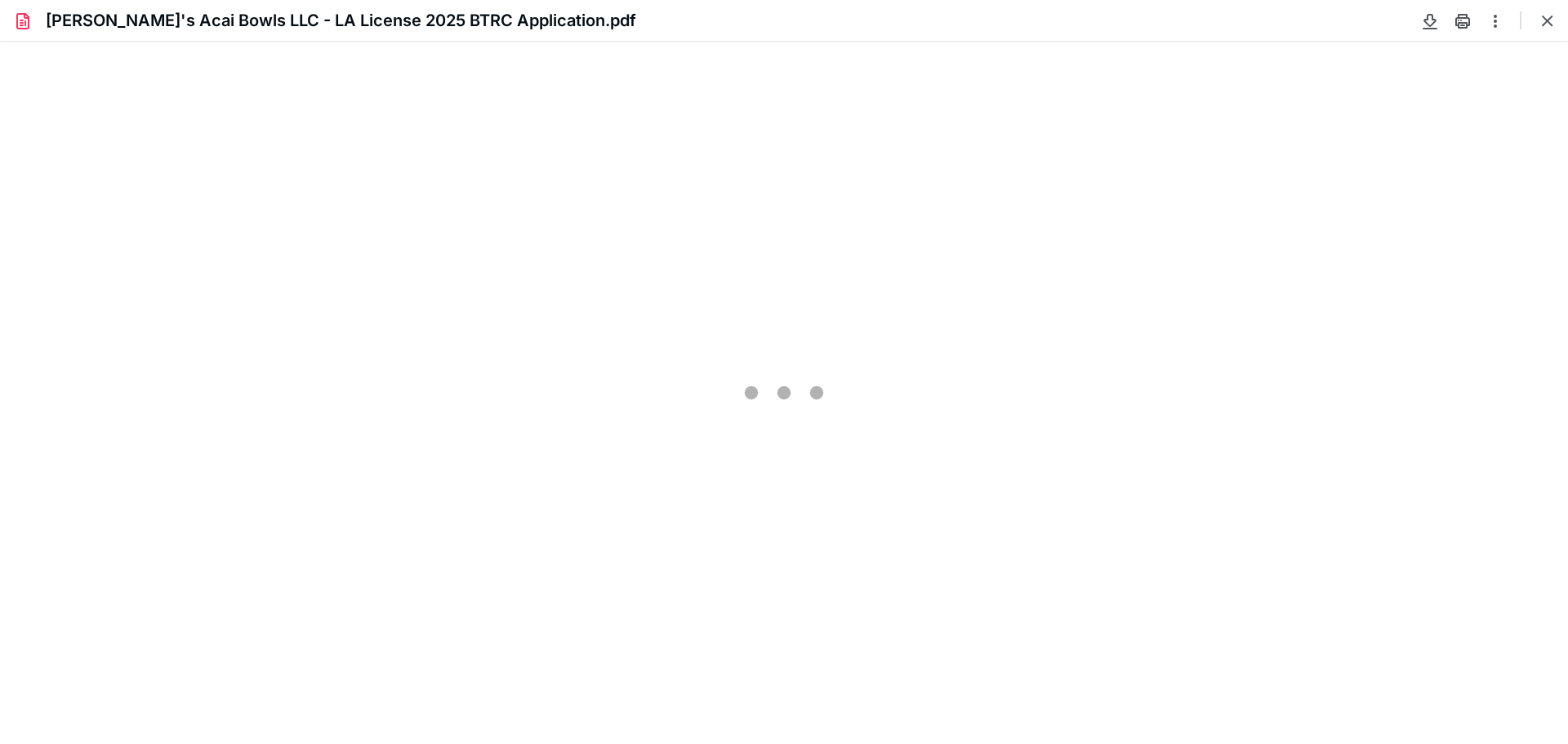 scroll, scrollTop: 0, scrollLeft: 0, axis: both 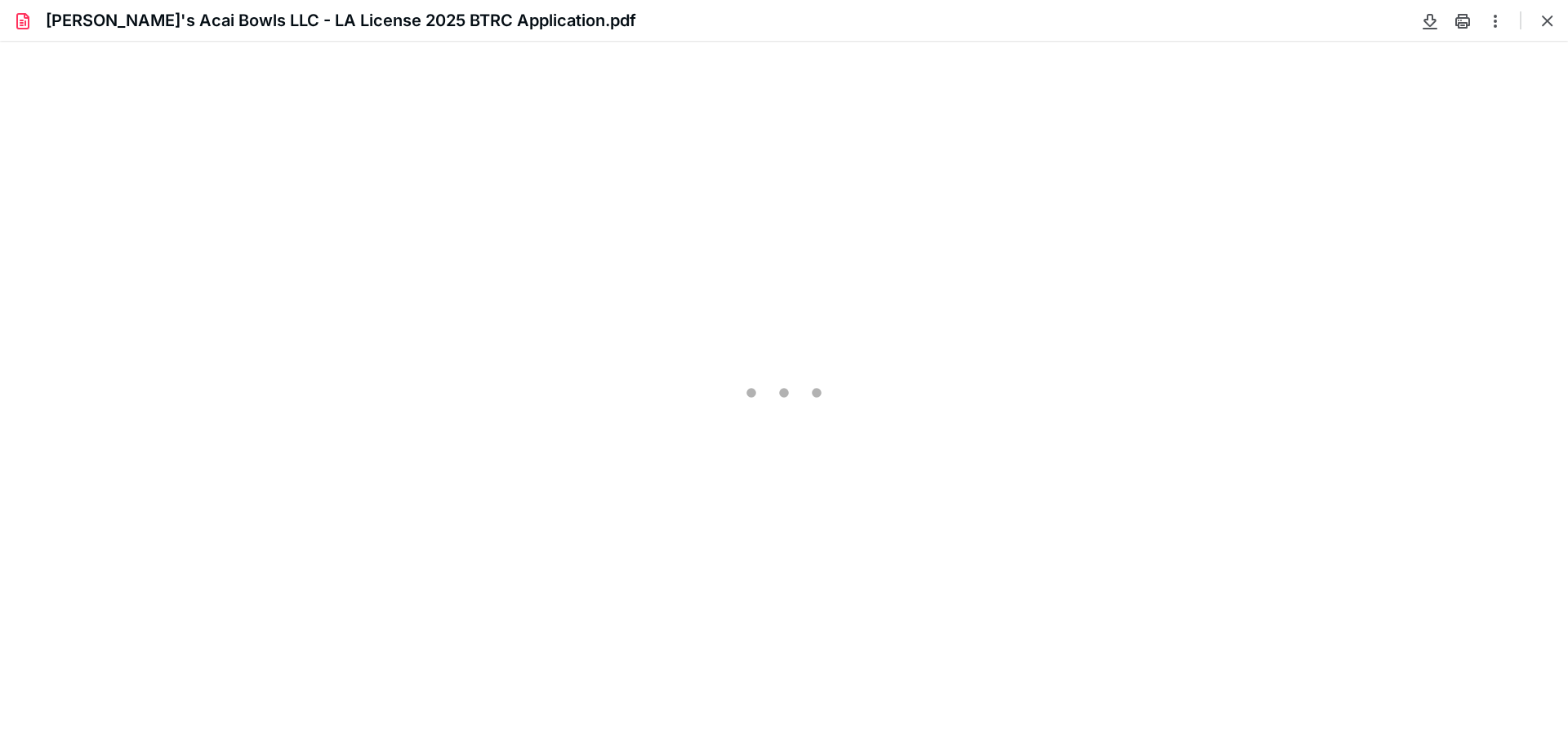 type on "100" 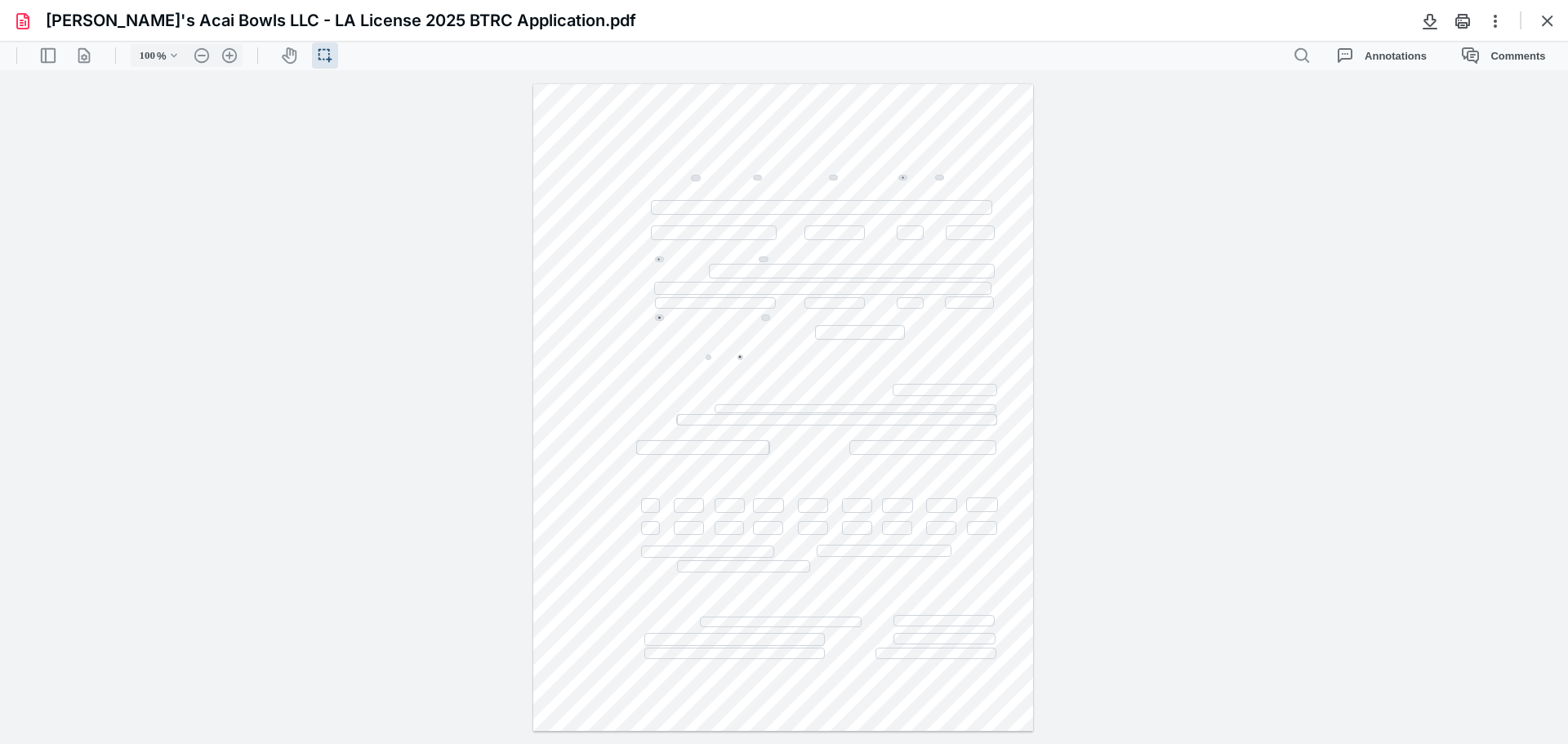 drag, startPoint x: 1542, startPoint y: 18, endPoint x: 1275, endPoint y: 79, distance: 273.8795 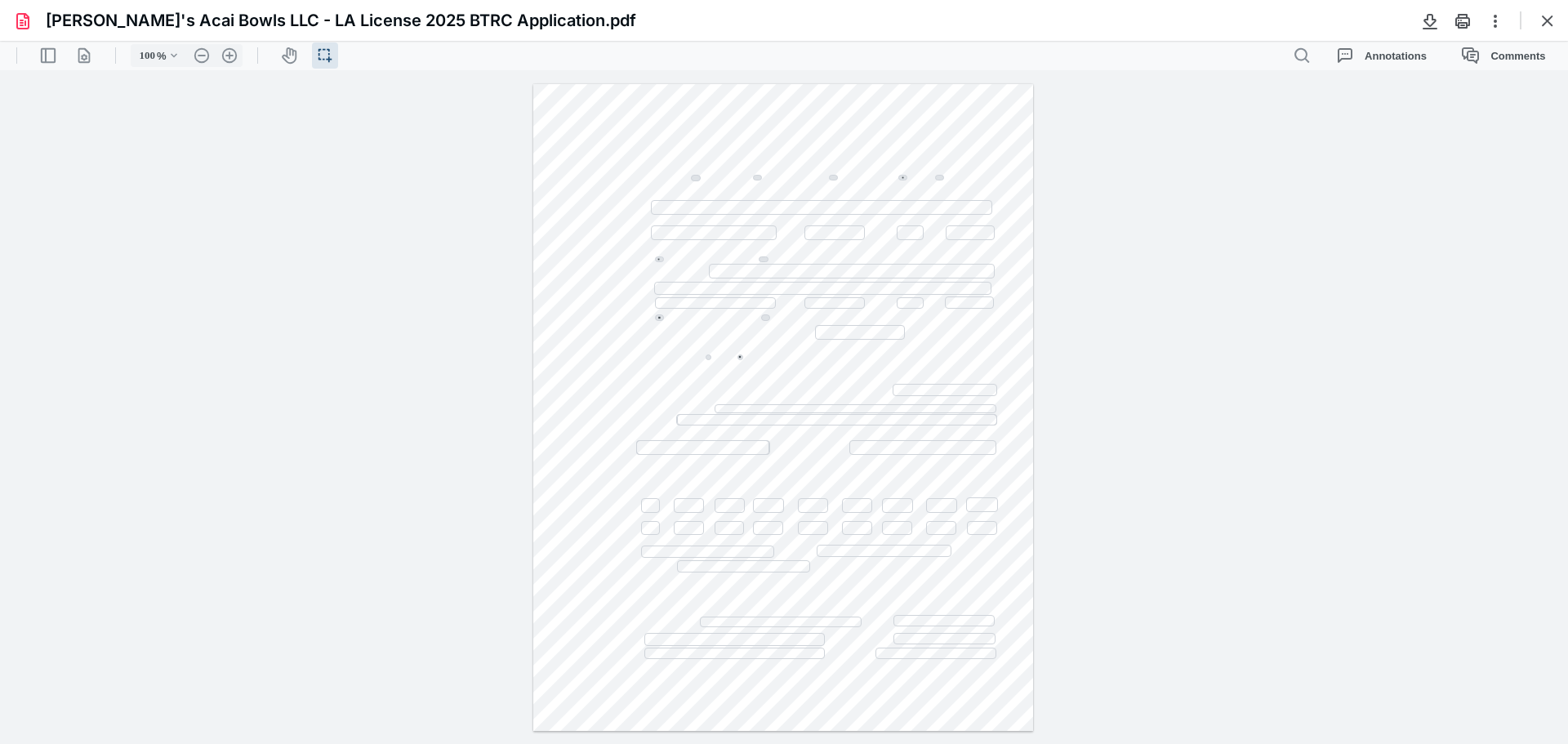 click at bounding box center (1548, 20) 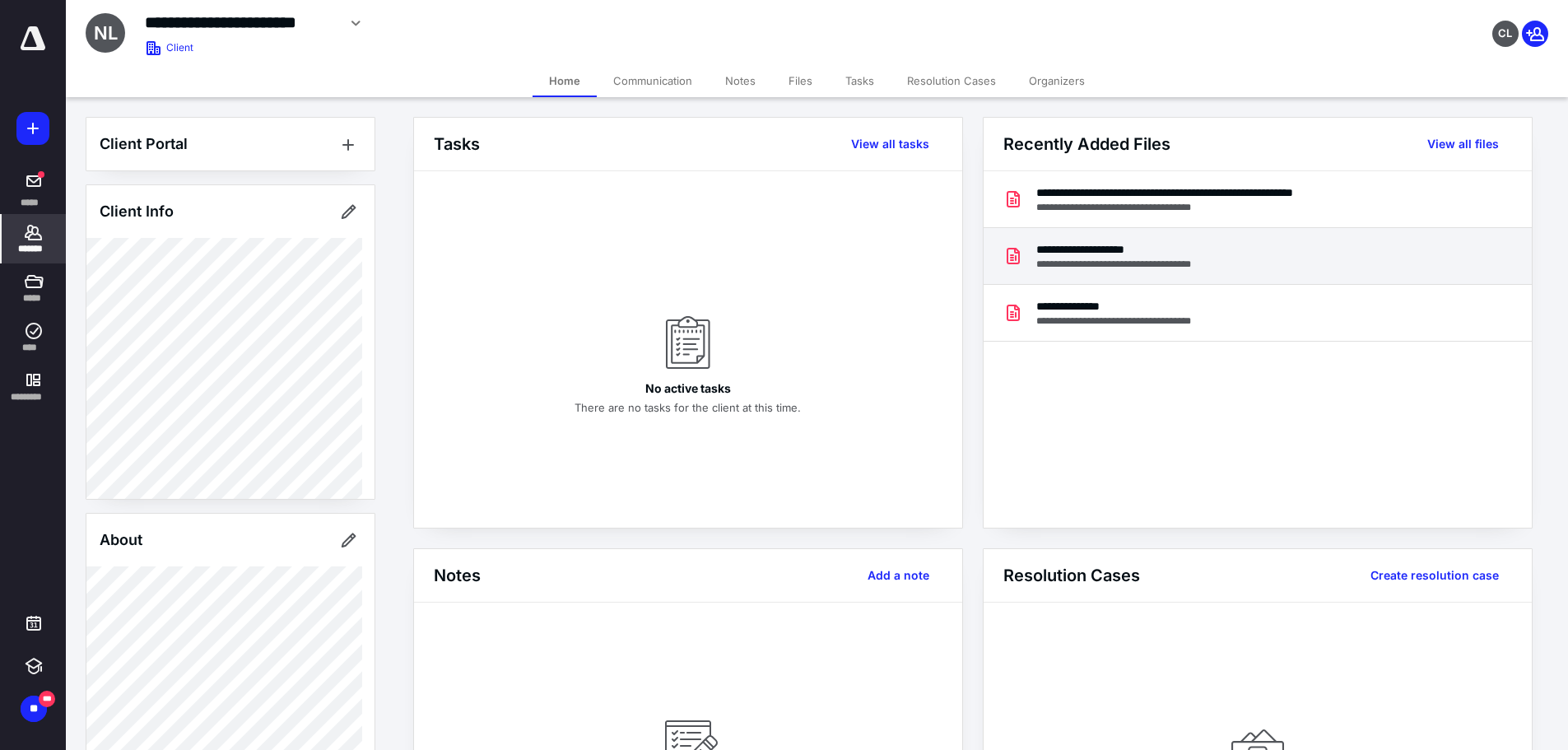 click on "**********" at bounding box center (1258, 256) 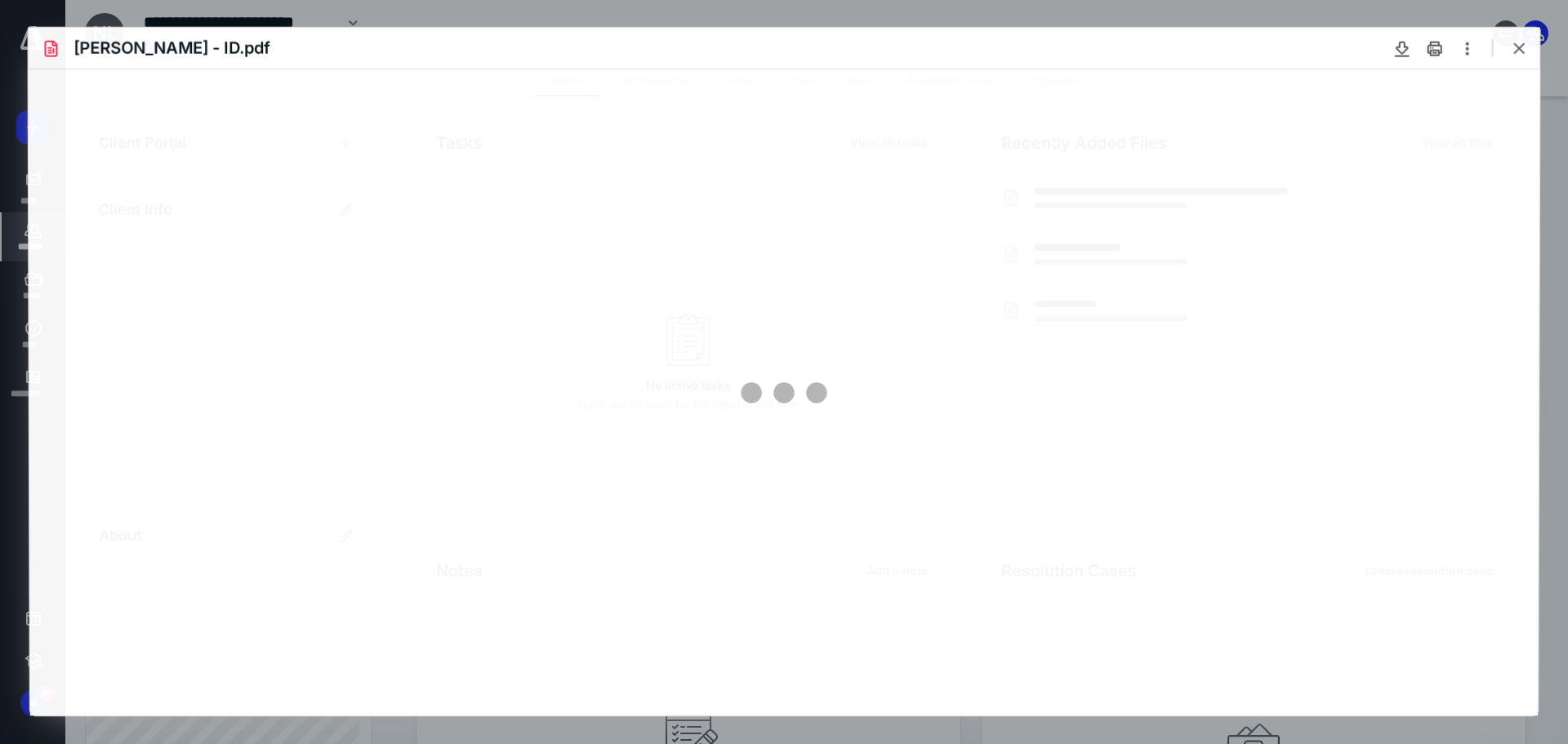 scroll, scrollTop: 0, scrollLeft: 0, axis: both 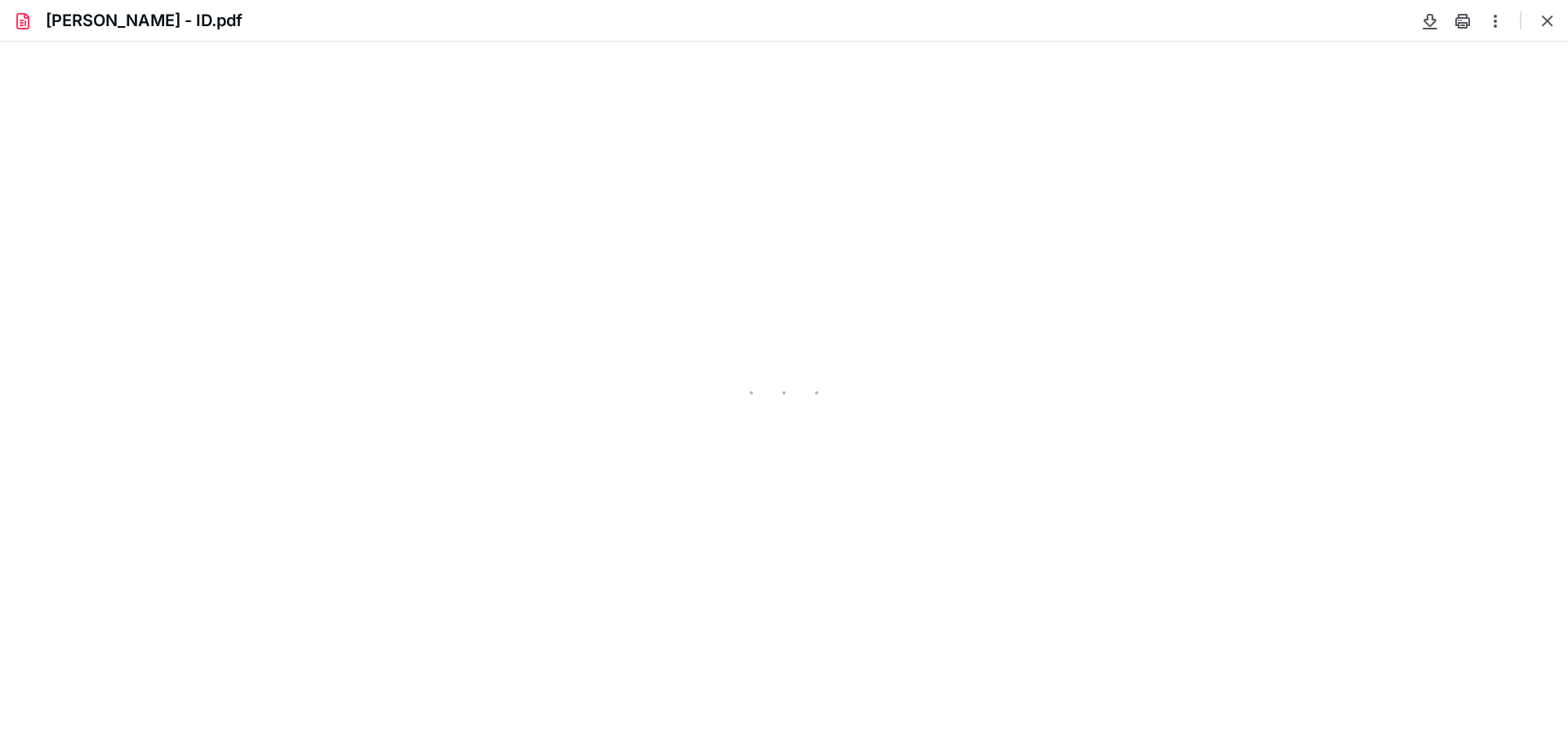 type on "24" 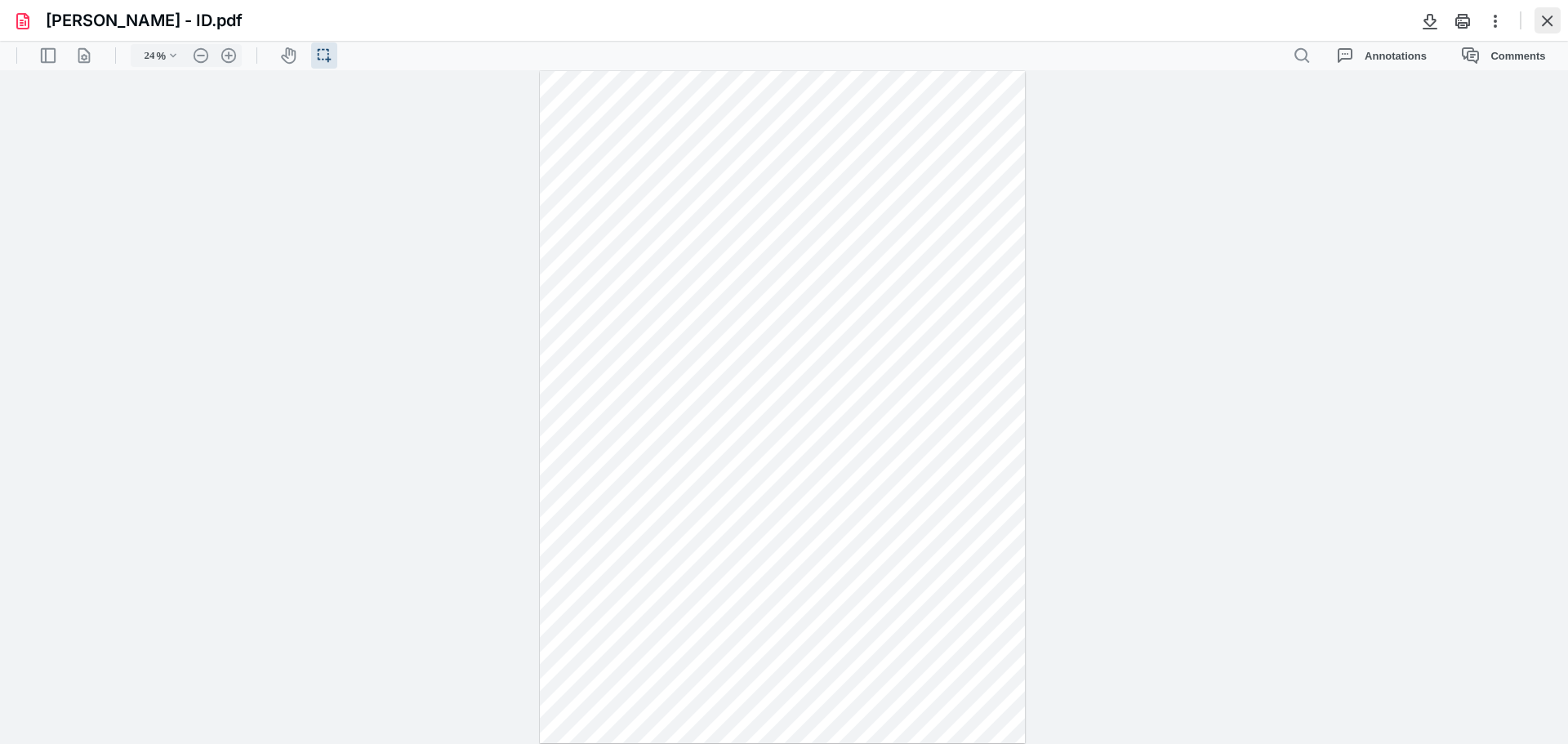 click at bounding box center [1548, 20] 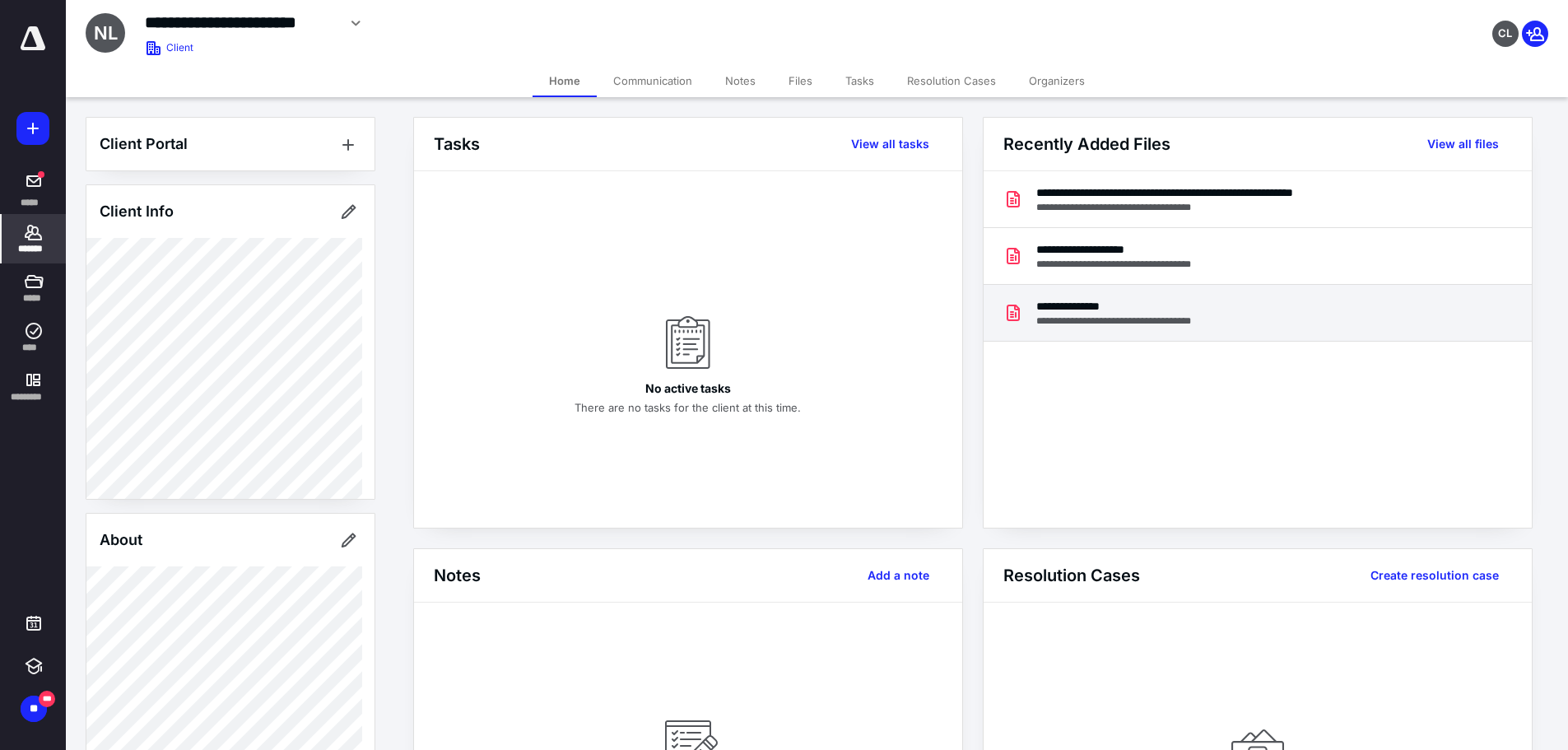 click on "**********" at bounding box center (1258, 313) 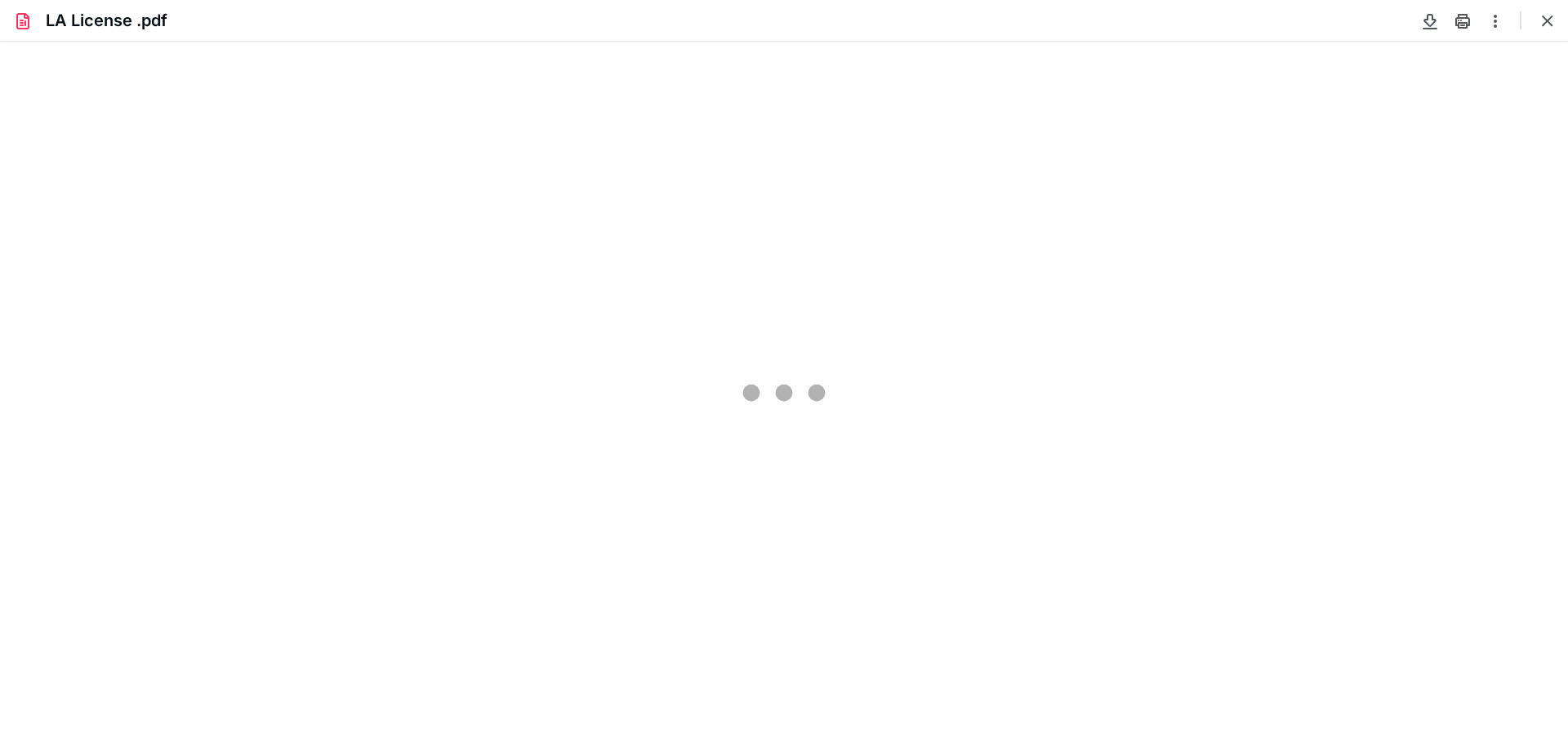 scroll, scrollTop: 0, scrollLeft: 0, axis: both 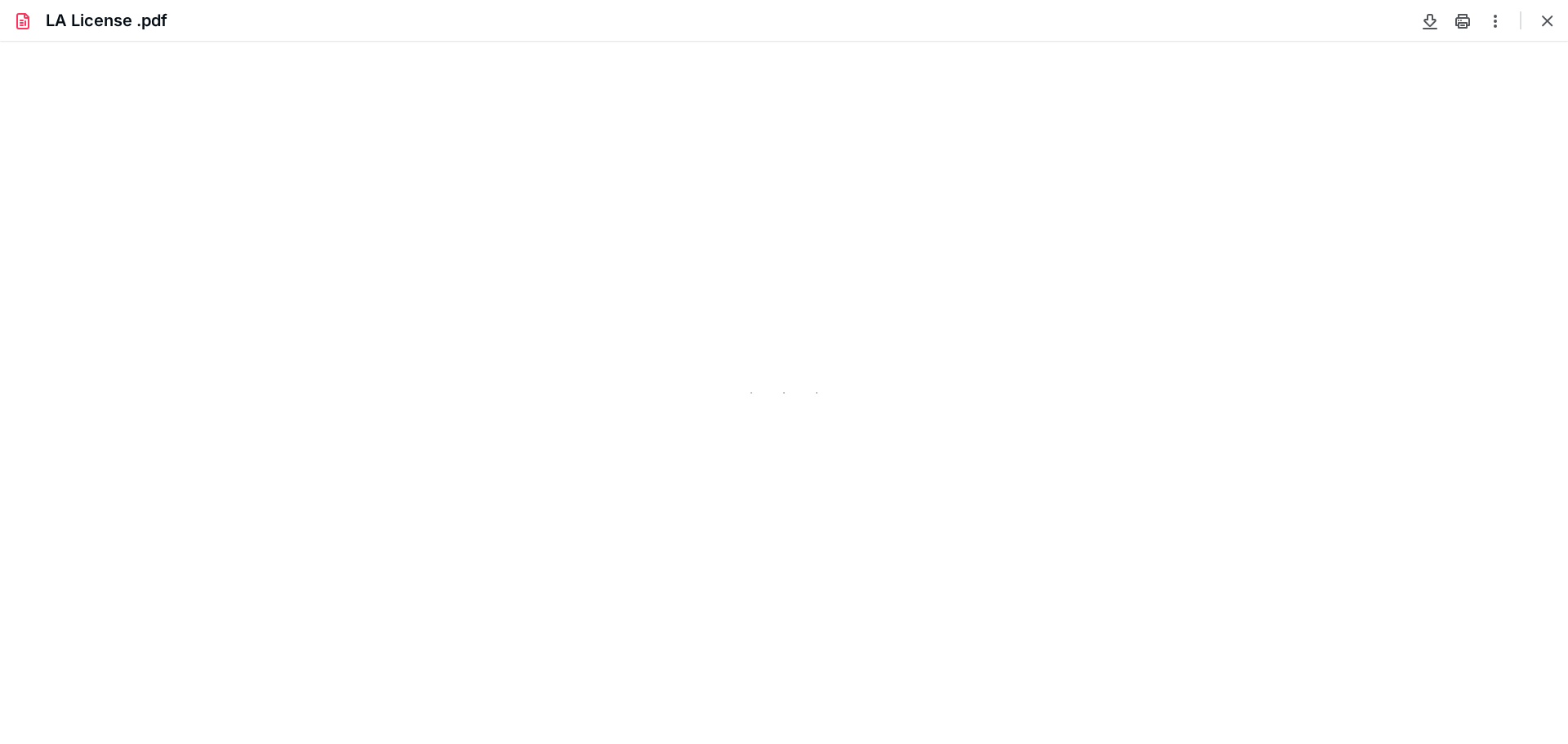 type on "104" 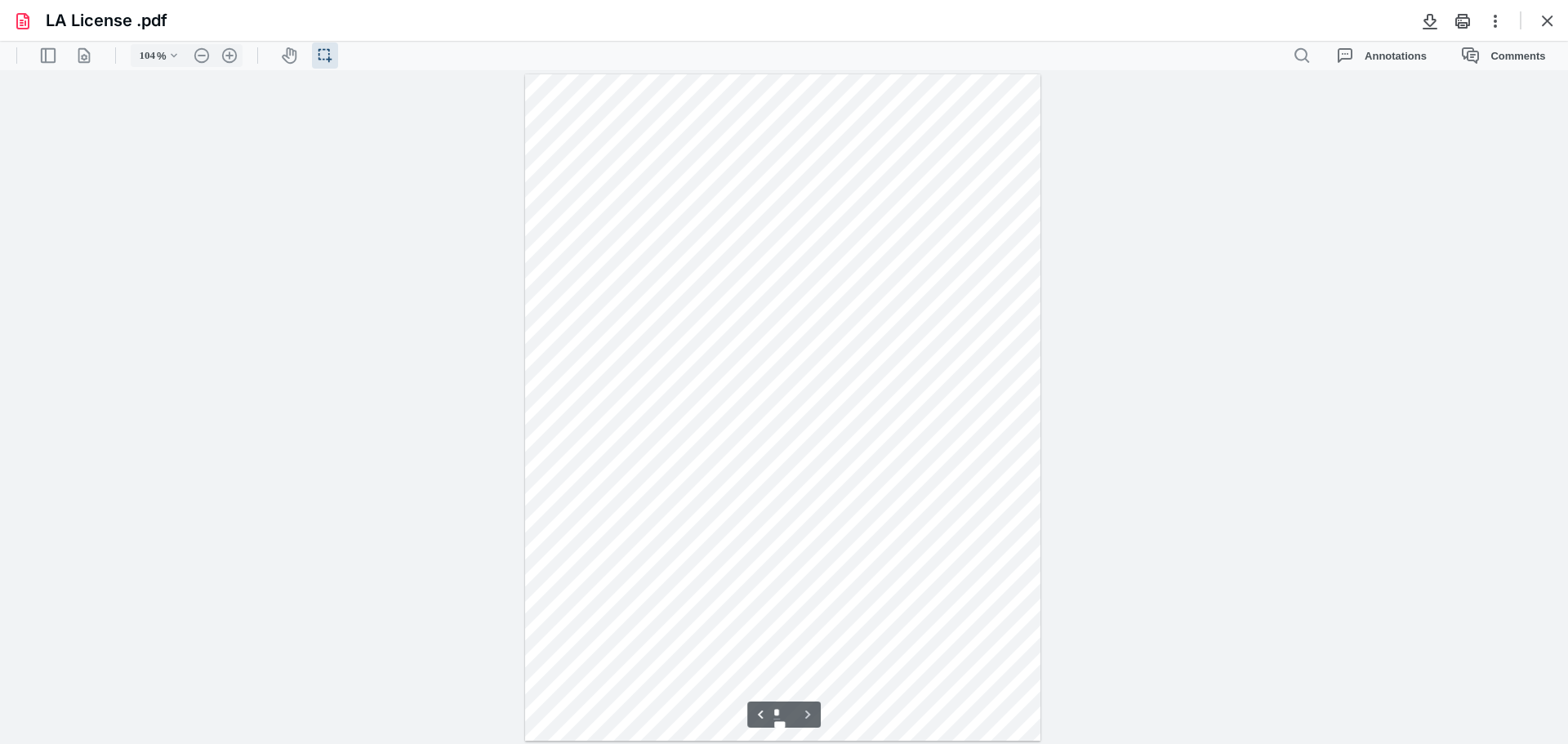 type on "*" 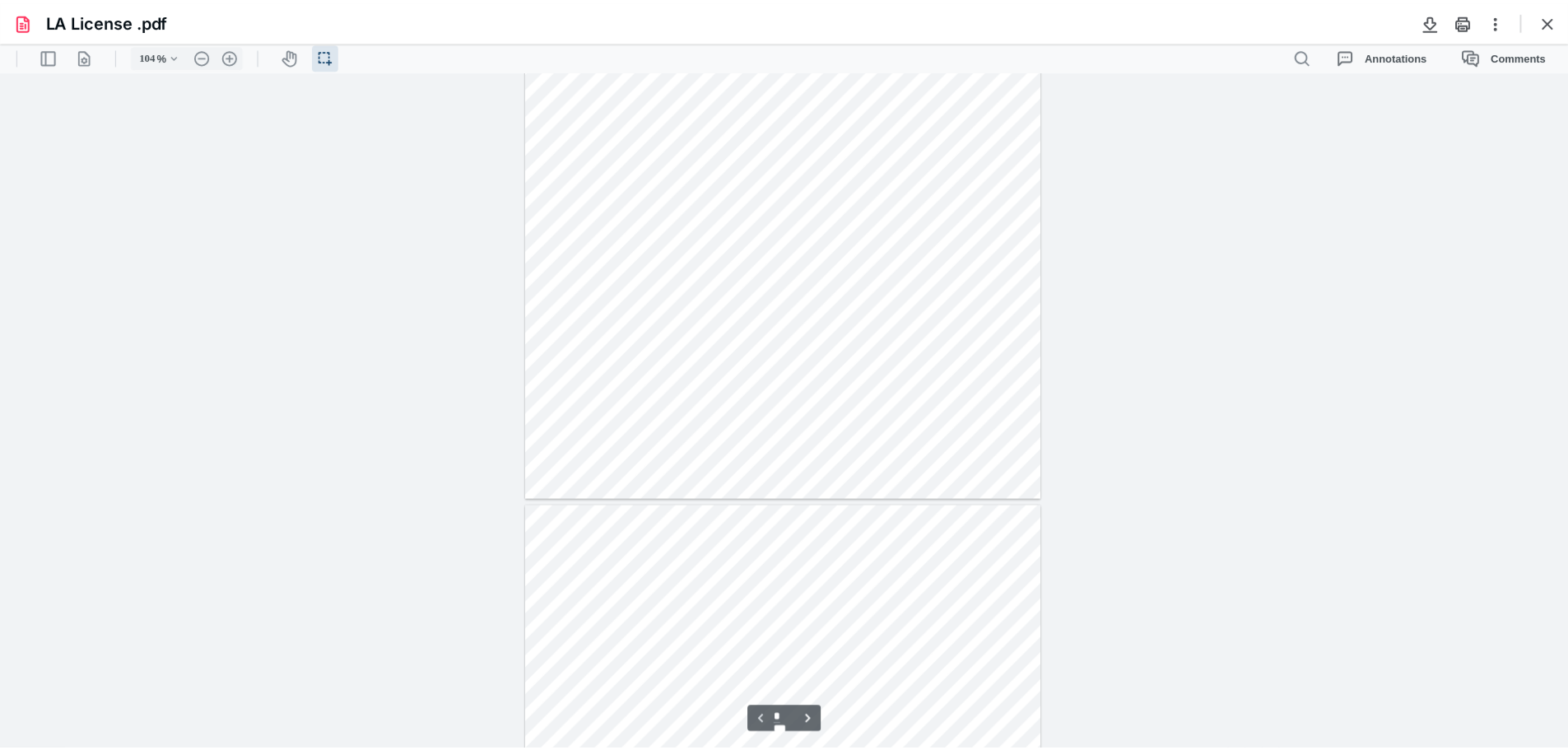 scroll, scrollTop: 0, scrollLeft: 0, axis: both 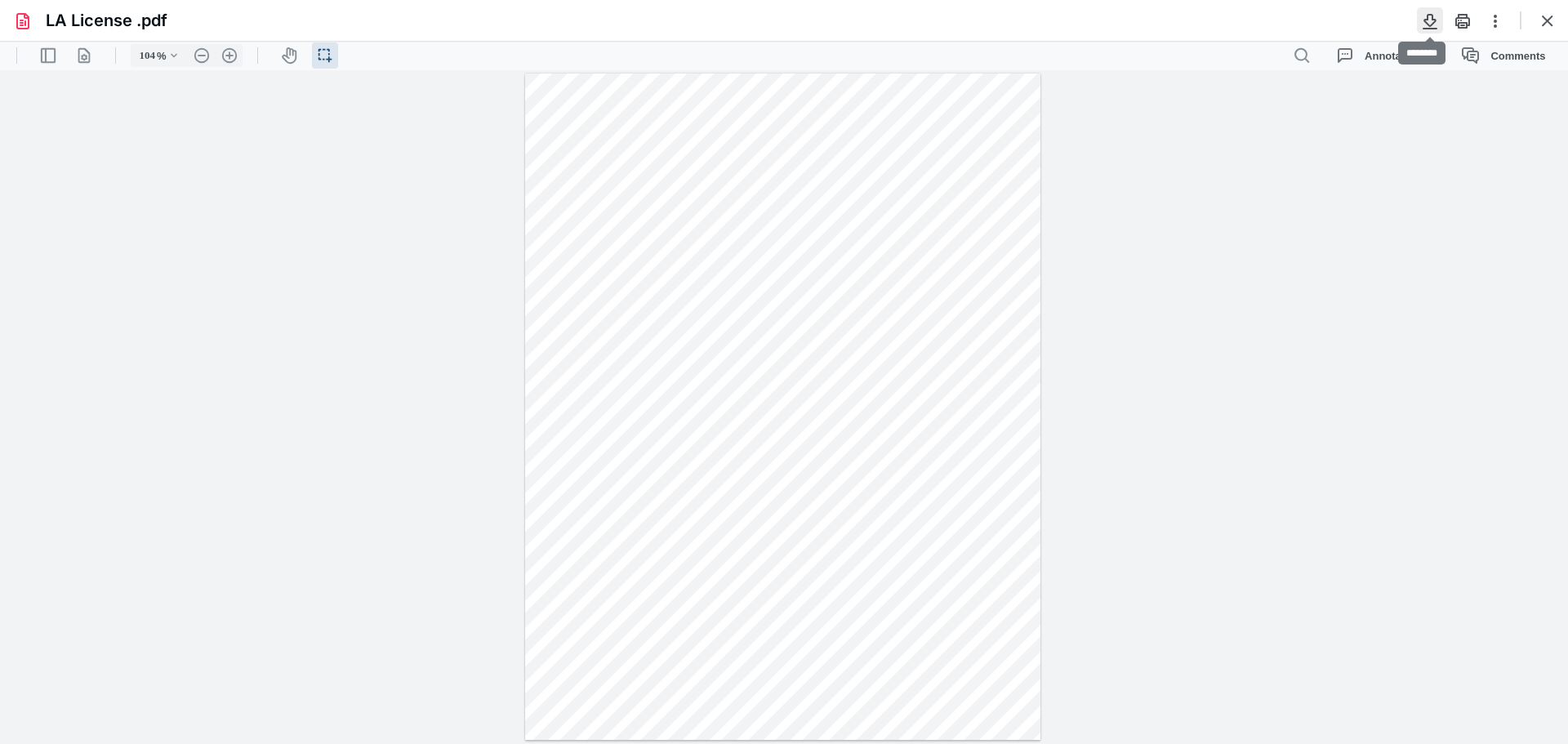 click at bounding box center (1430, 20) 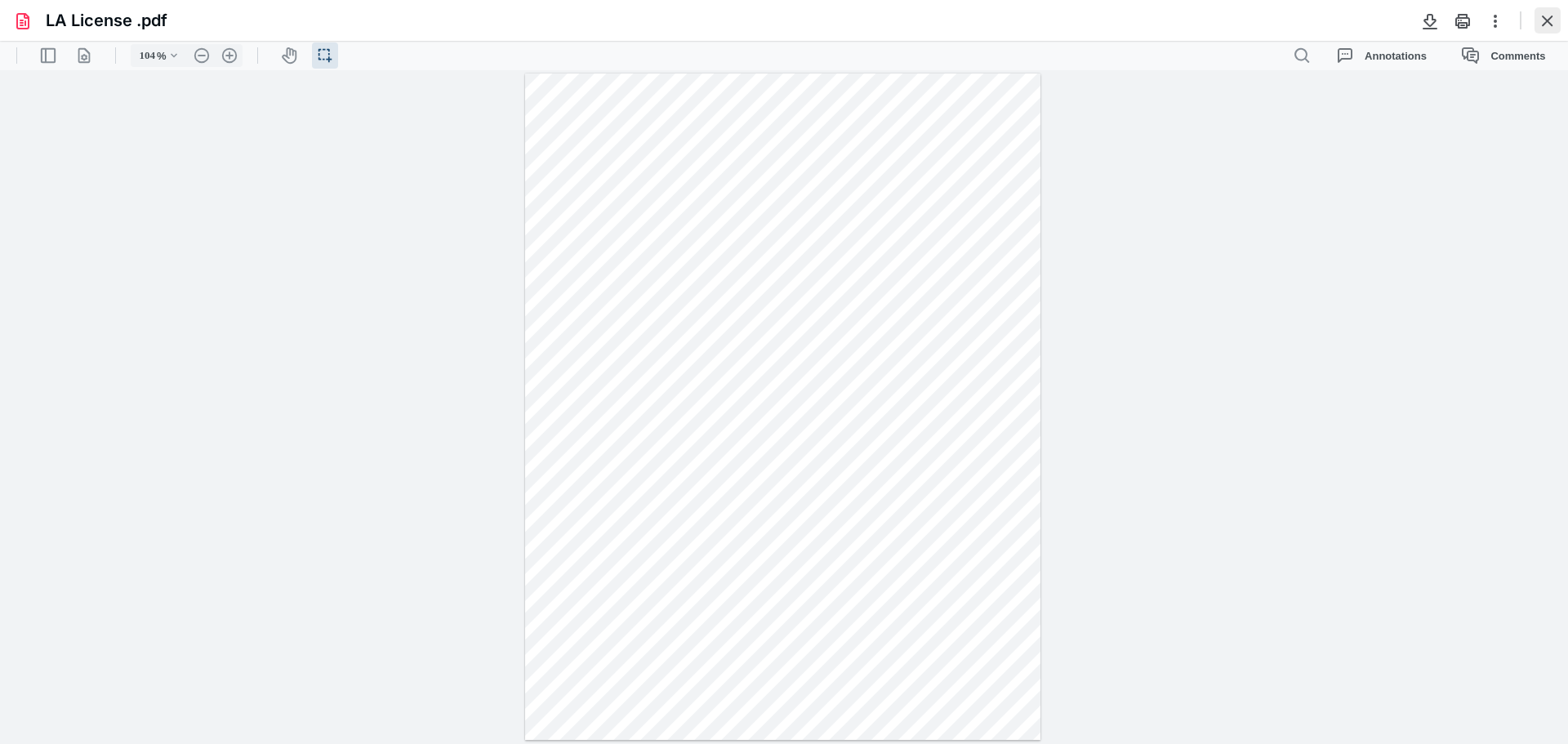 click at bounding box center [1548, 20] 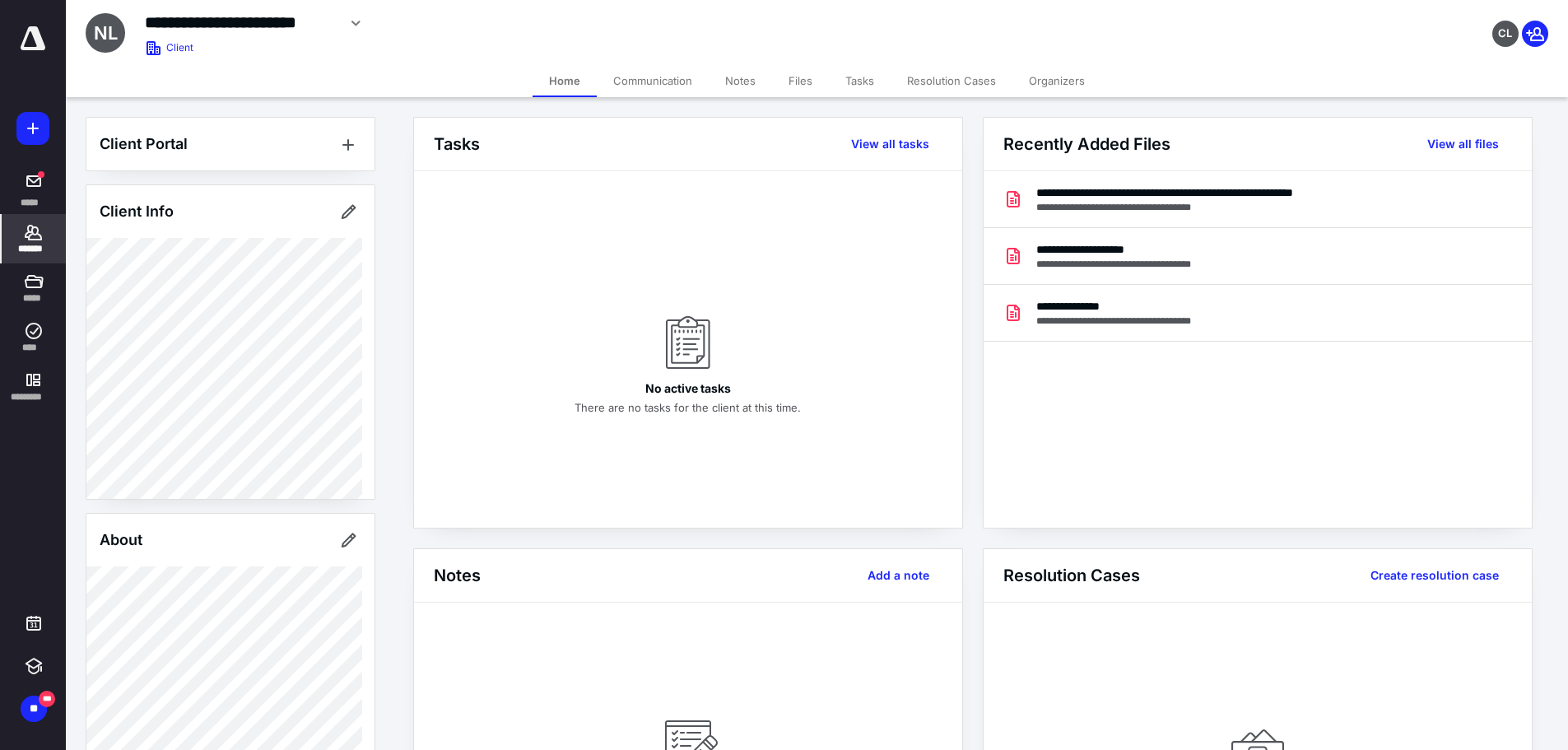 click on "**********" at bounding box center [240, 22] 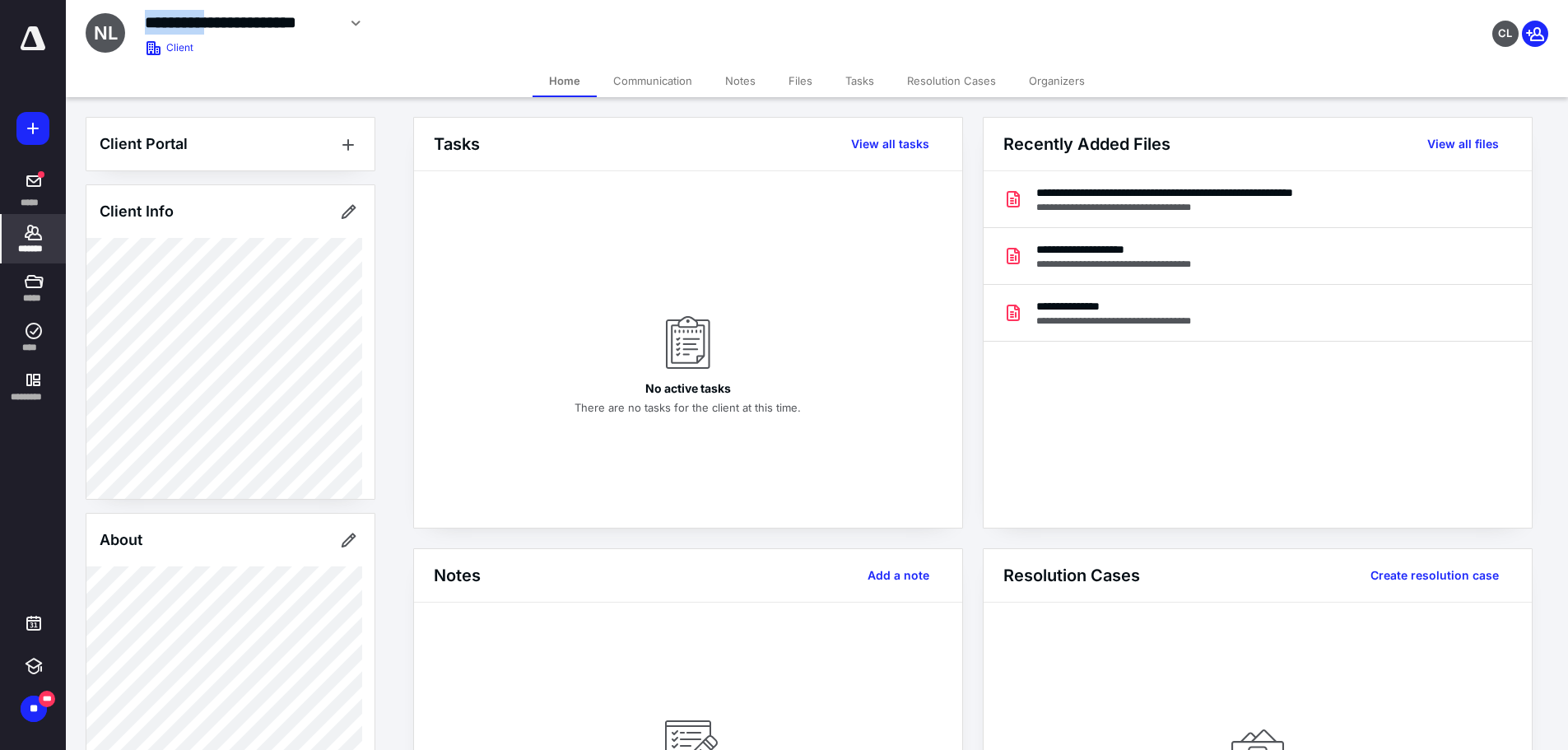 click on "**********" at bounding box center [240, 22] 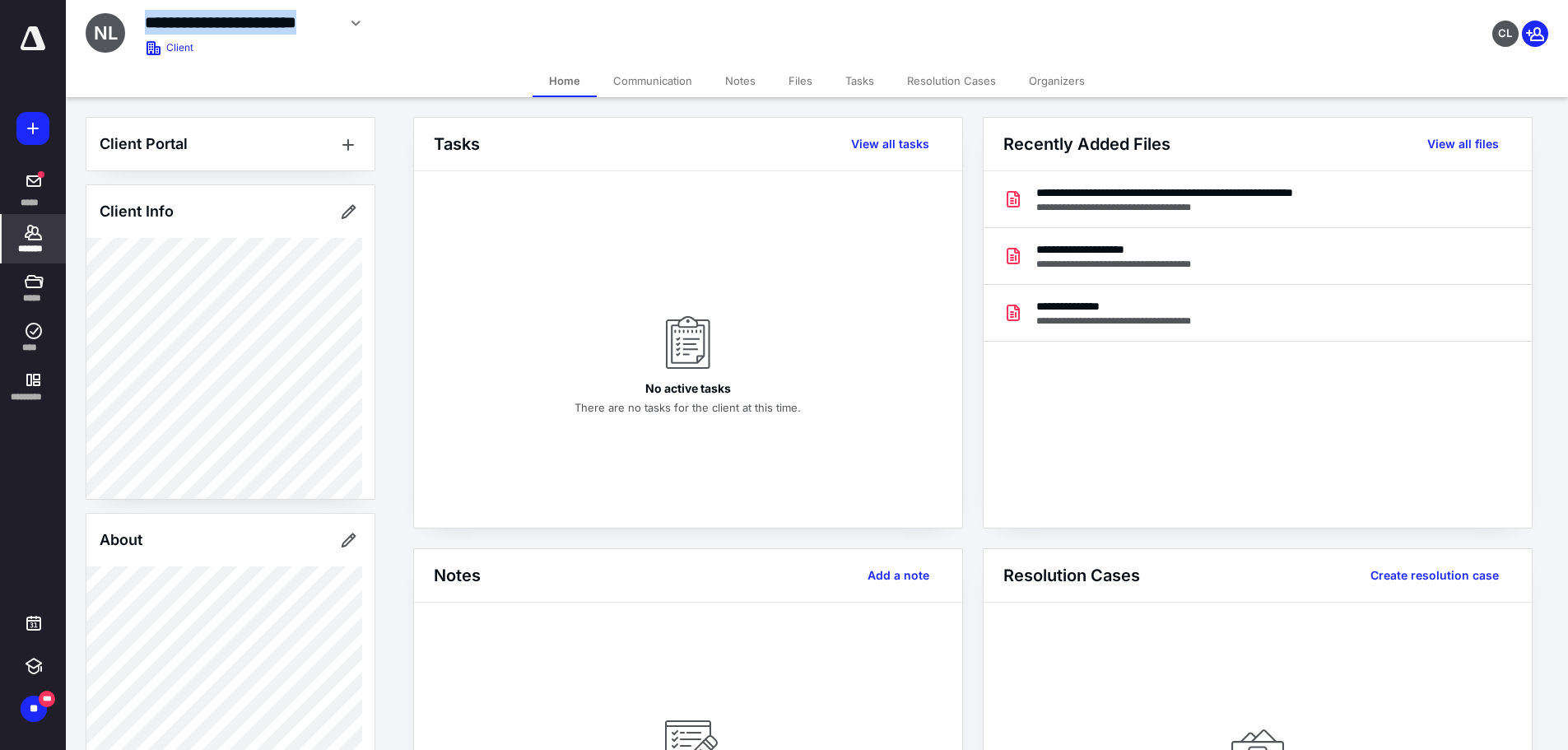 click on "**********" at bounding box center [240, 22] 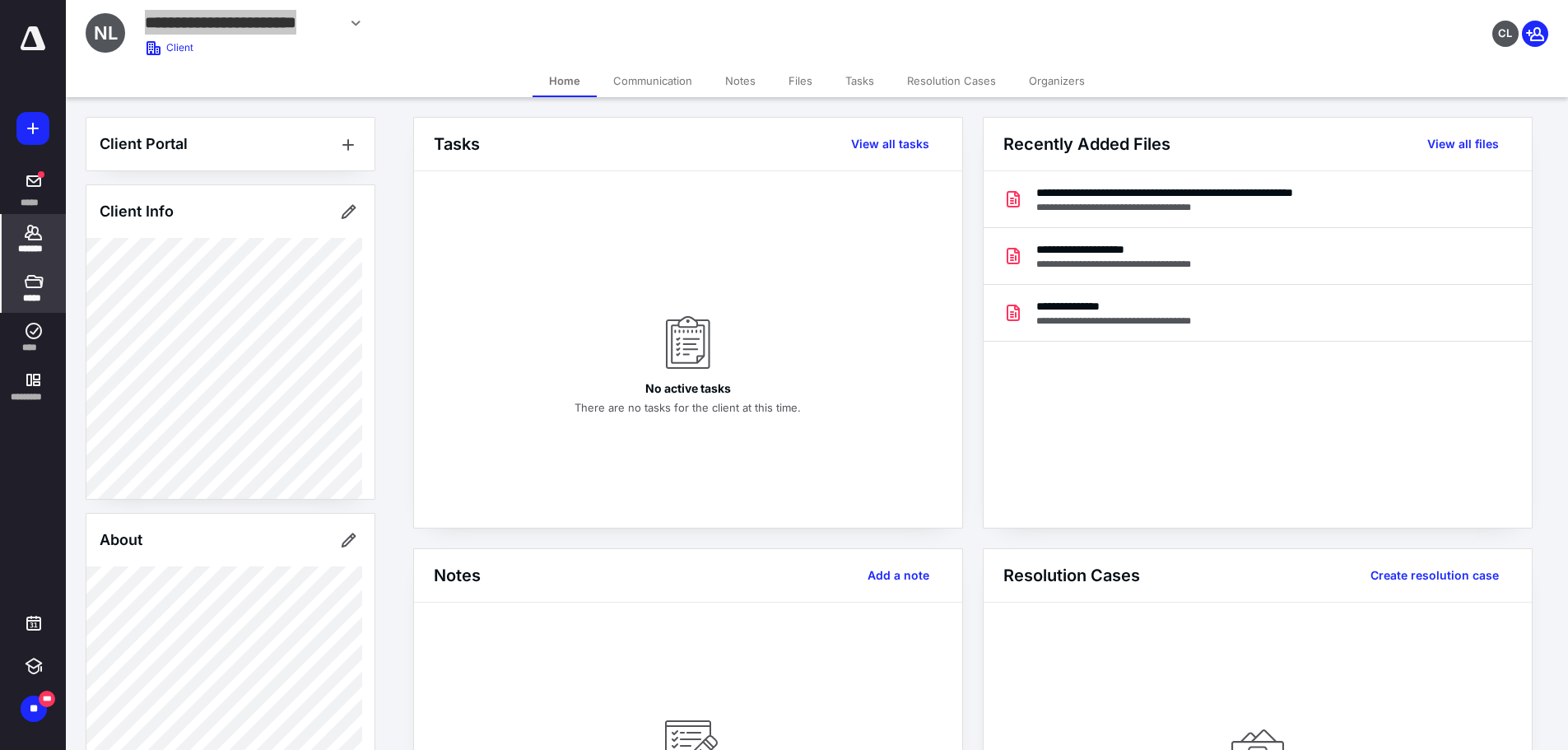 scroll, scrollTop: 360, scrollLeft: 0, axis: vertical 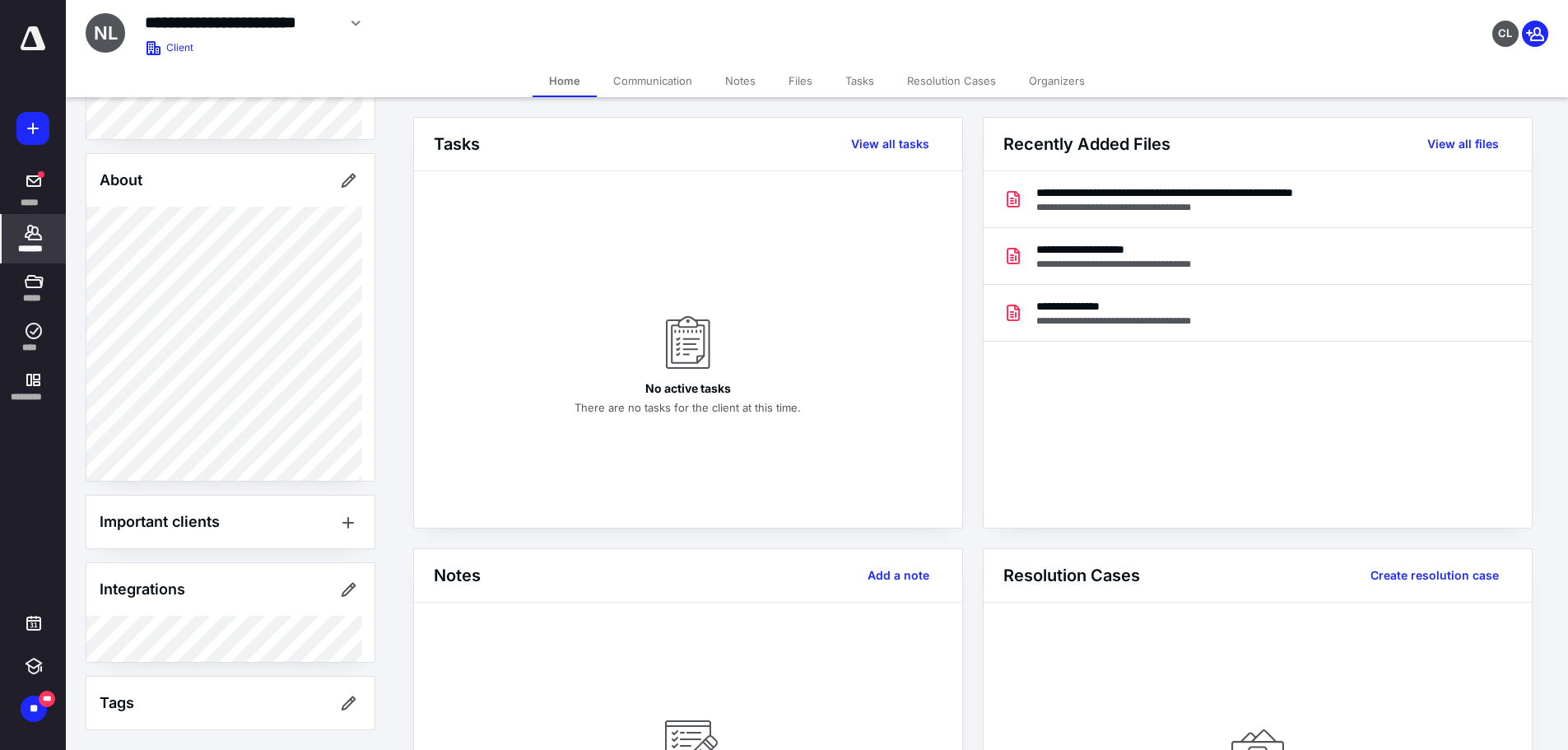 click on "*******" at bounding box center (34, 249) 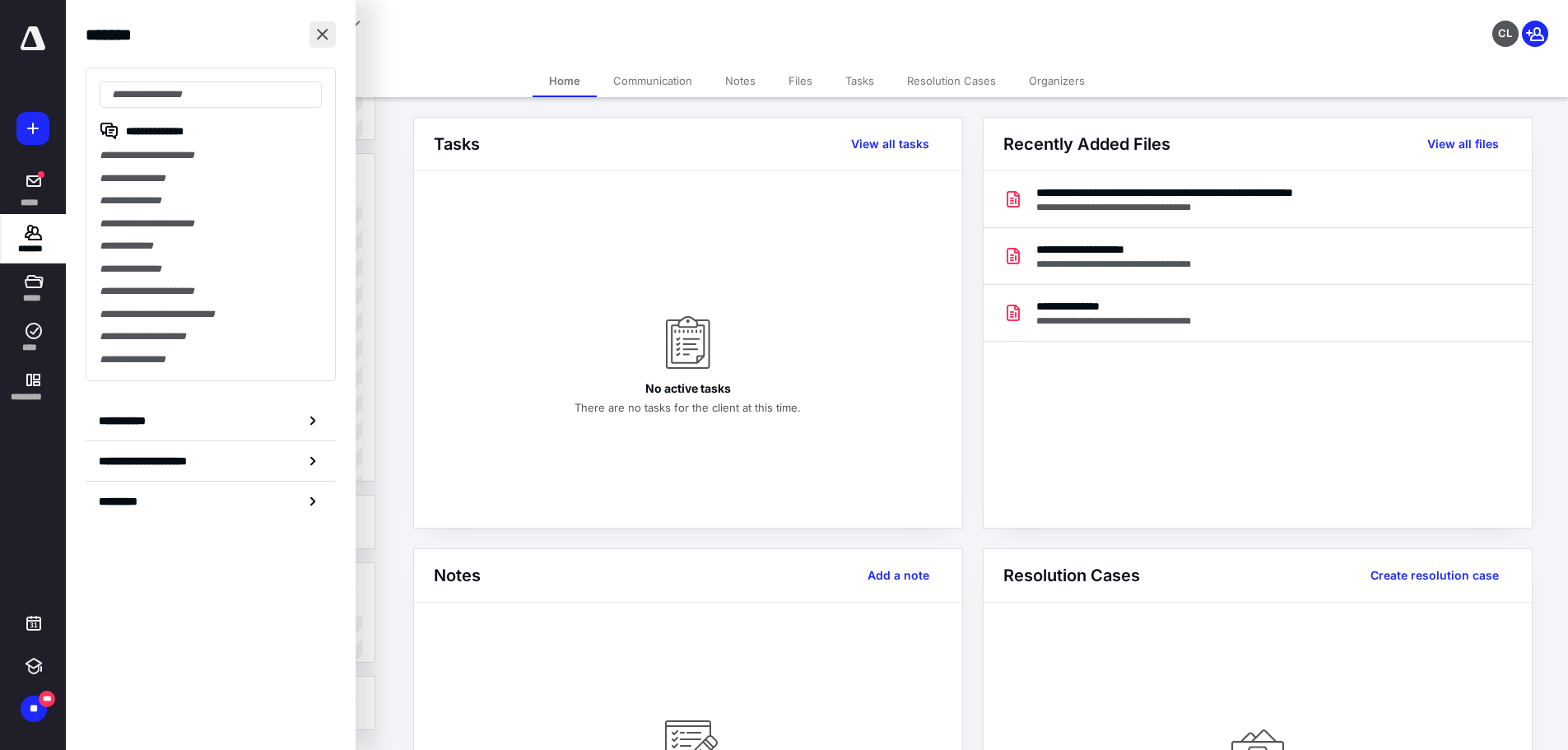 click at bounding box center (323, 35) 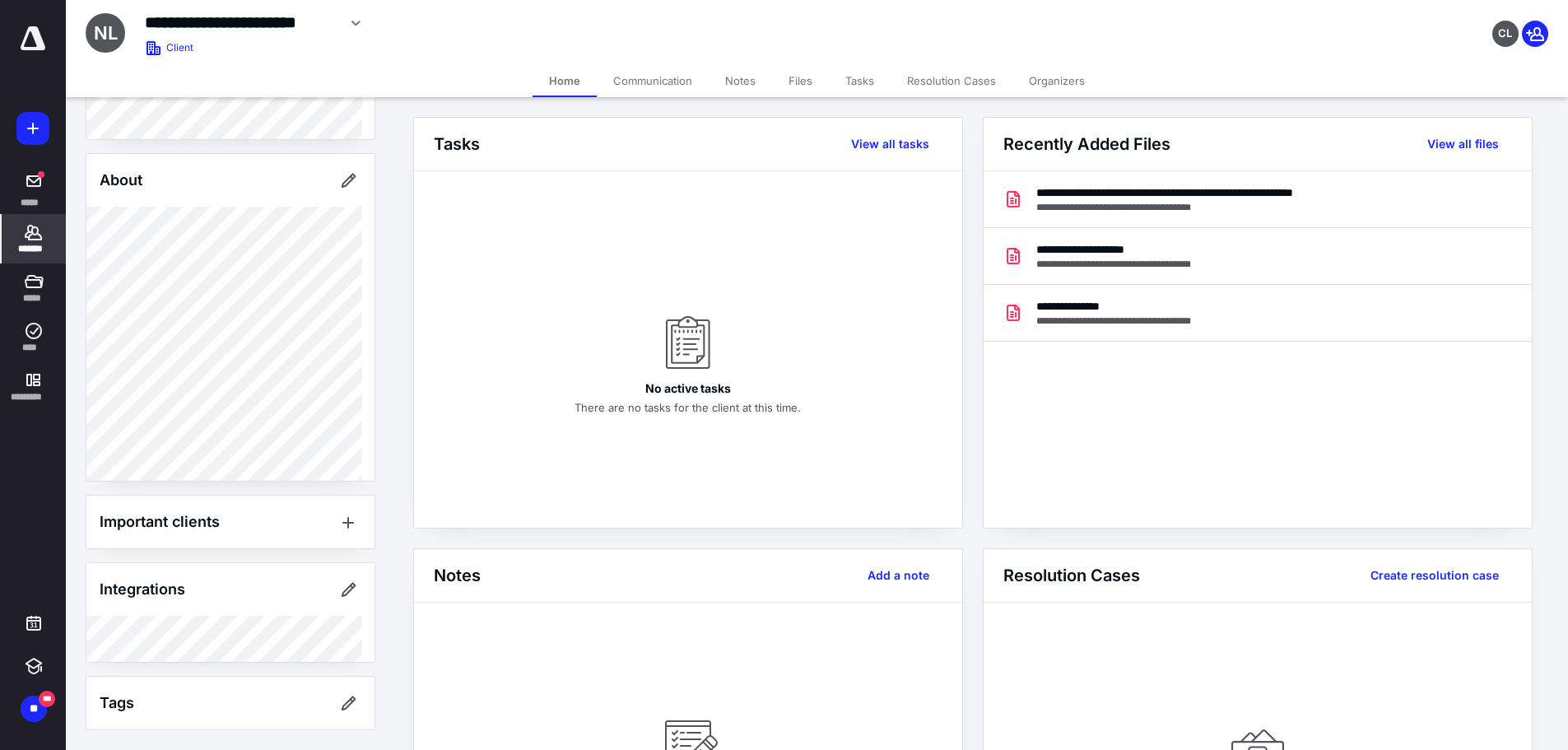 click on "*******" at bounding box center (34, 239) 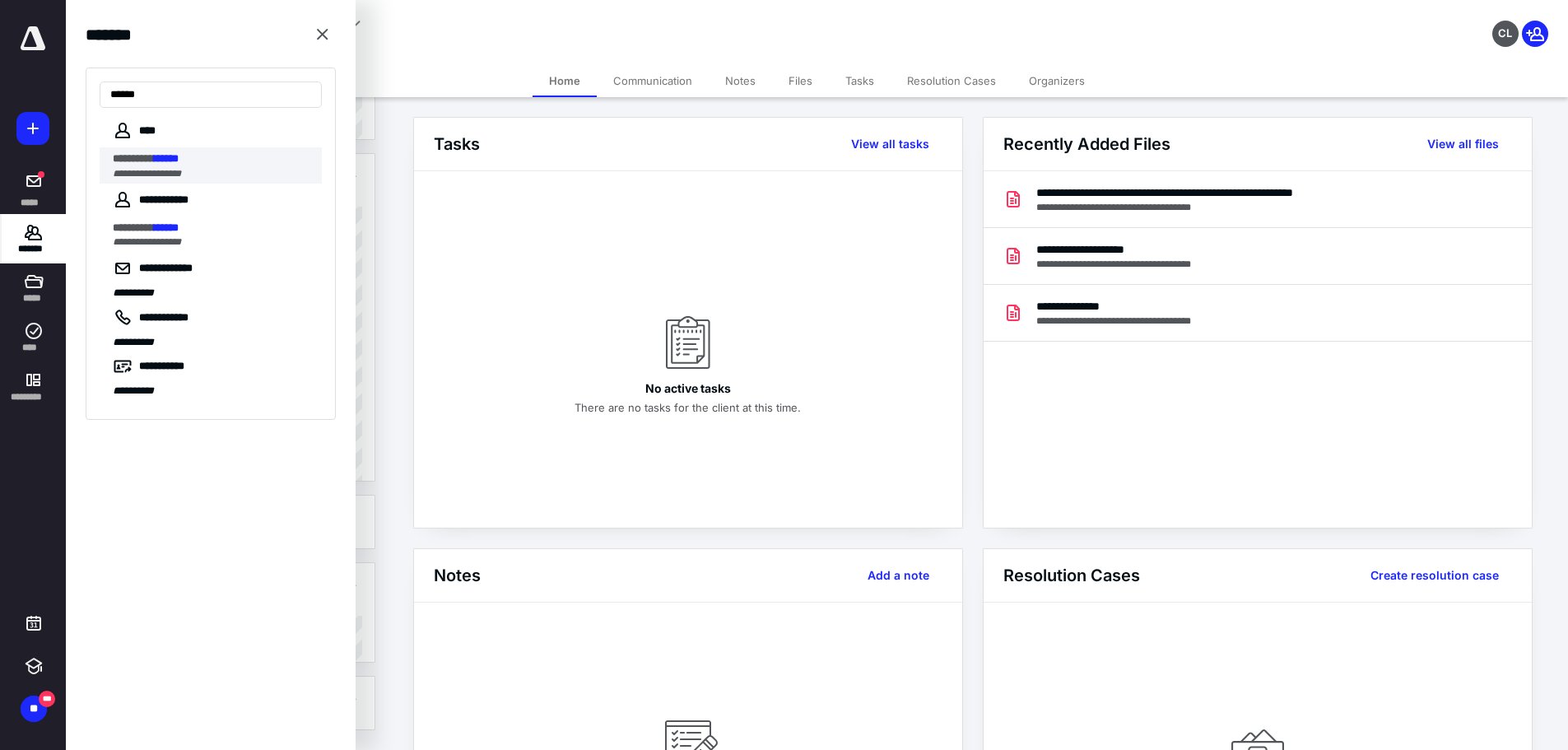 type on "******" 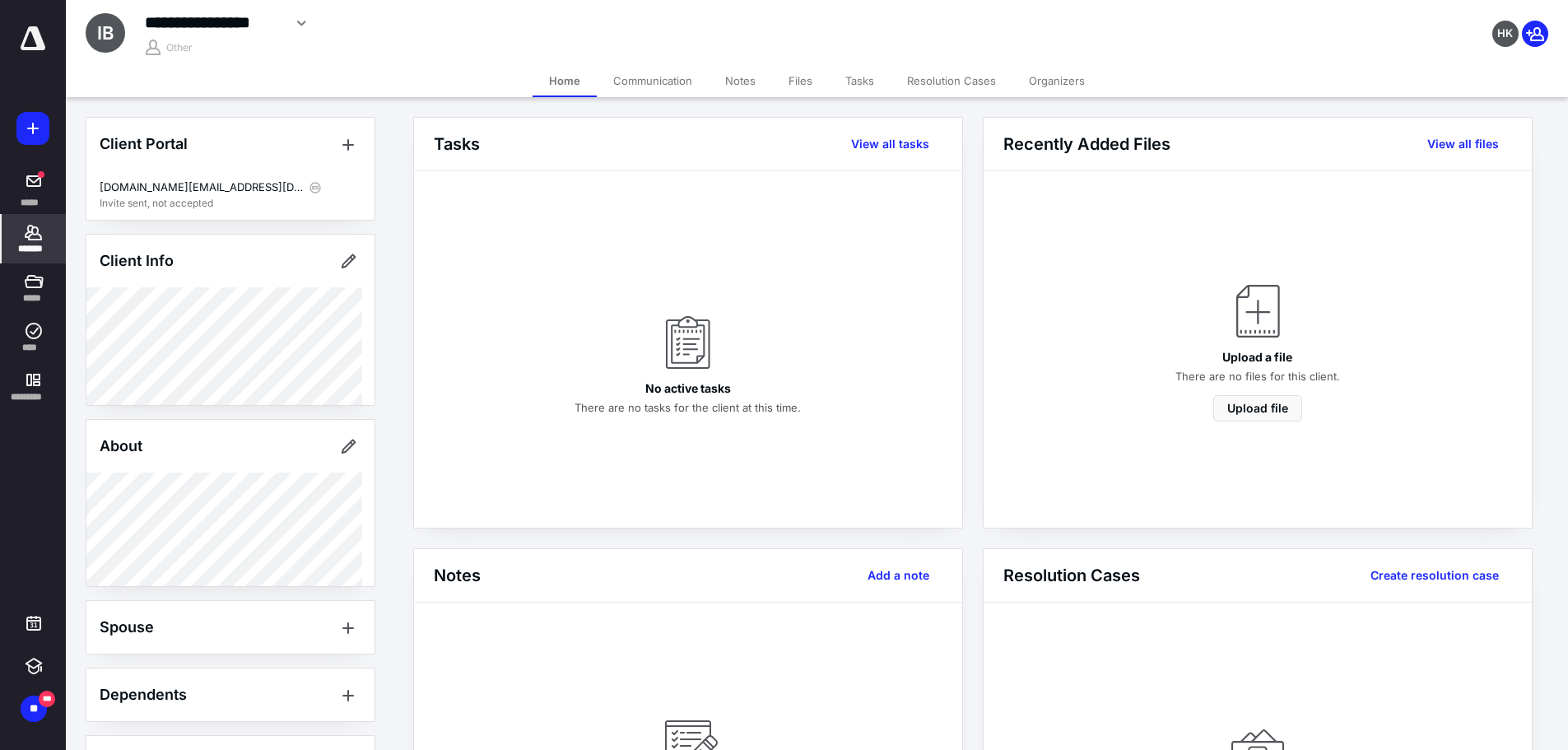 scroll, scrollTop: 356, scrollLeft: 0, axis: vertical 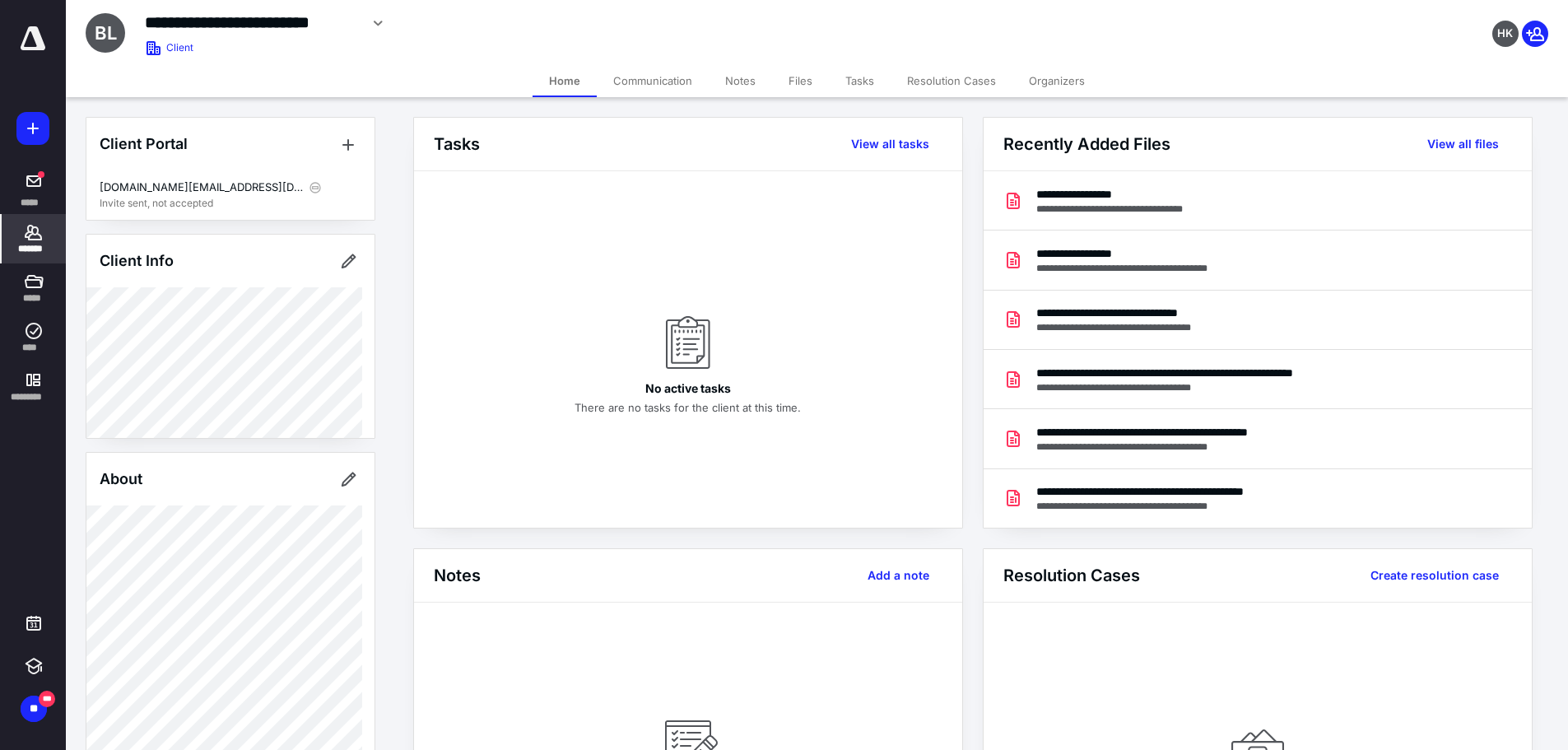 click 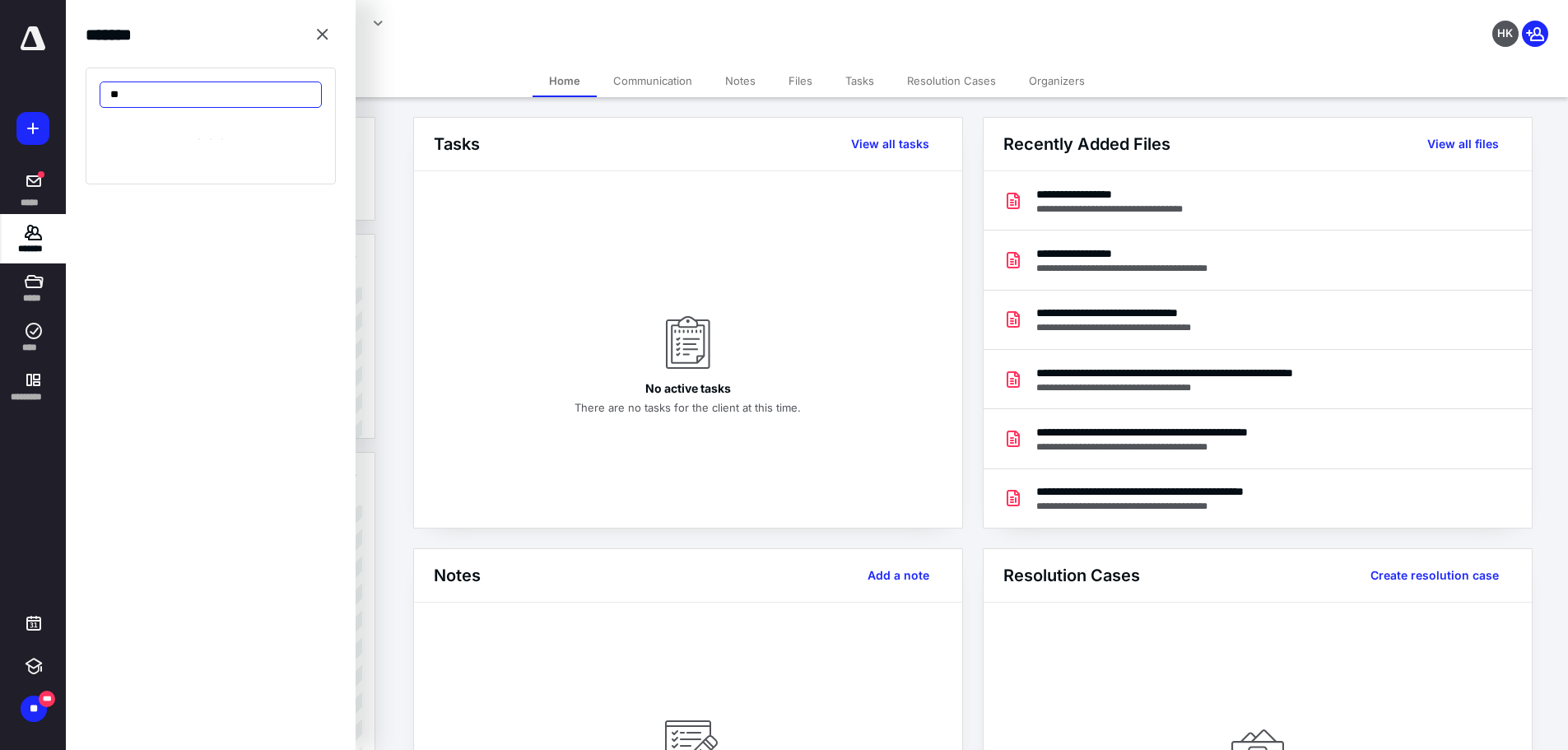 type on "*" 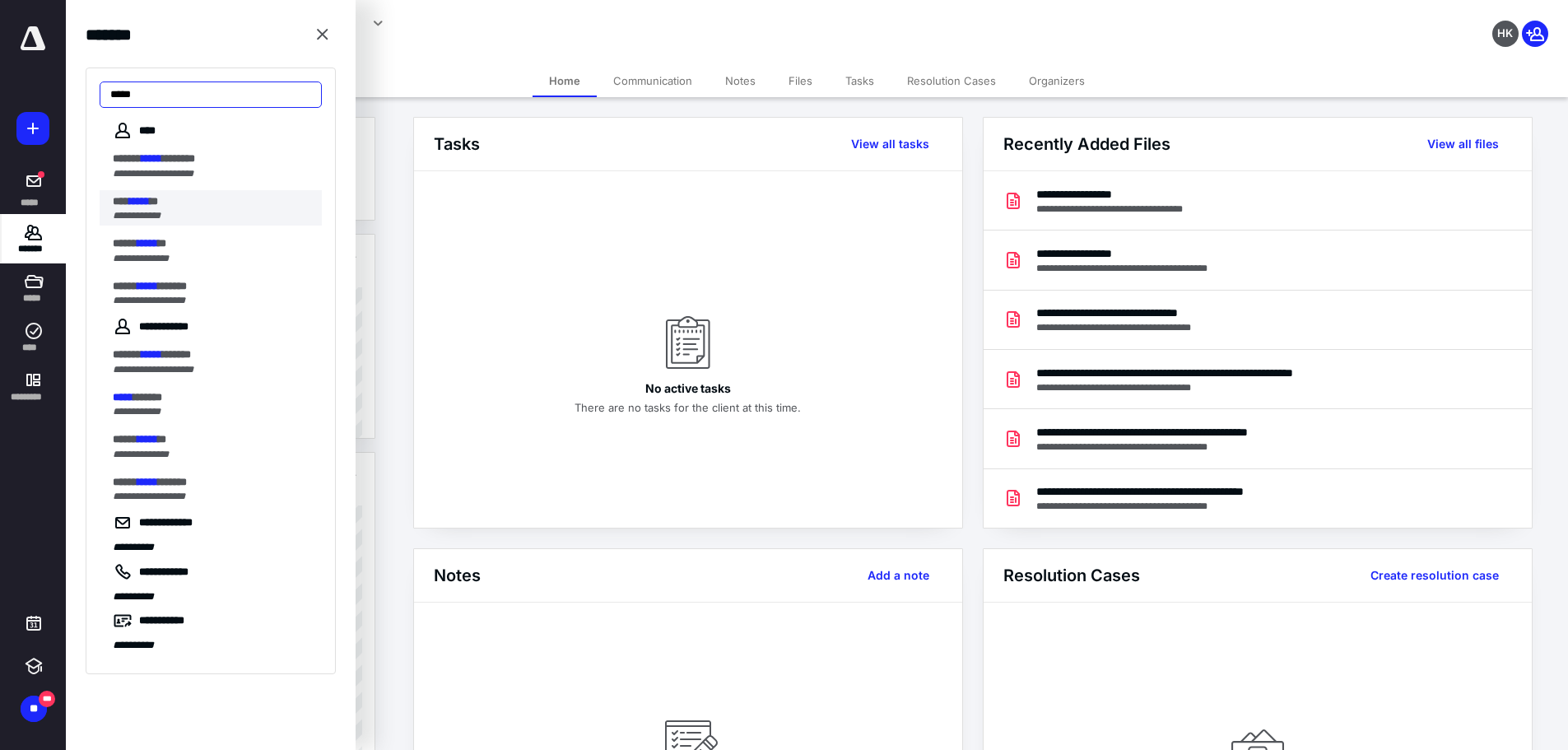 type on "*****" 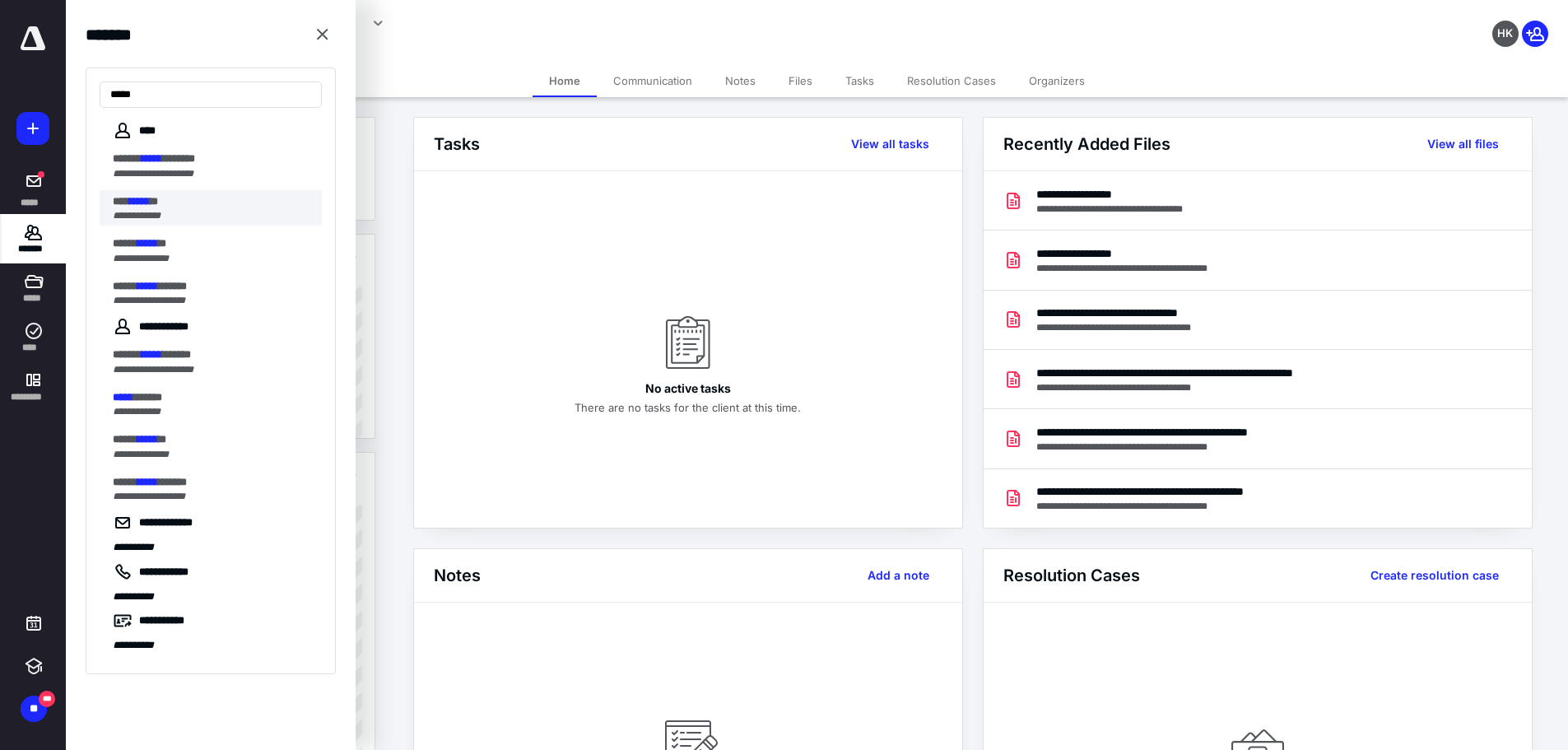 click on "*** ***** **" at bounding box center (212, 202) 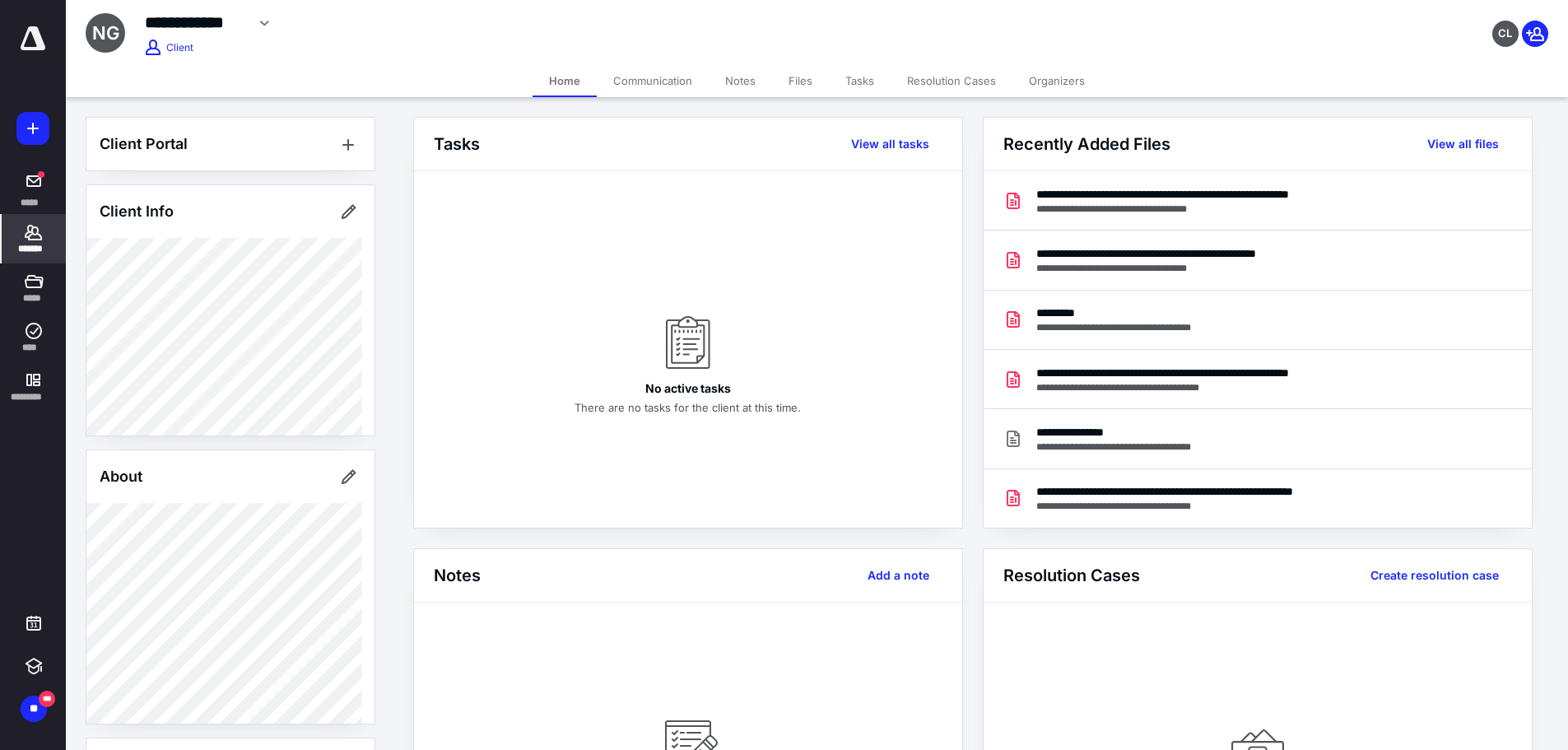 click on "Files" at bounding box center [800, 81] 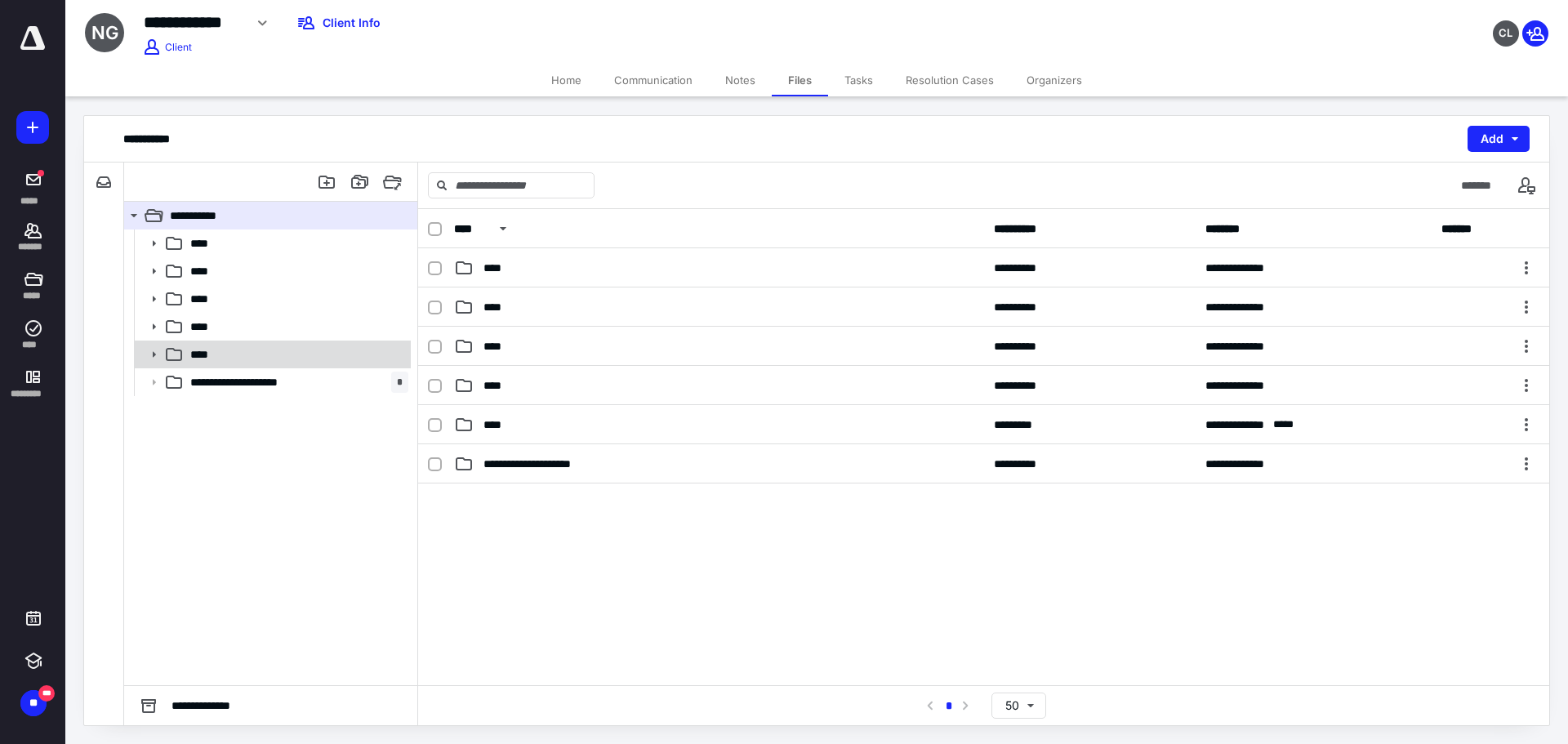 click 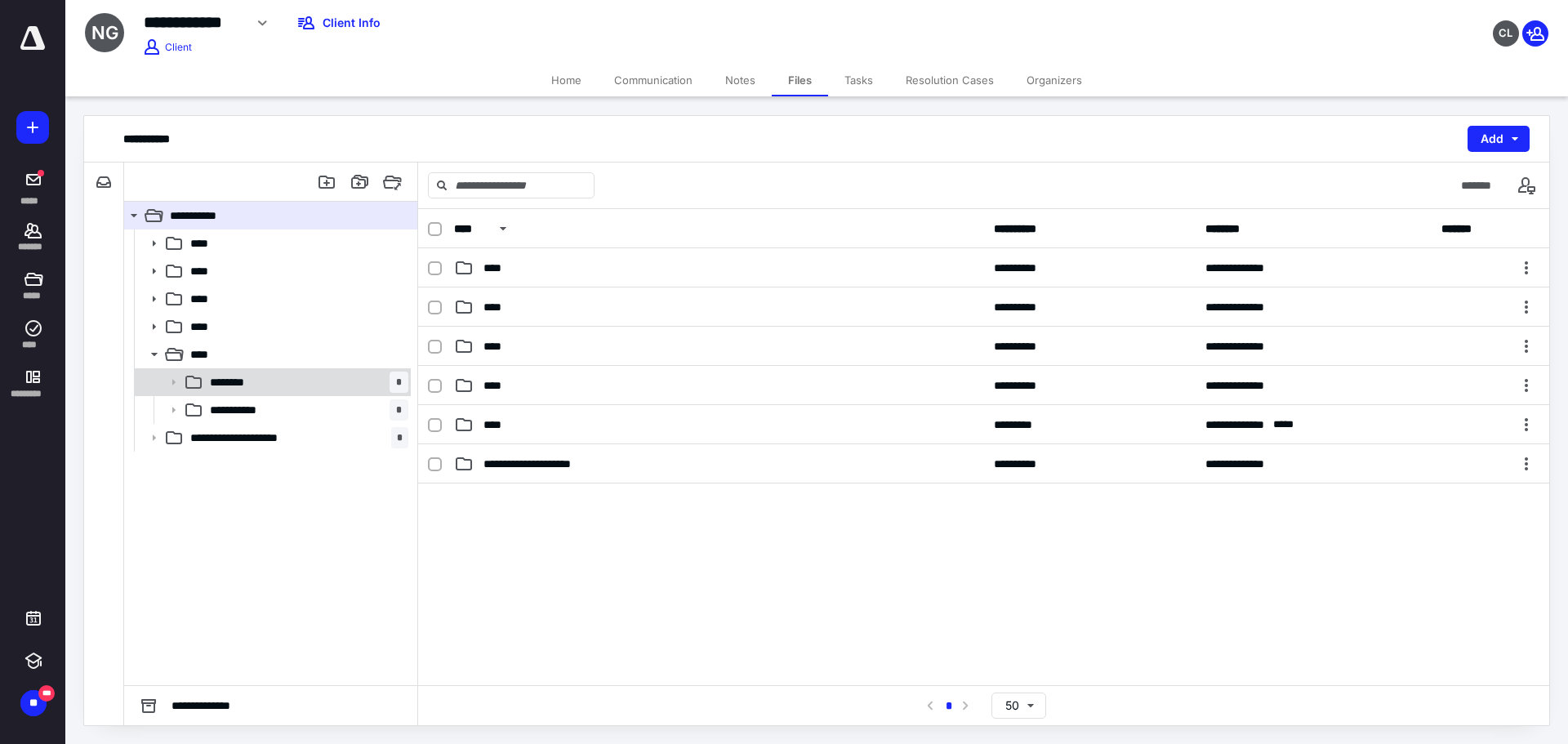 click 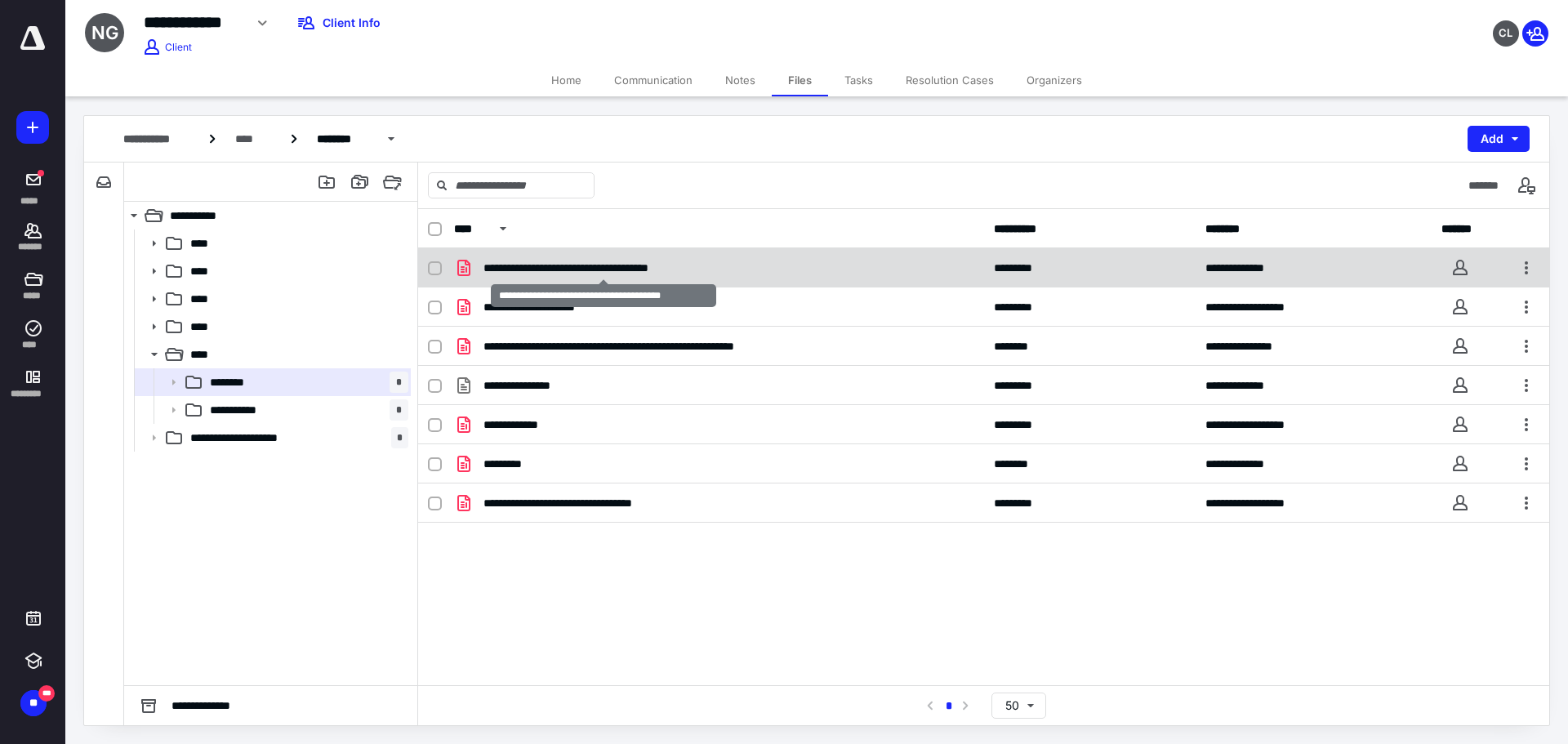 click on "**********" at bounding box center [604, 268] 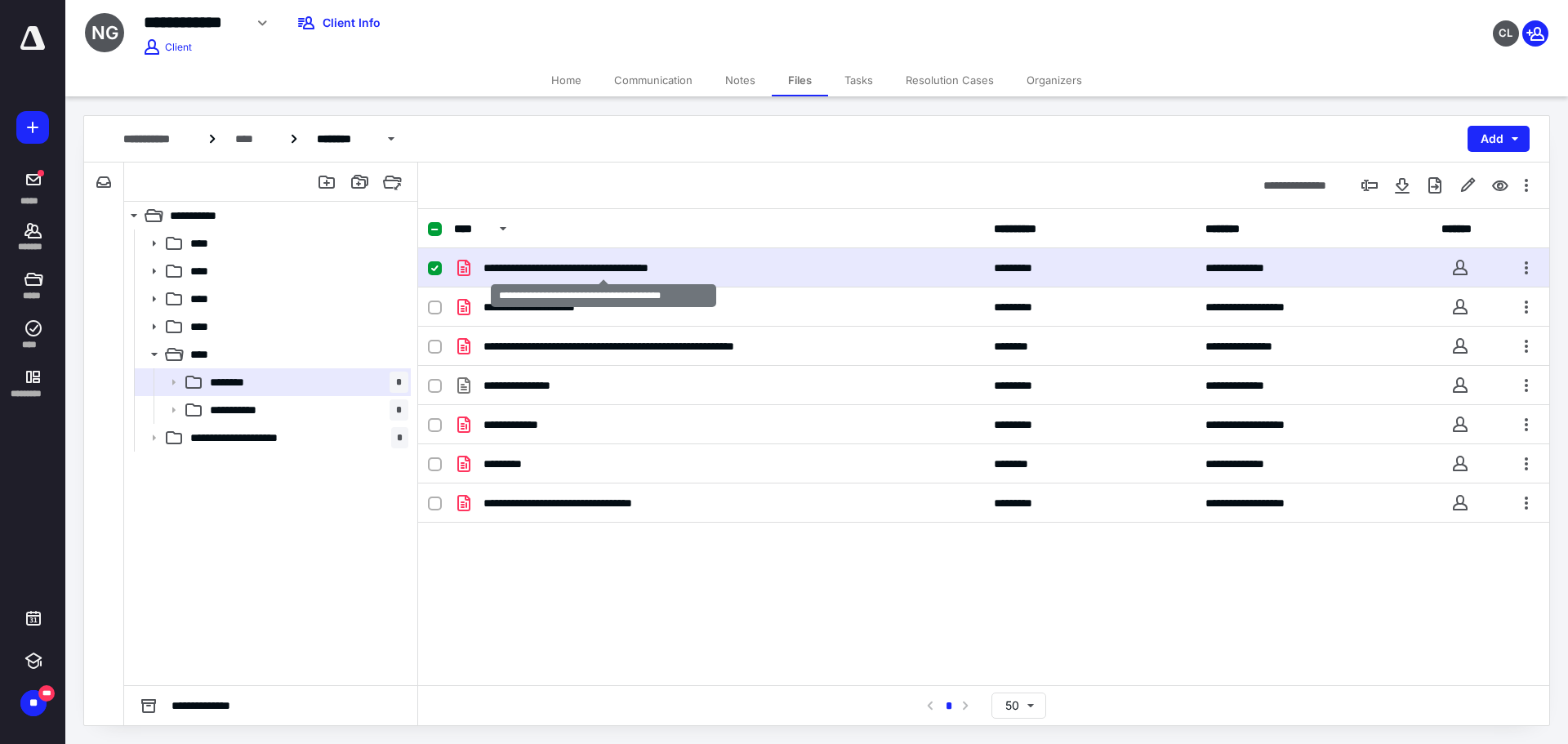 click on "**********" at bounding box center (604, 268) 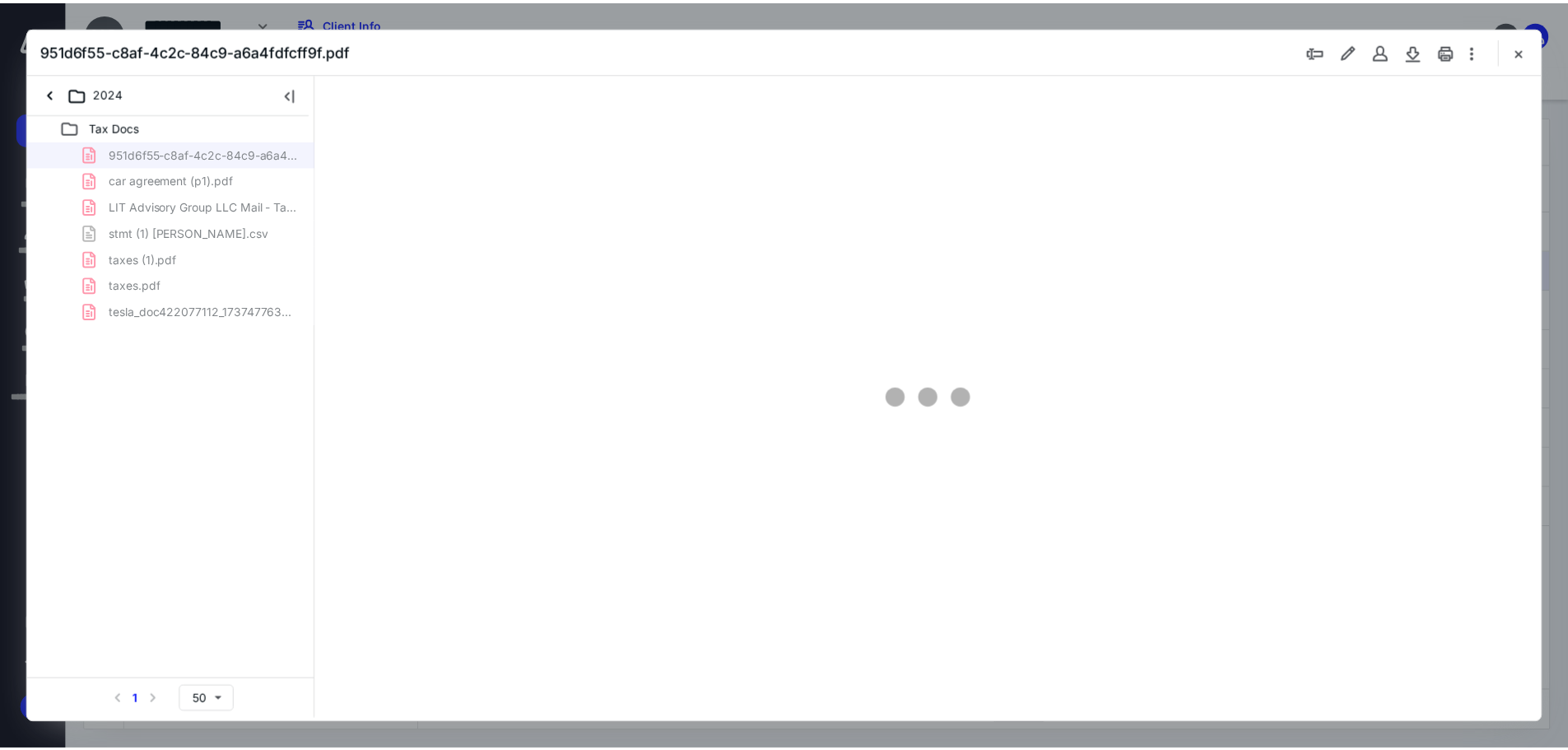 scroll, scrollTop: 0, scrollLeft: 0, axis: both 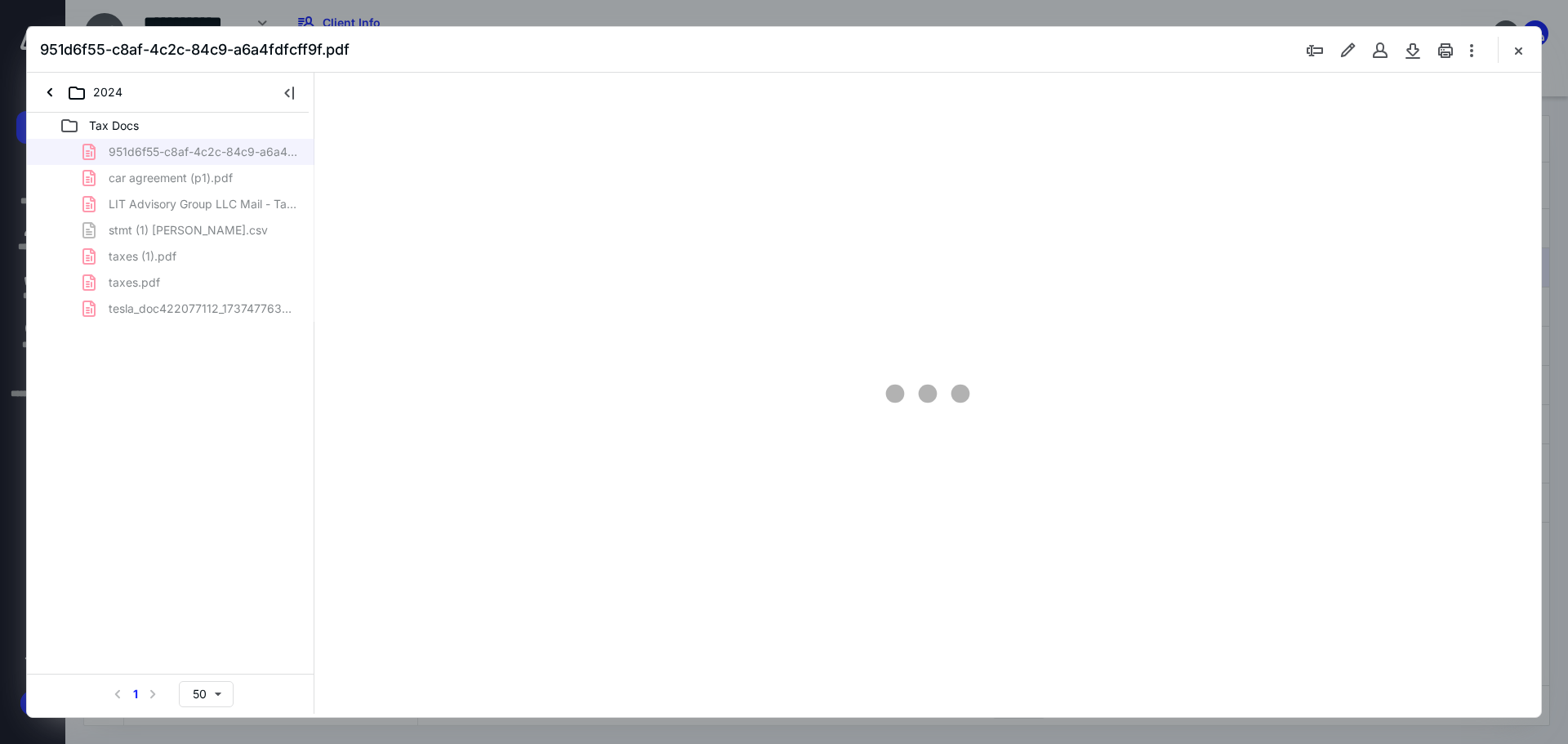 type on "23" 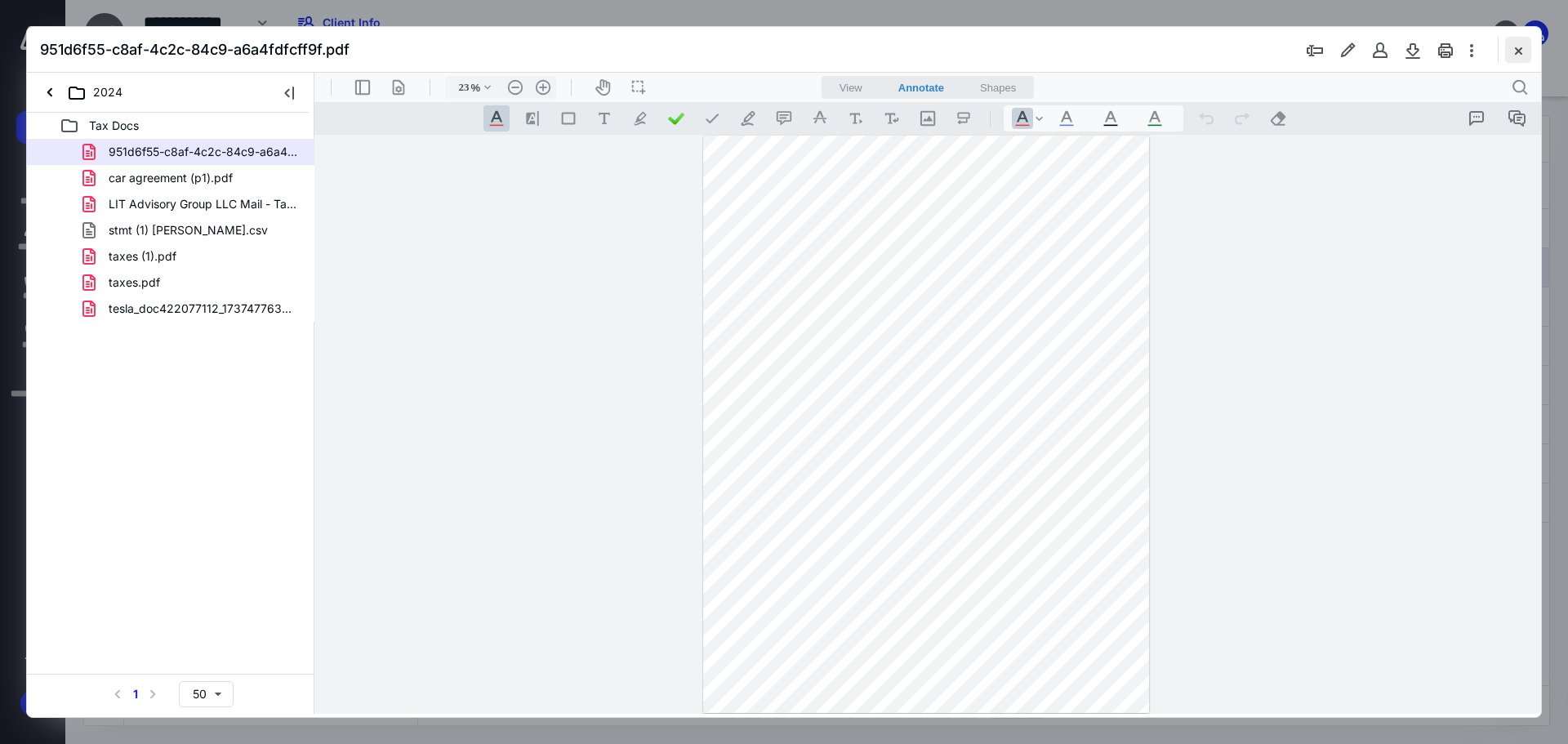 click at bounding box center (1518, 50) 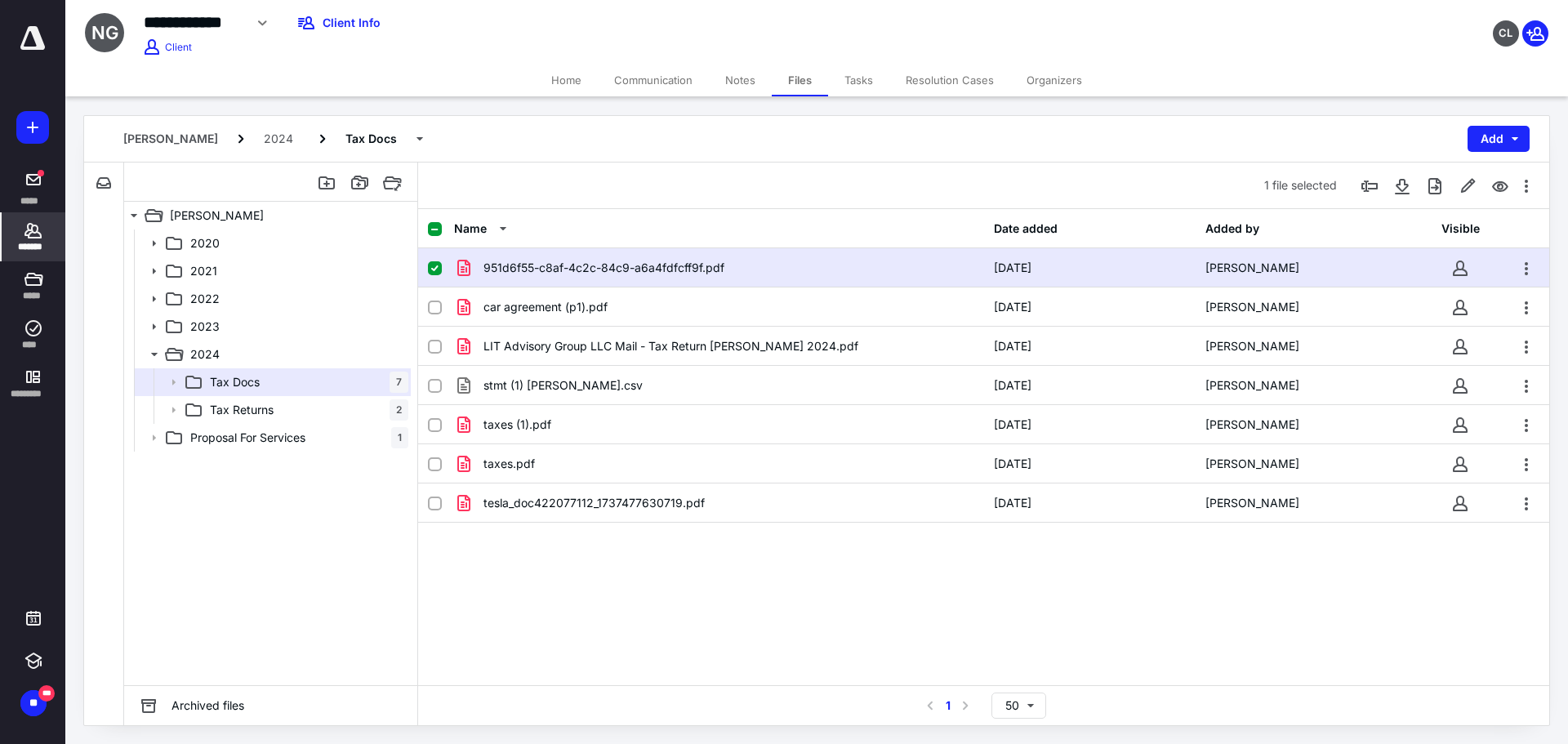 click on "*******" at bounding box center (33, 237) 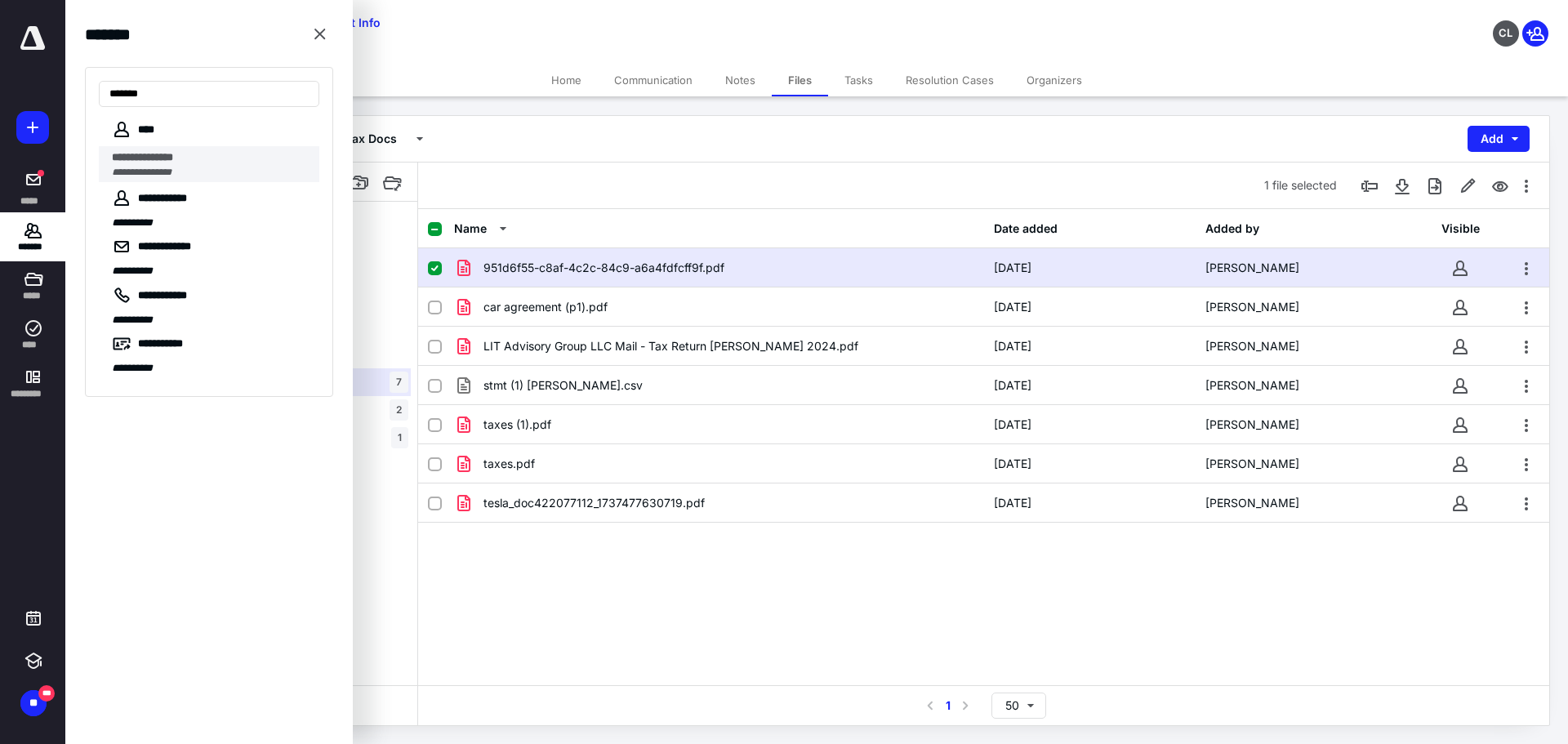 type on "*******" 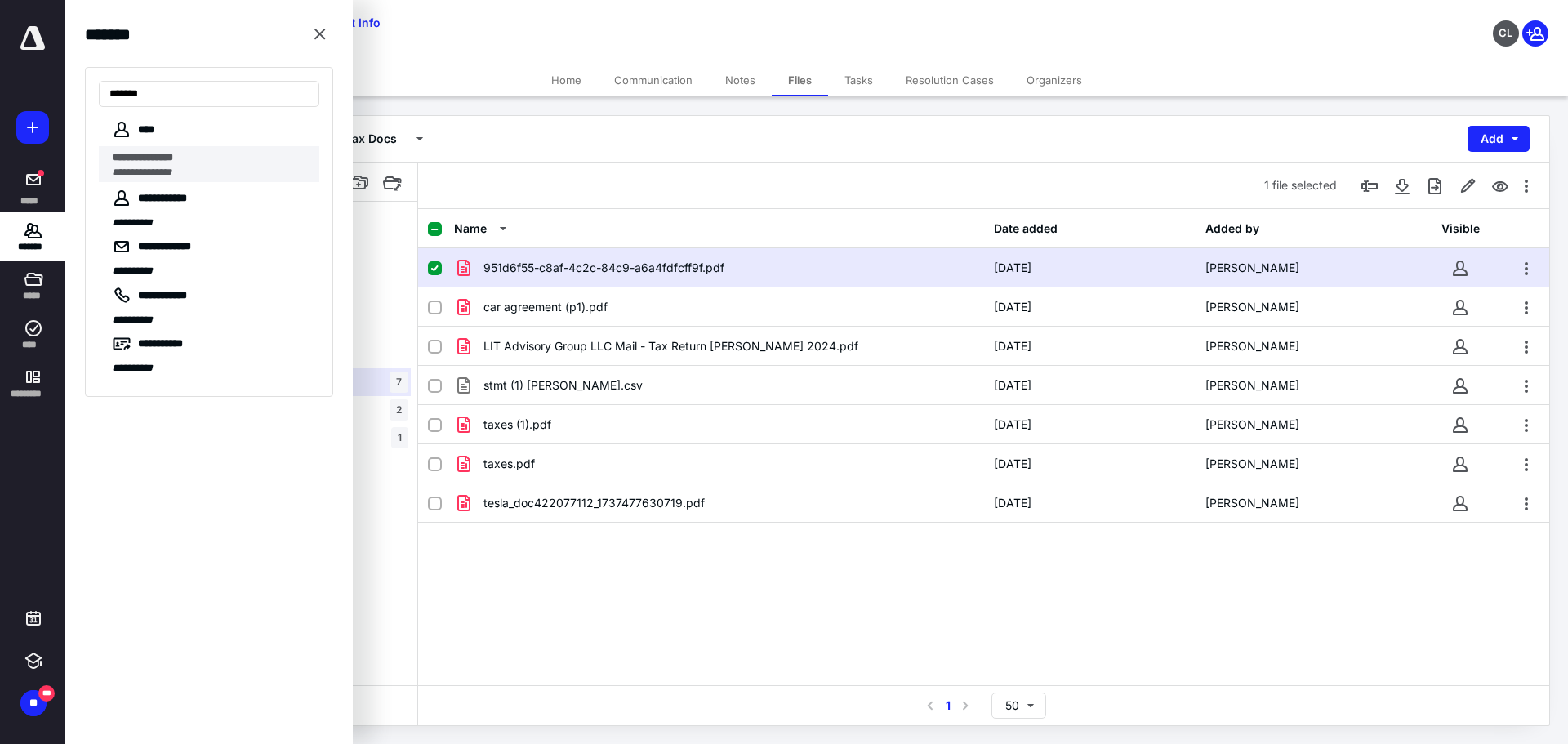 click on "**********" at bounding box center (141, 172) 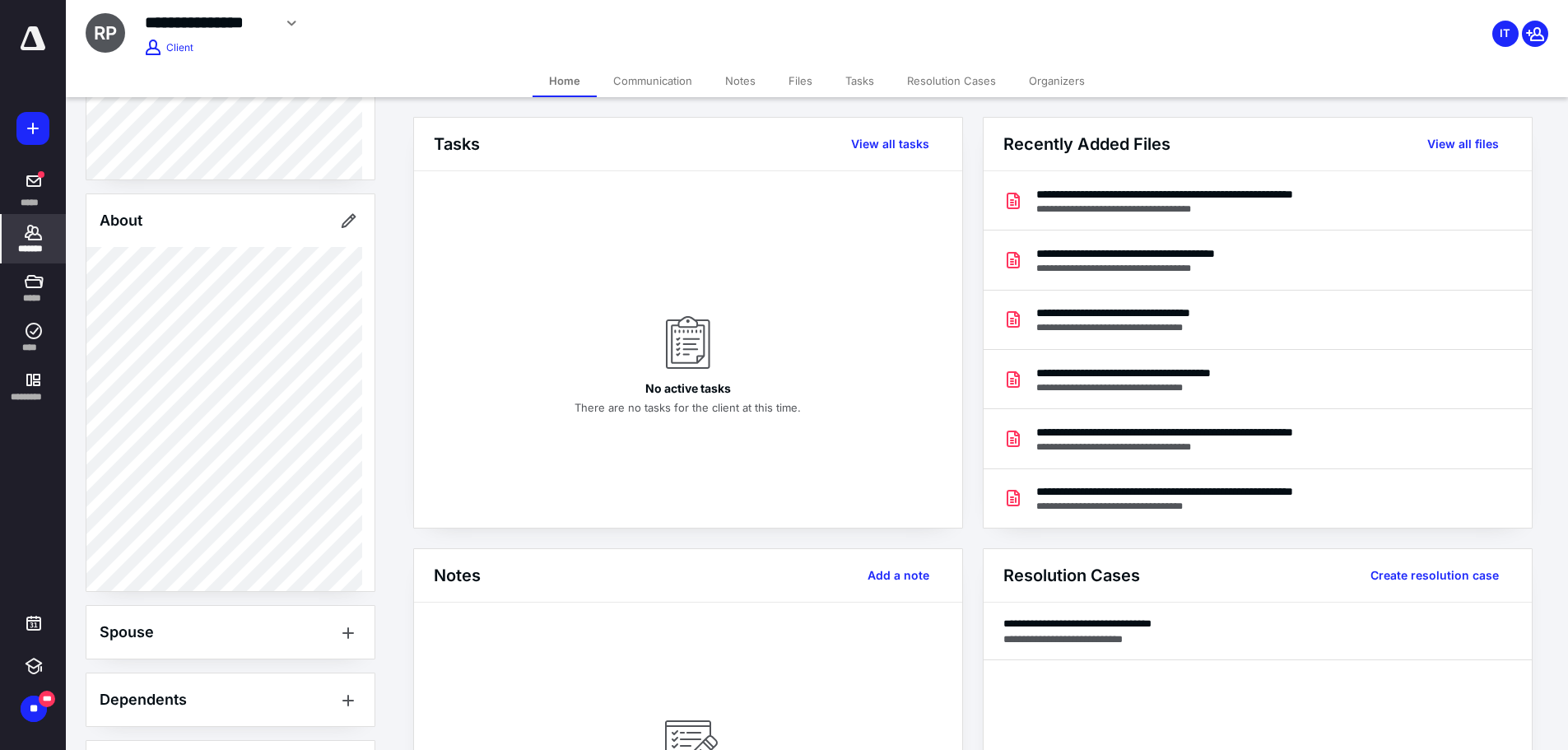 scroll, scrollTop: 663, scrollLeft: 0, axis: vertical 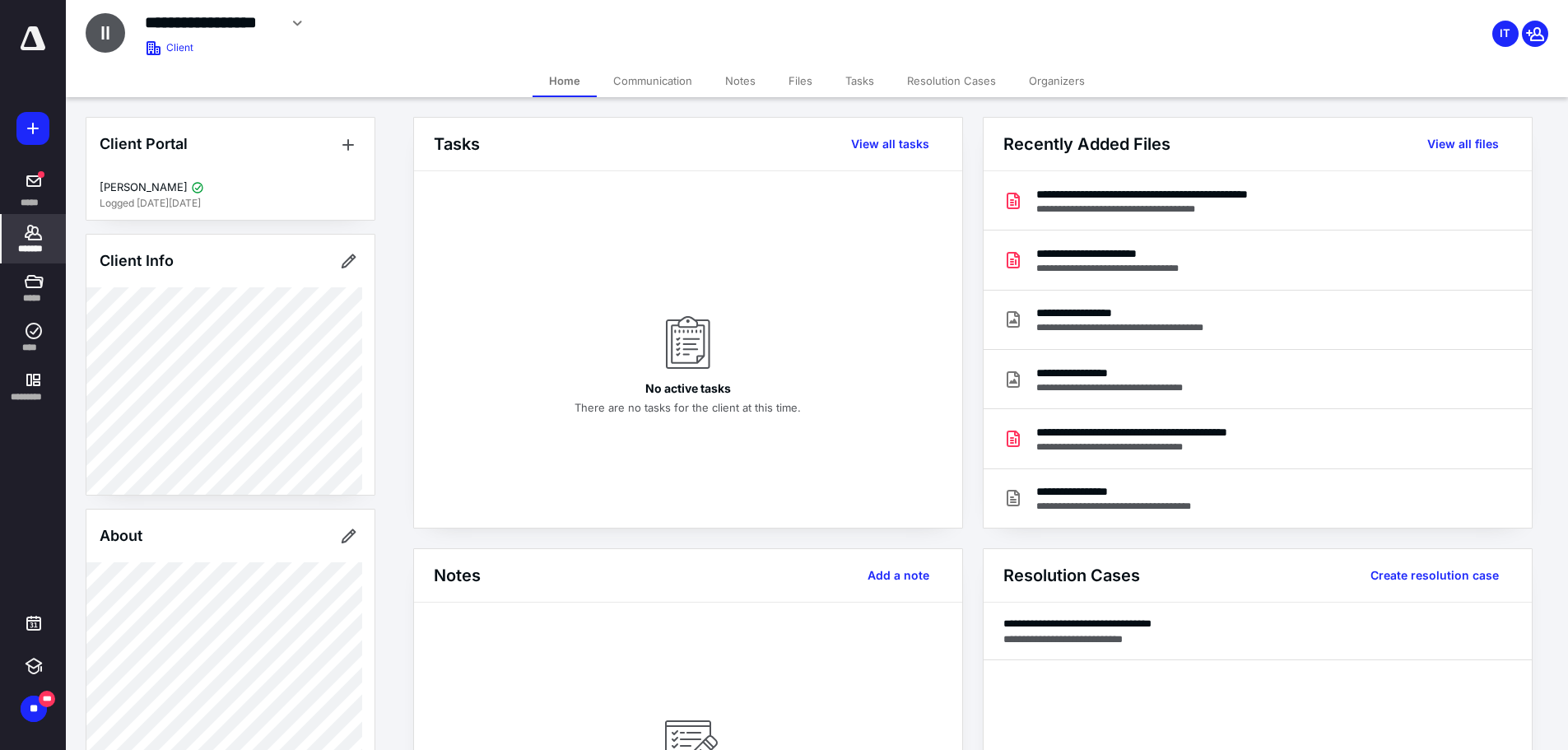 click on "Files" at bounding box center [800, 81] 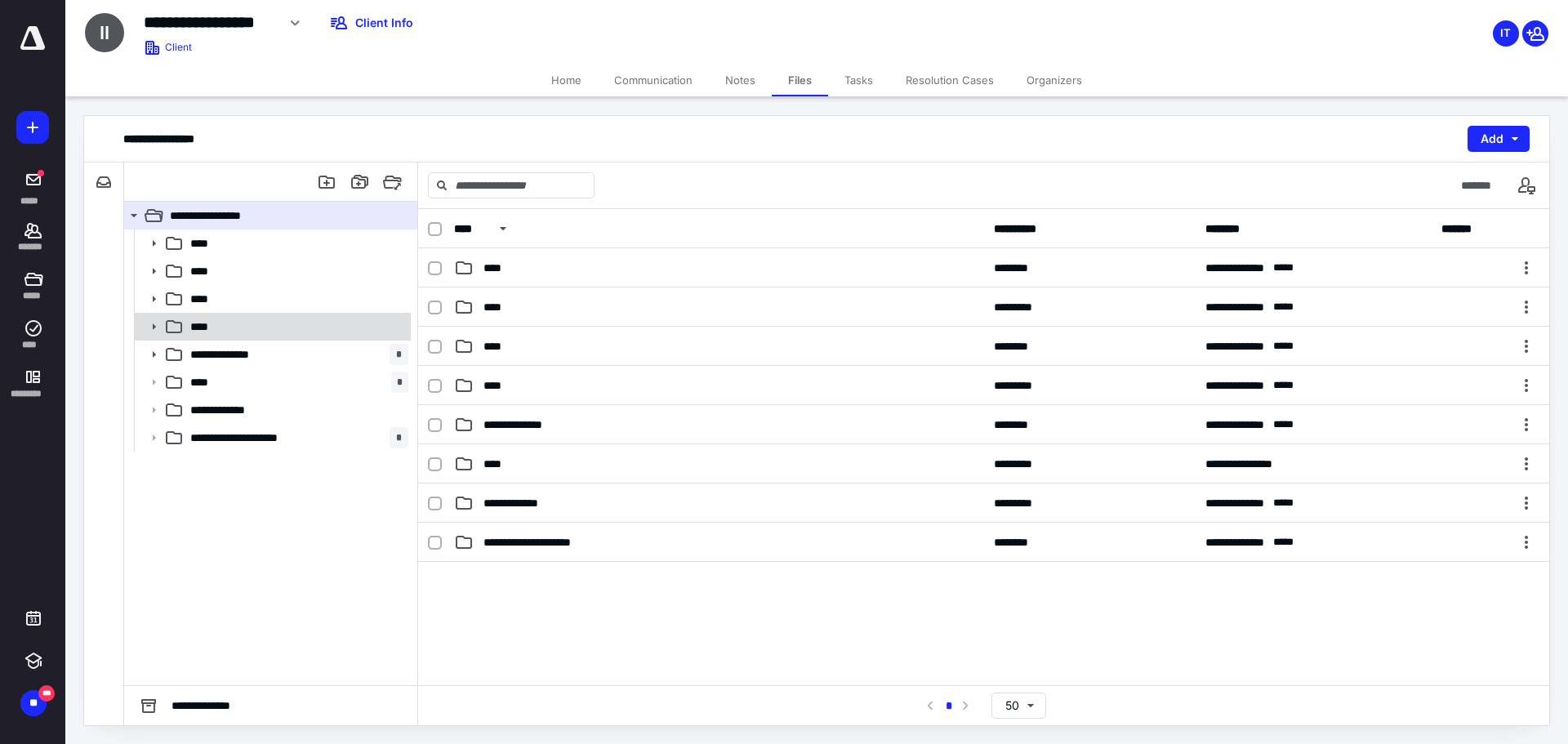 click 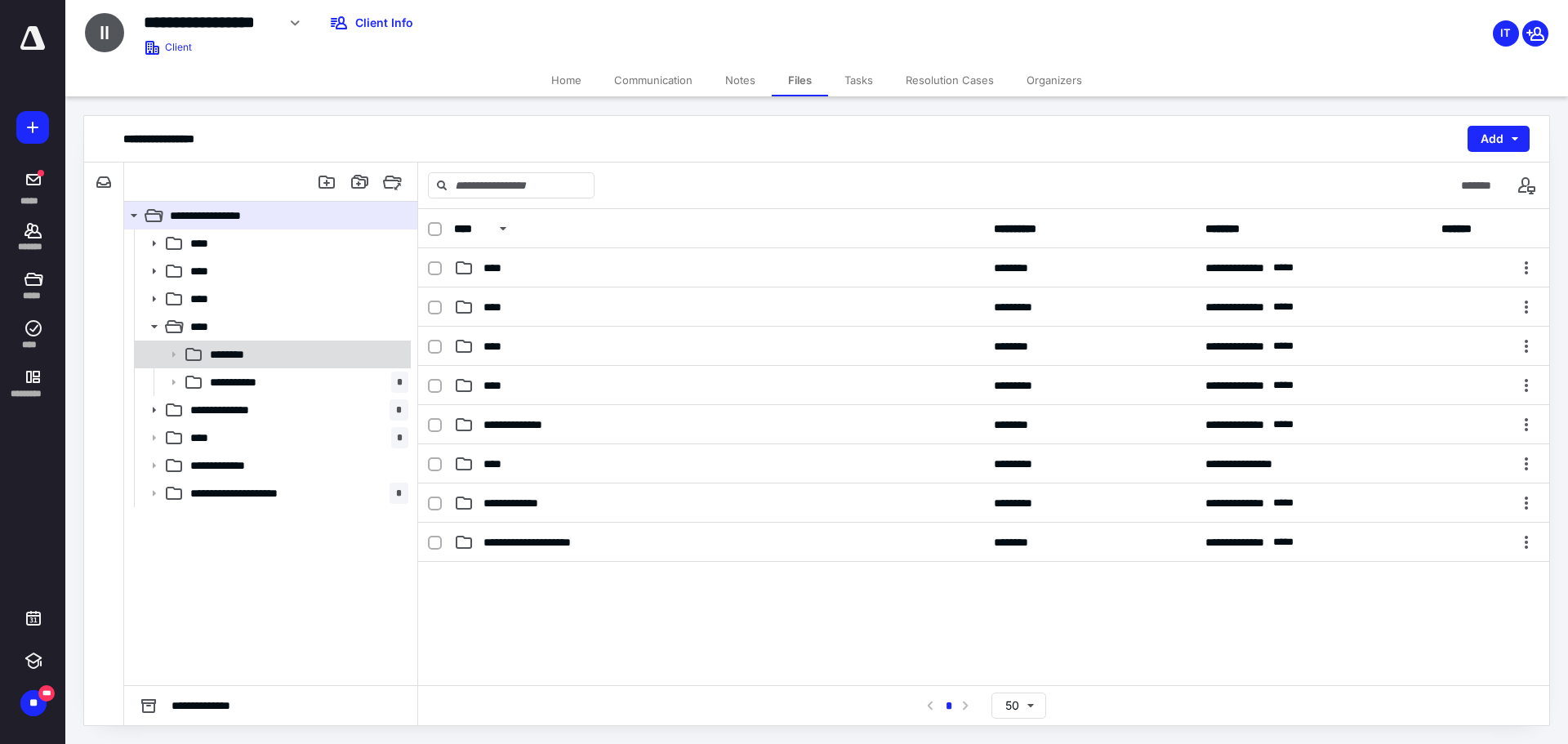 click 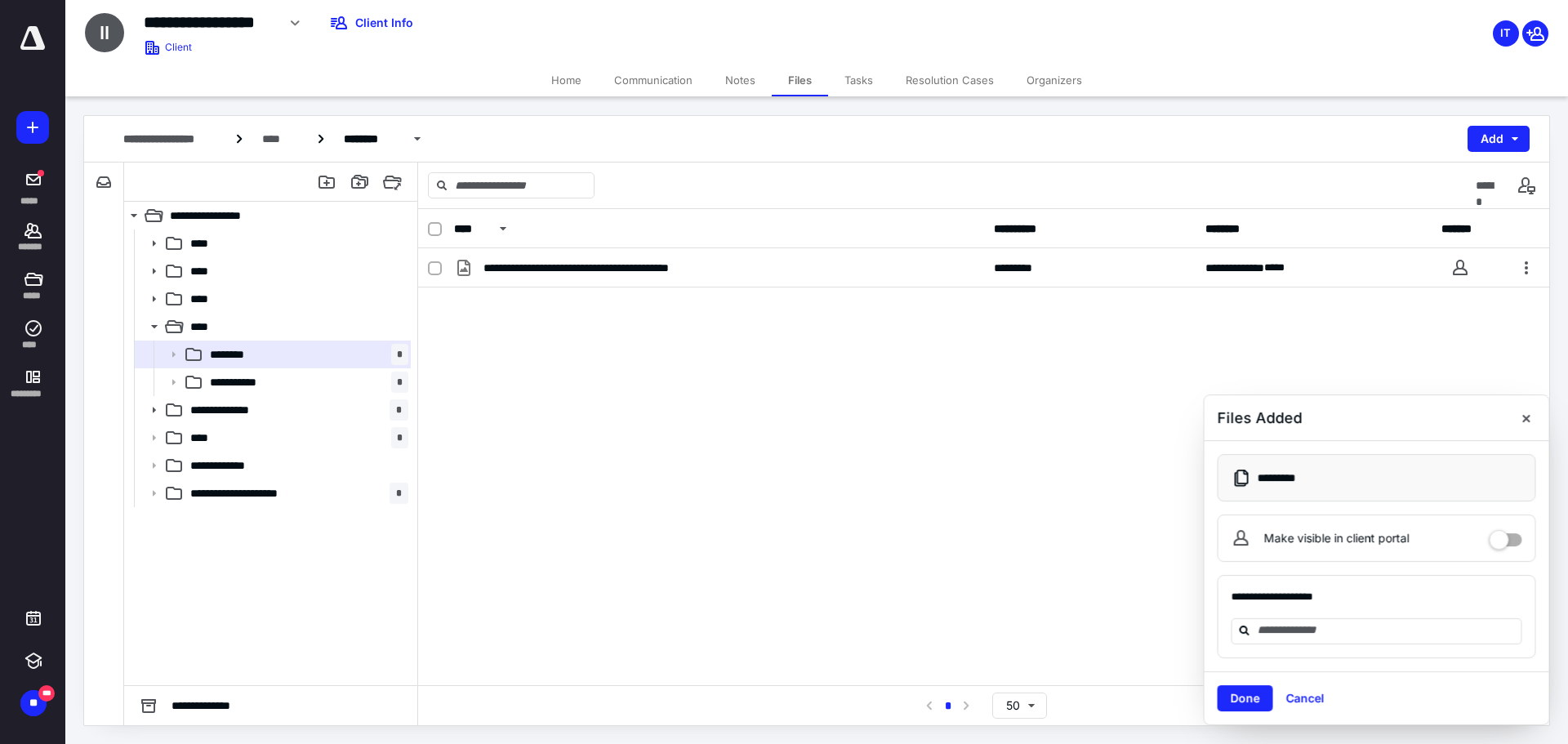 click on "Home" at bounding box center (566, 80) 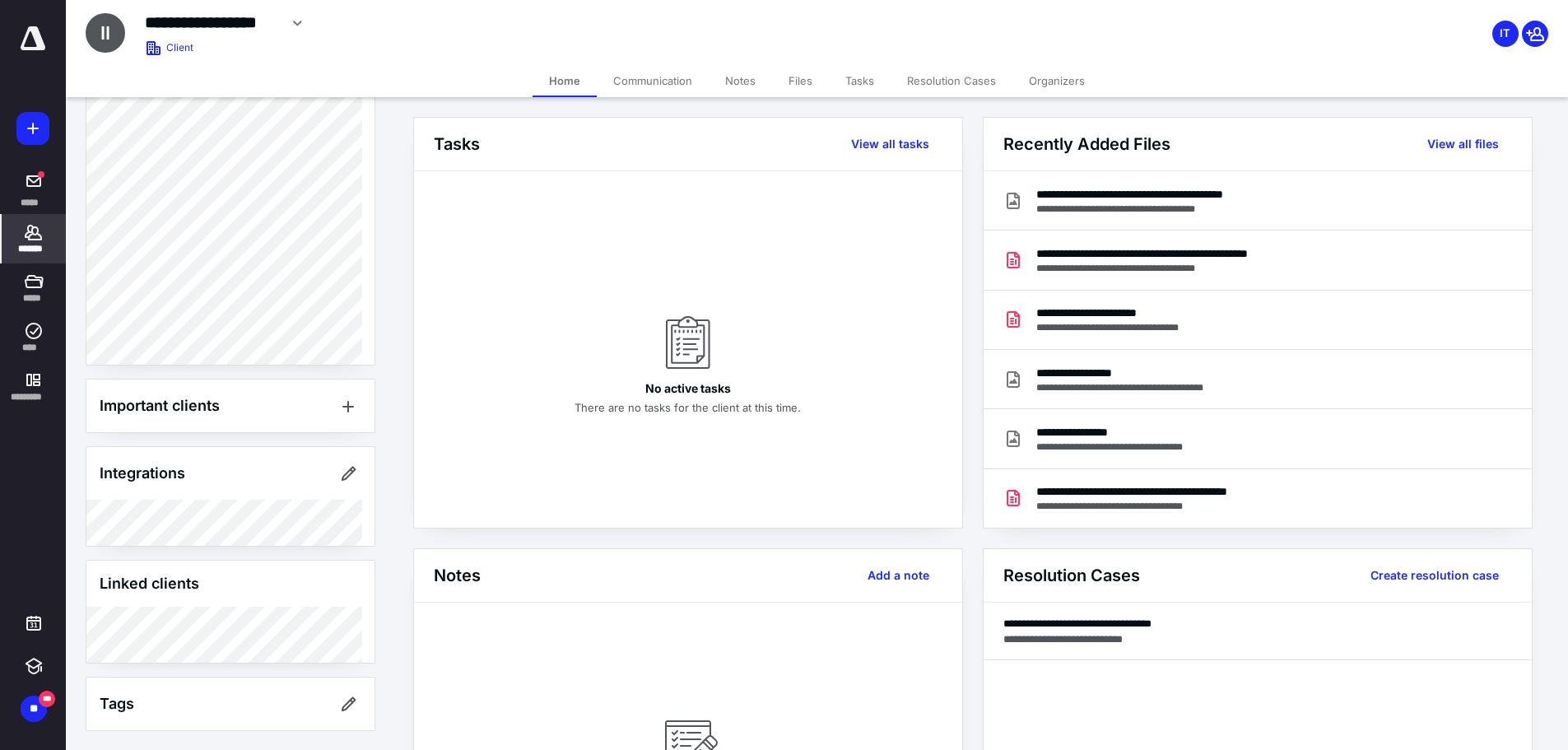 scroll, scrollTop: 847, scrollLeft: 0, axis: vertical 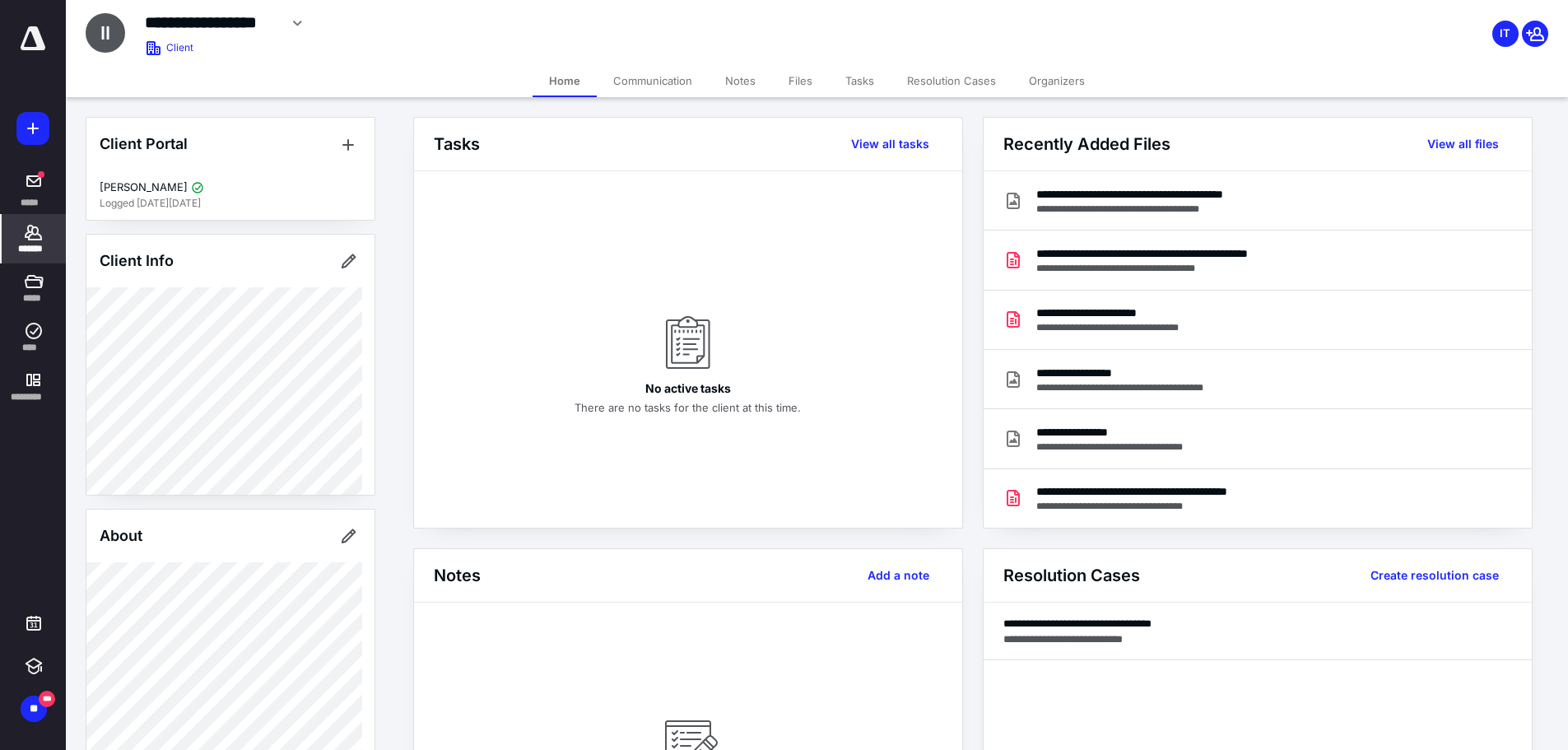 click on "**********" at bounding box center [212, 22] 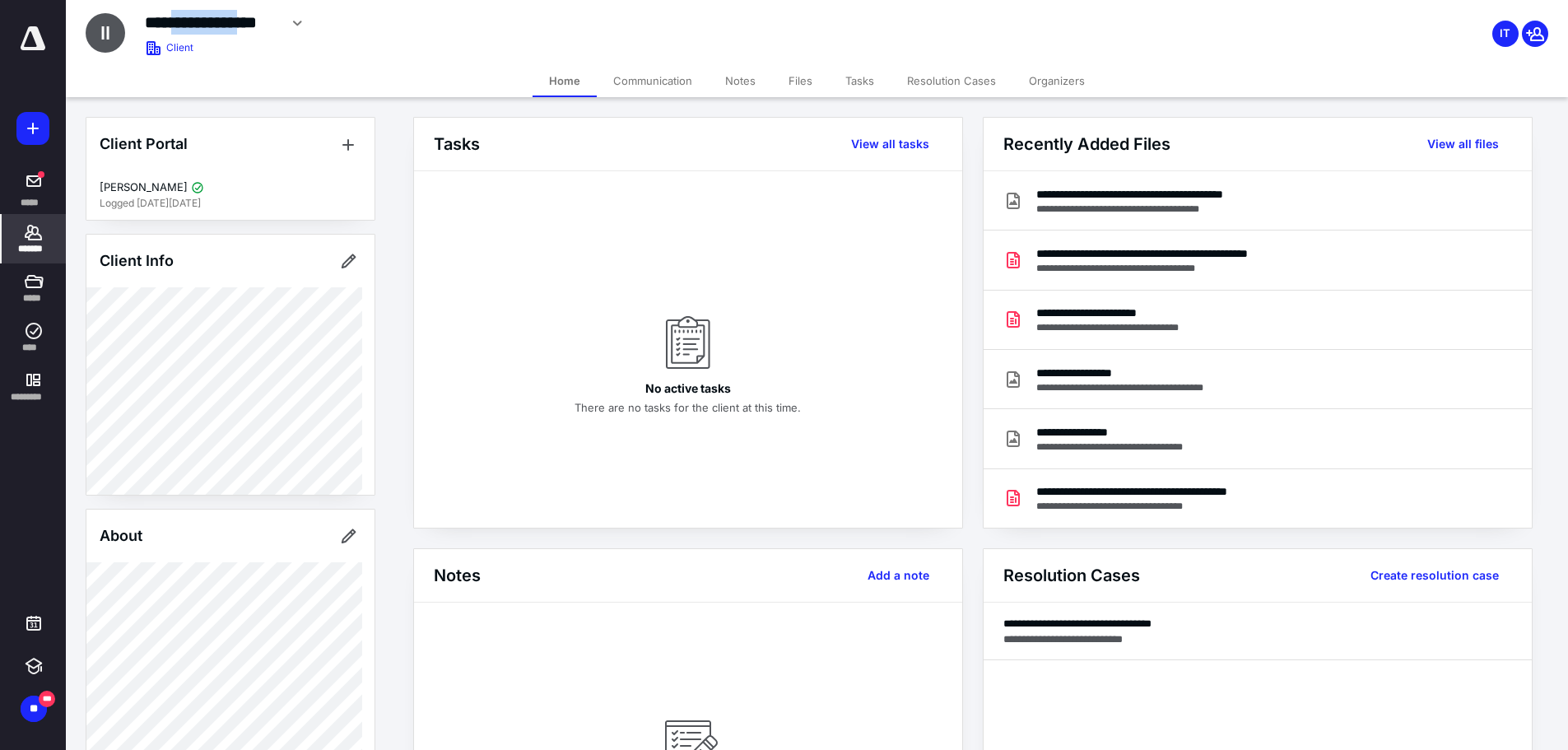 click on "**********" at bounding box center (212, 22) 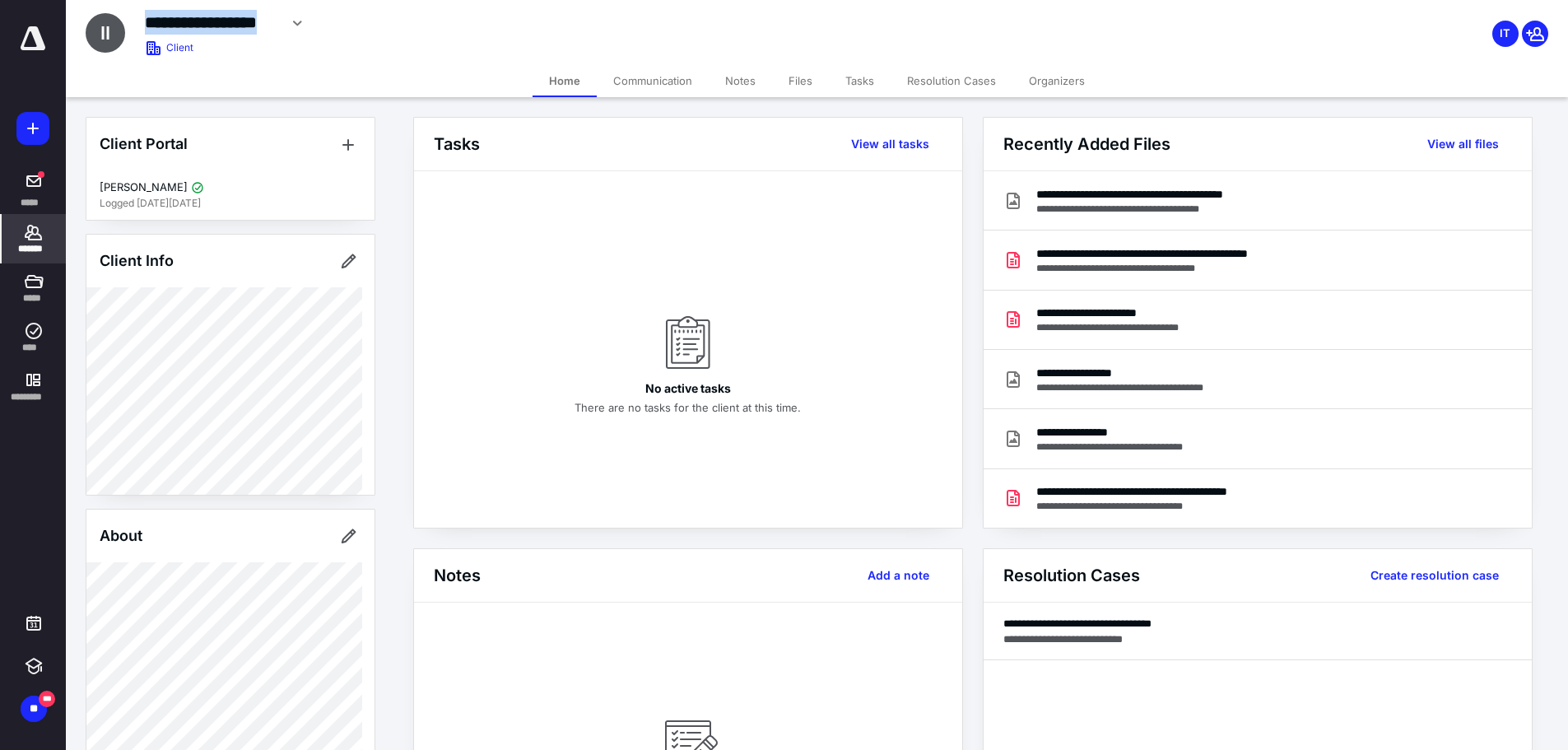 click on "**********" at bounding box center (212, 22) 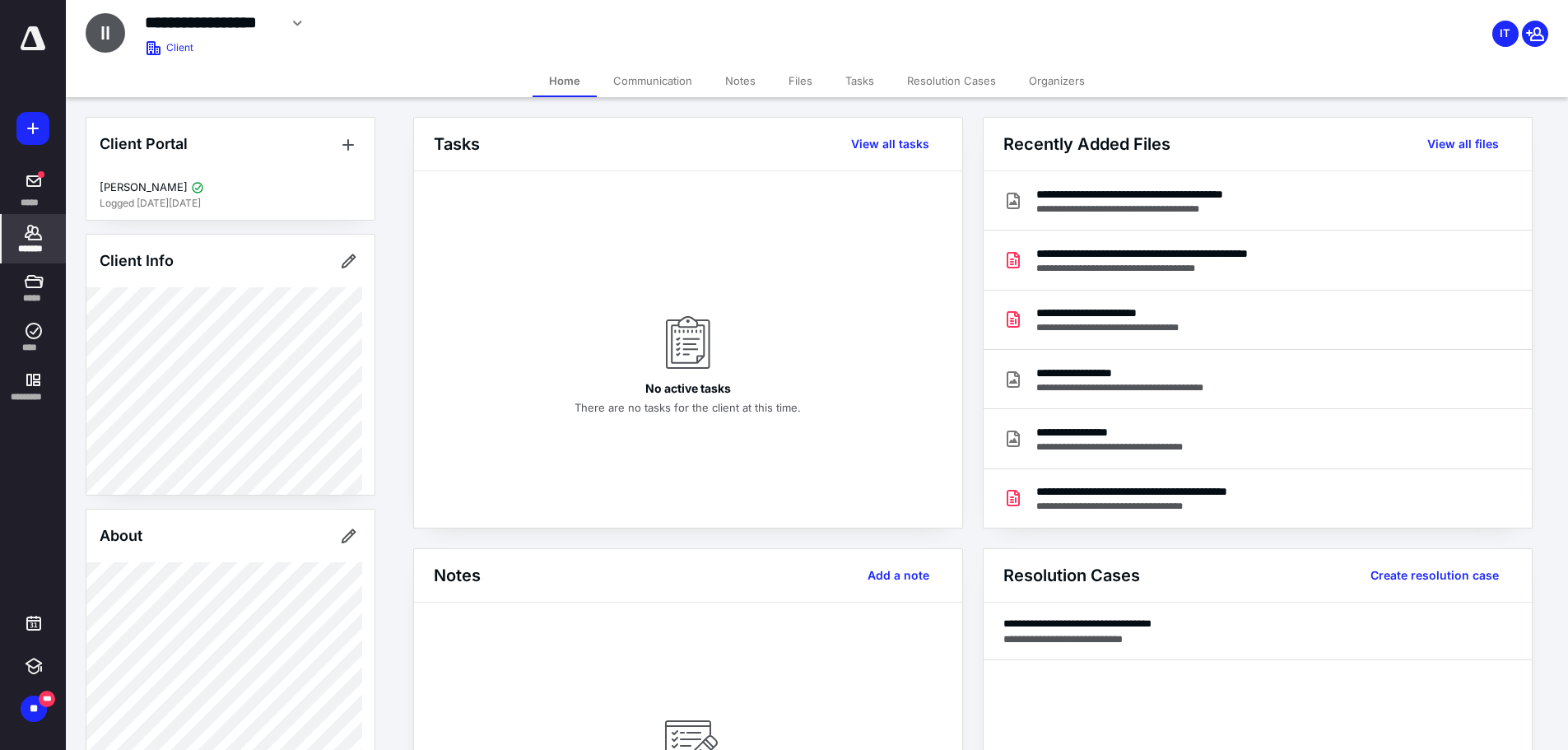 click on "**********" at bounding box center [212, 22] 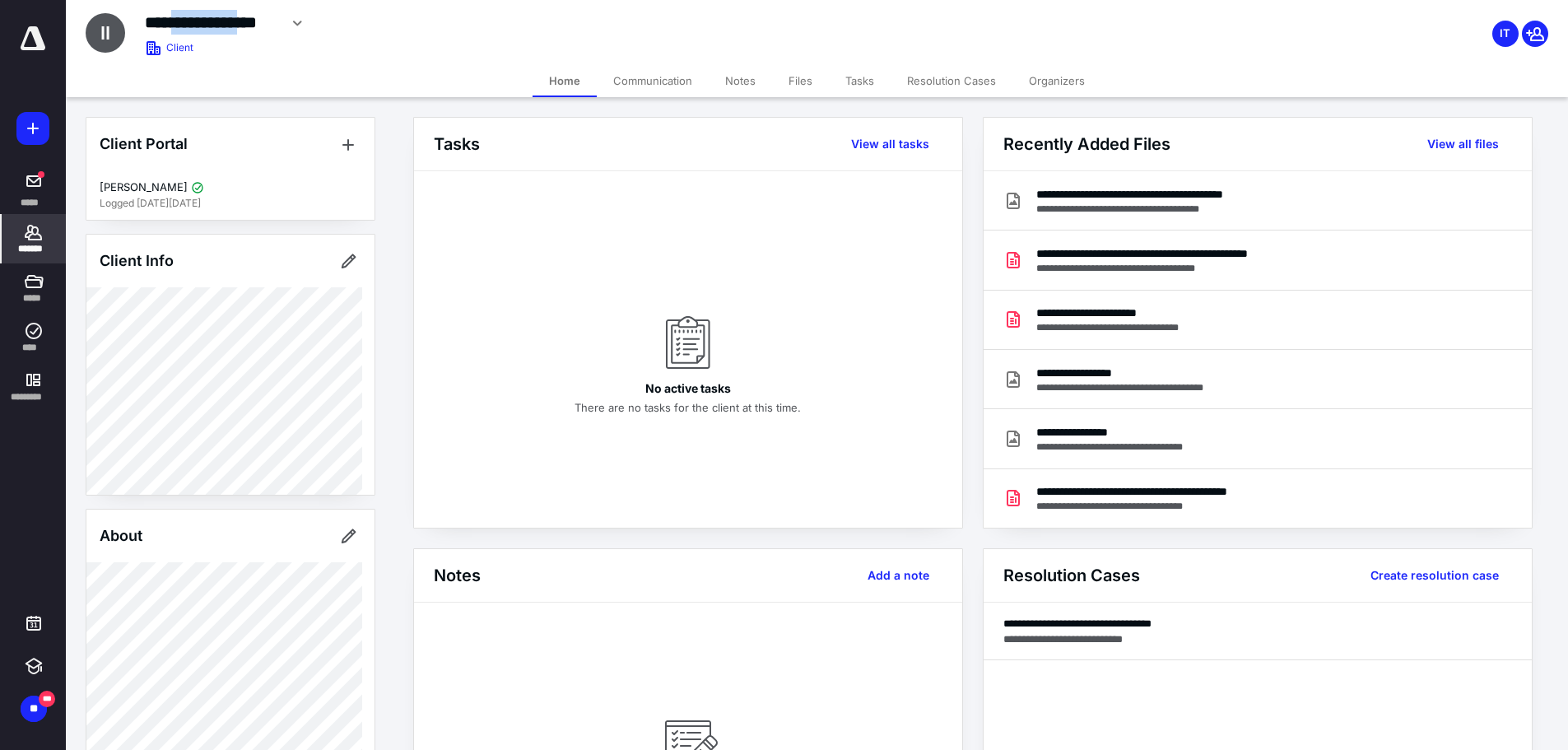 click on "**********" at bounding box center [212, 22] 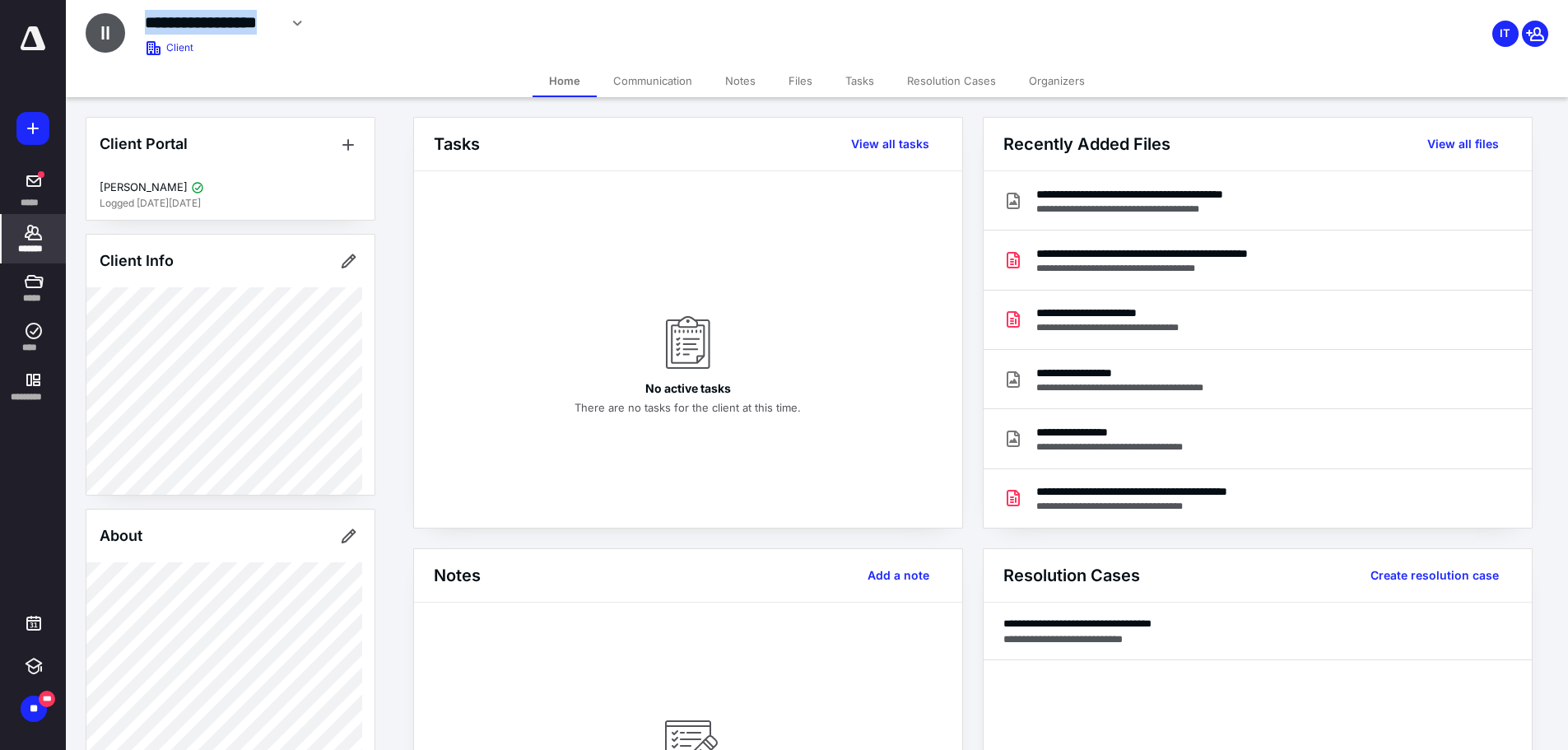 click on "**********" at bounding box center (212, 22) 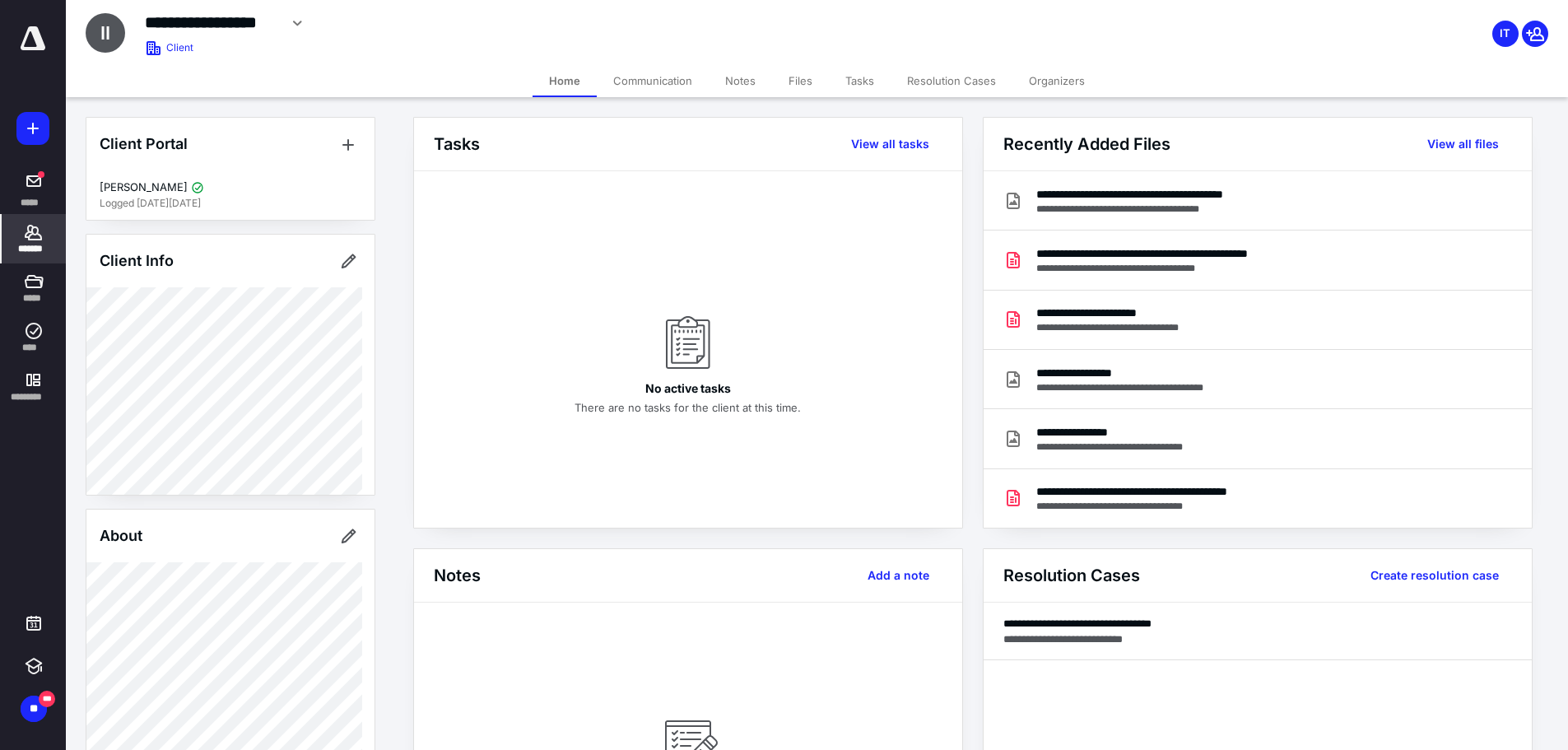 click on "*******" at bounding box center [34, 239] 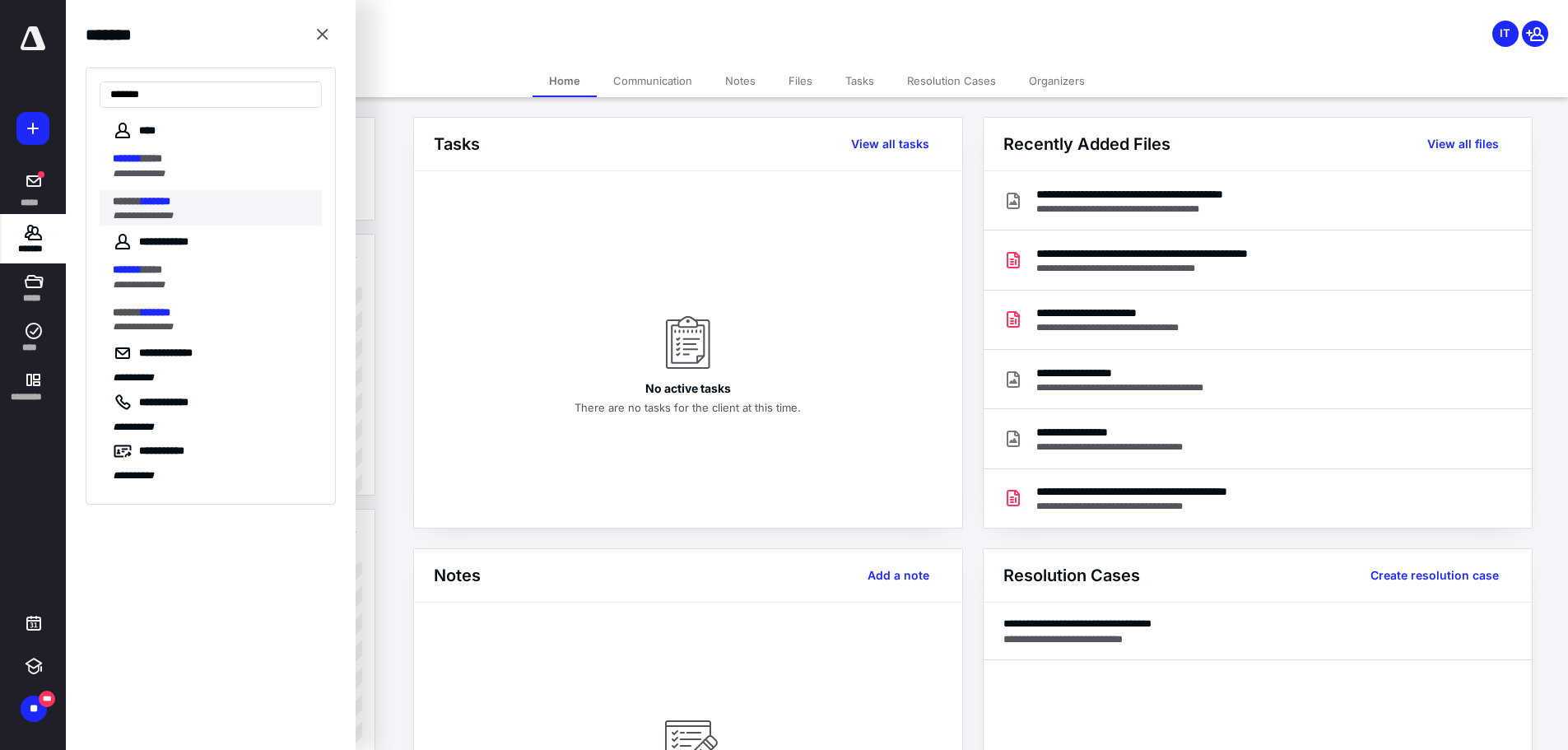 type on "*******" 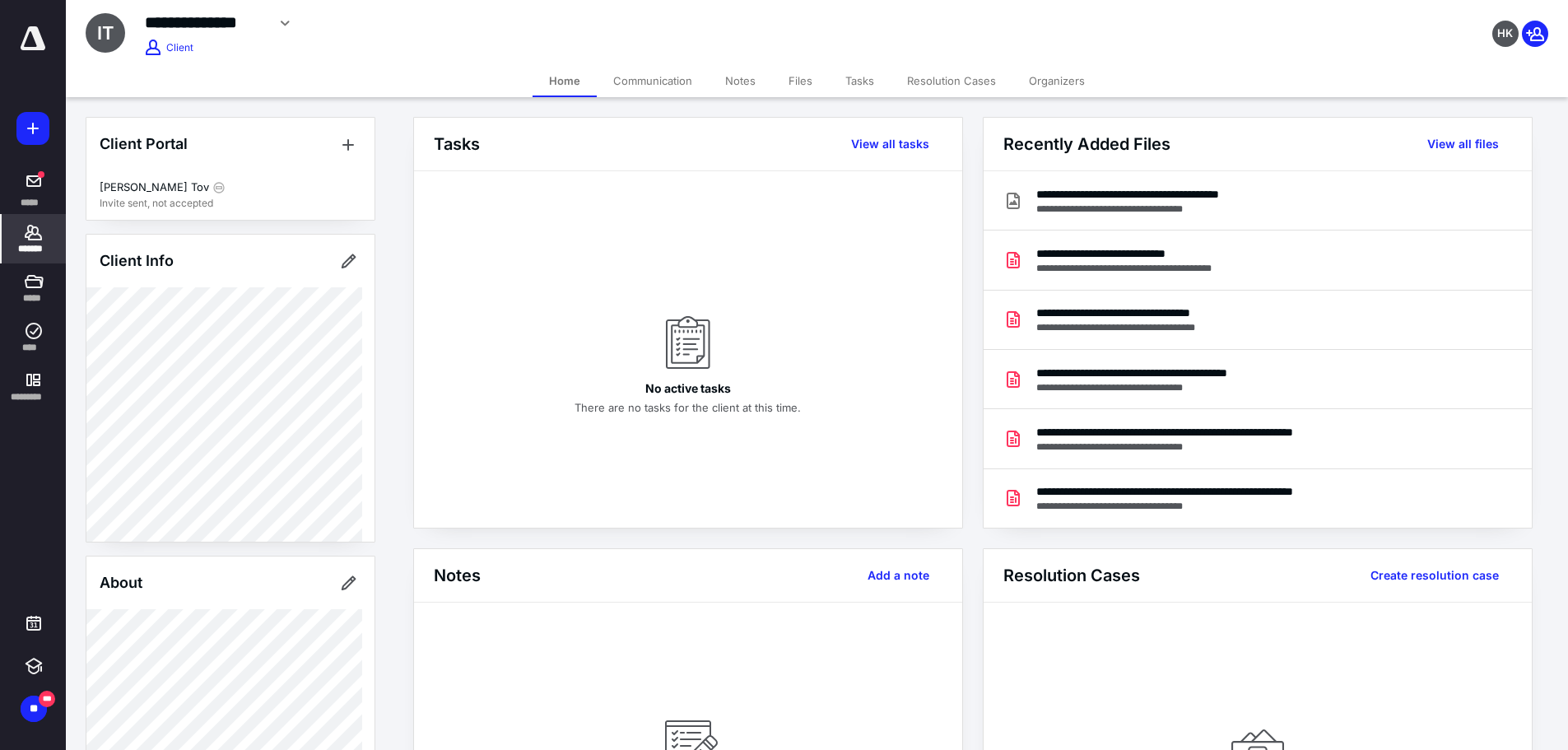 click on "Files" at bounding box center (800, 81) 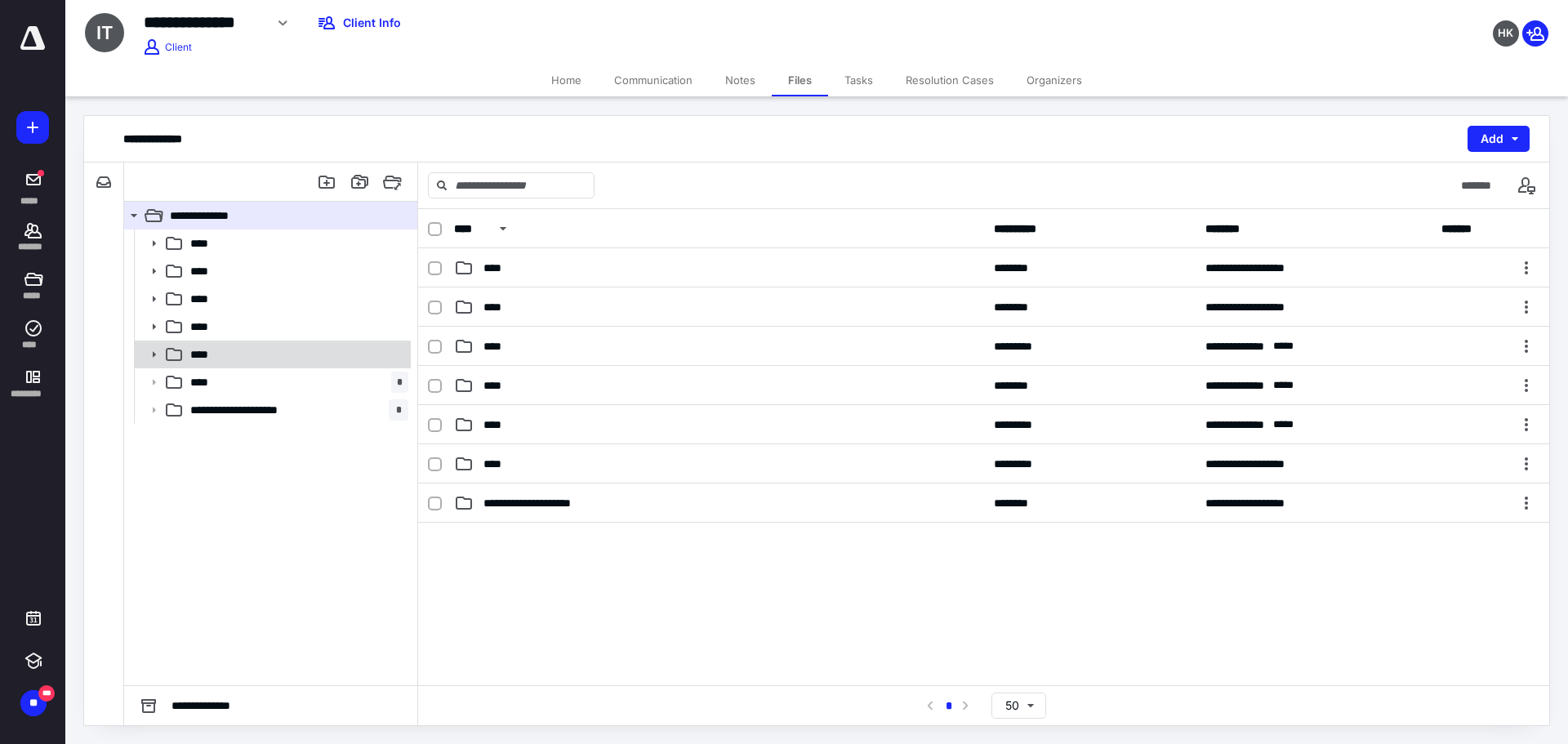 click 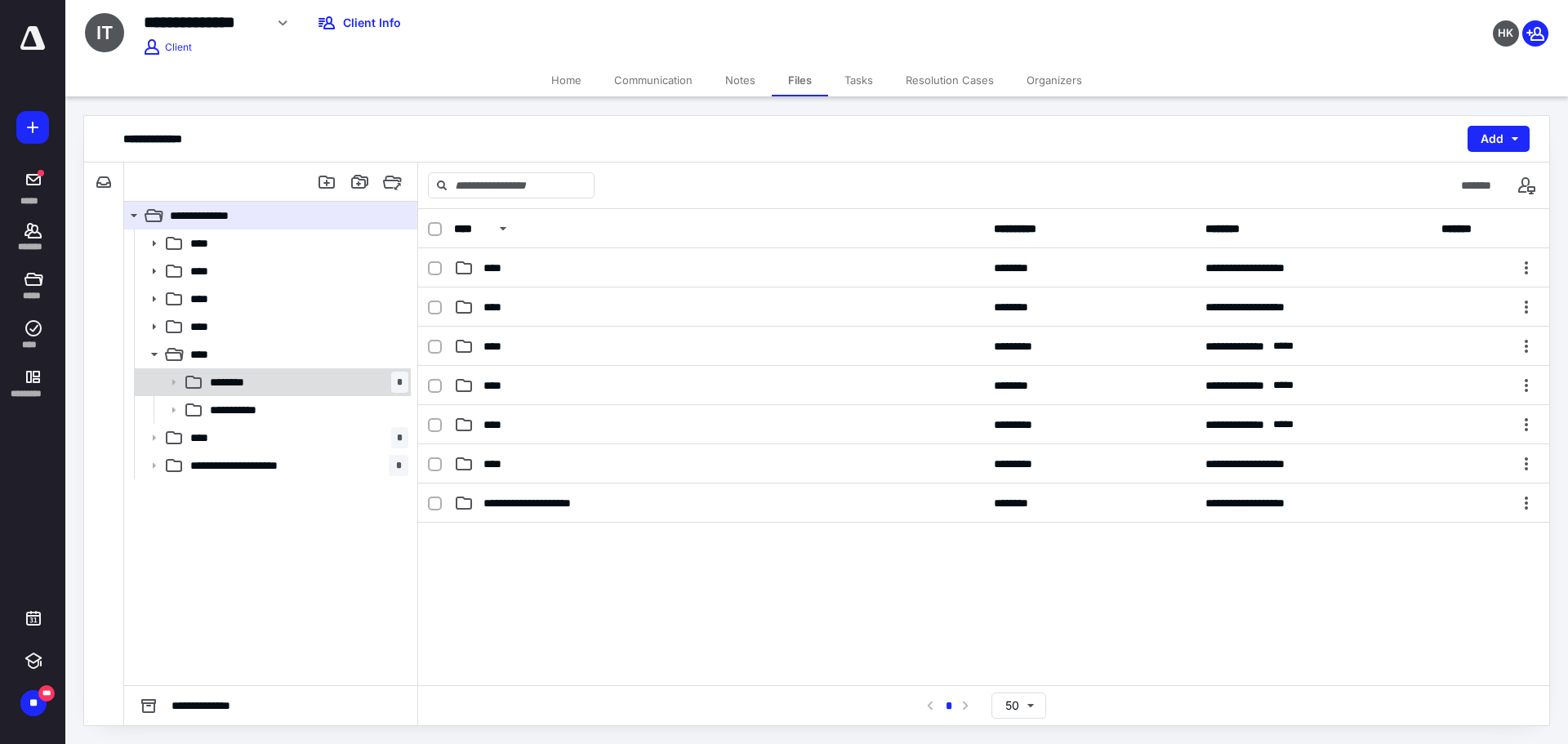 click 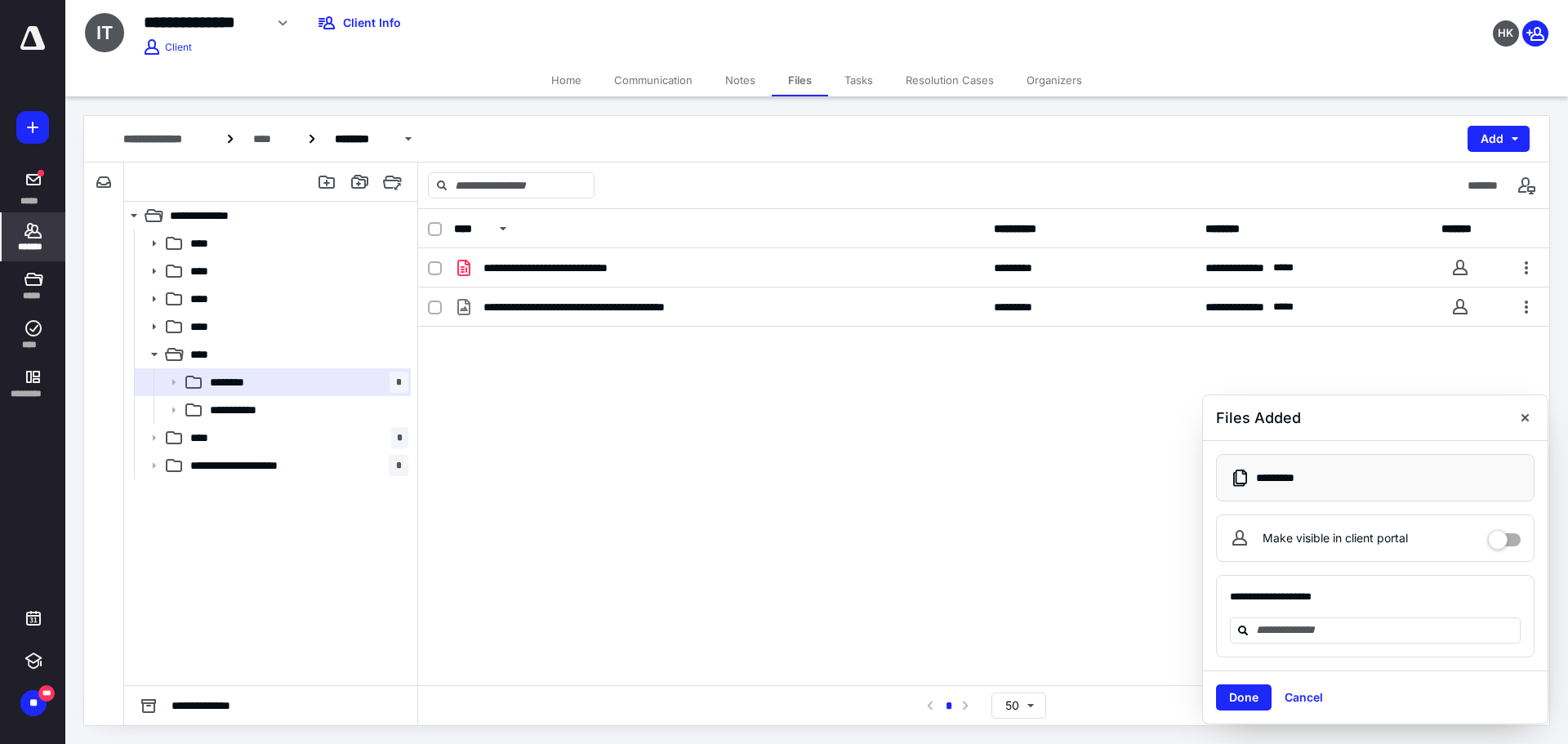 click on "*******" at bounding box center [33, 247] 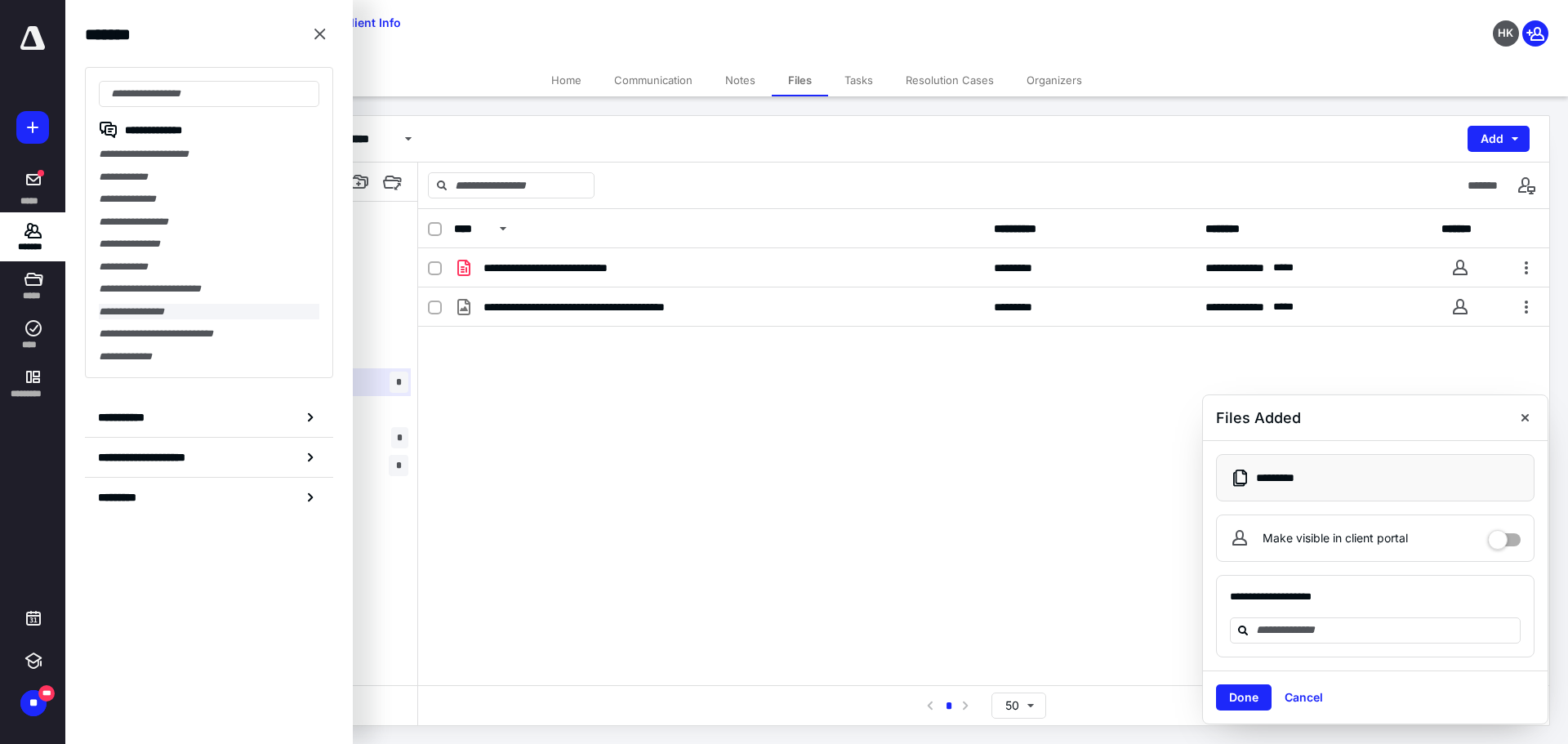 click on "**********" at bounding box center (209, 312) 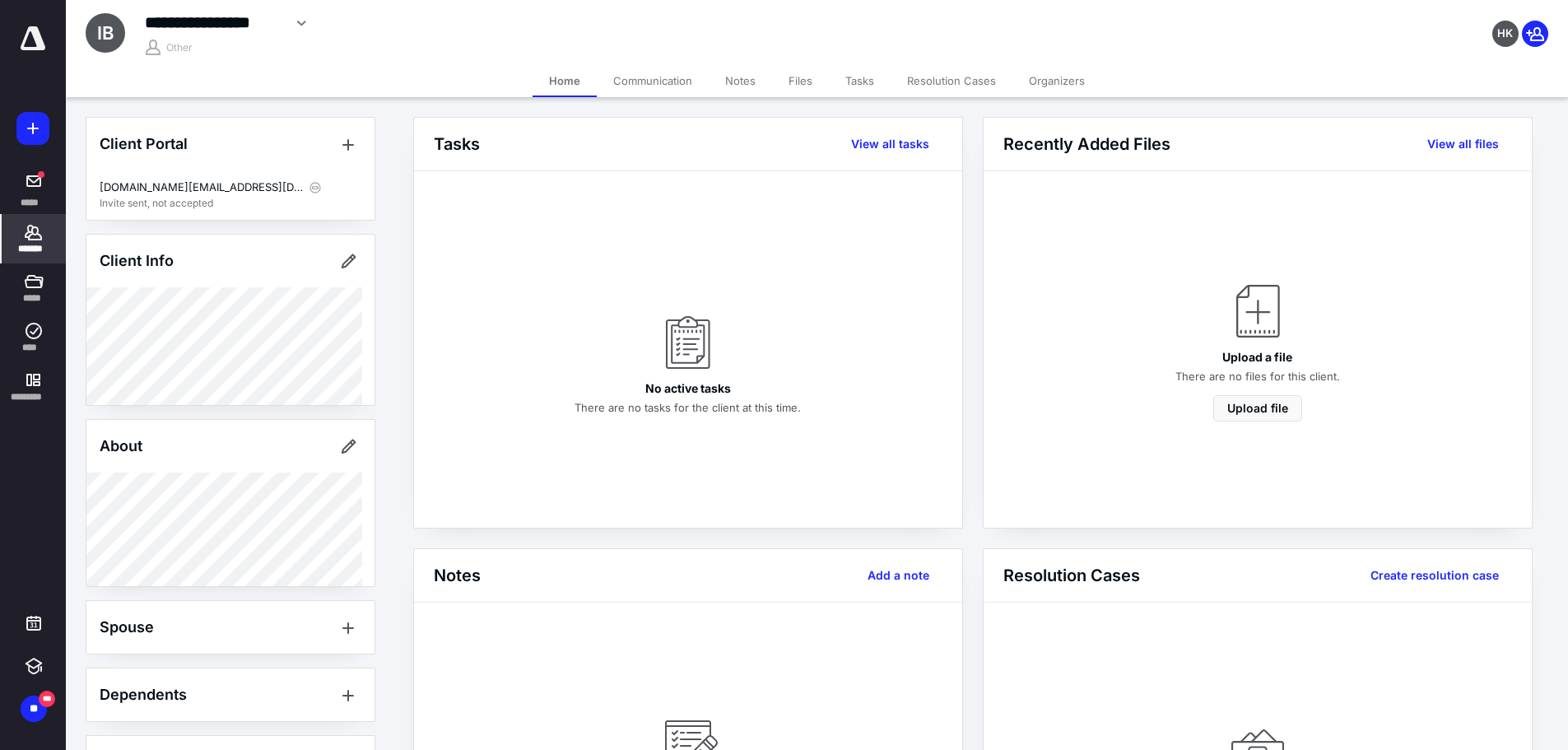click on "**********" at bounding box center [213, 22] 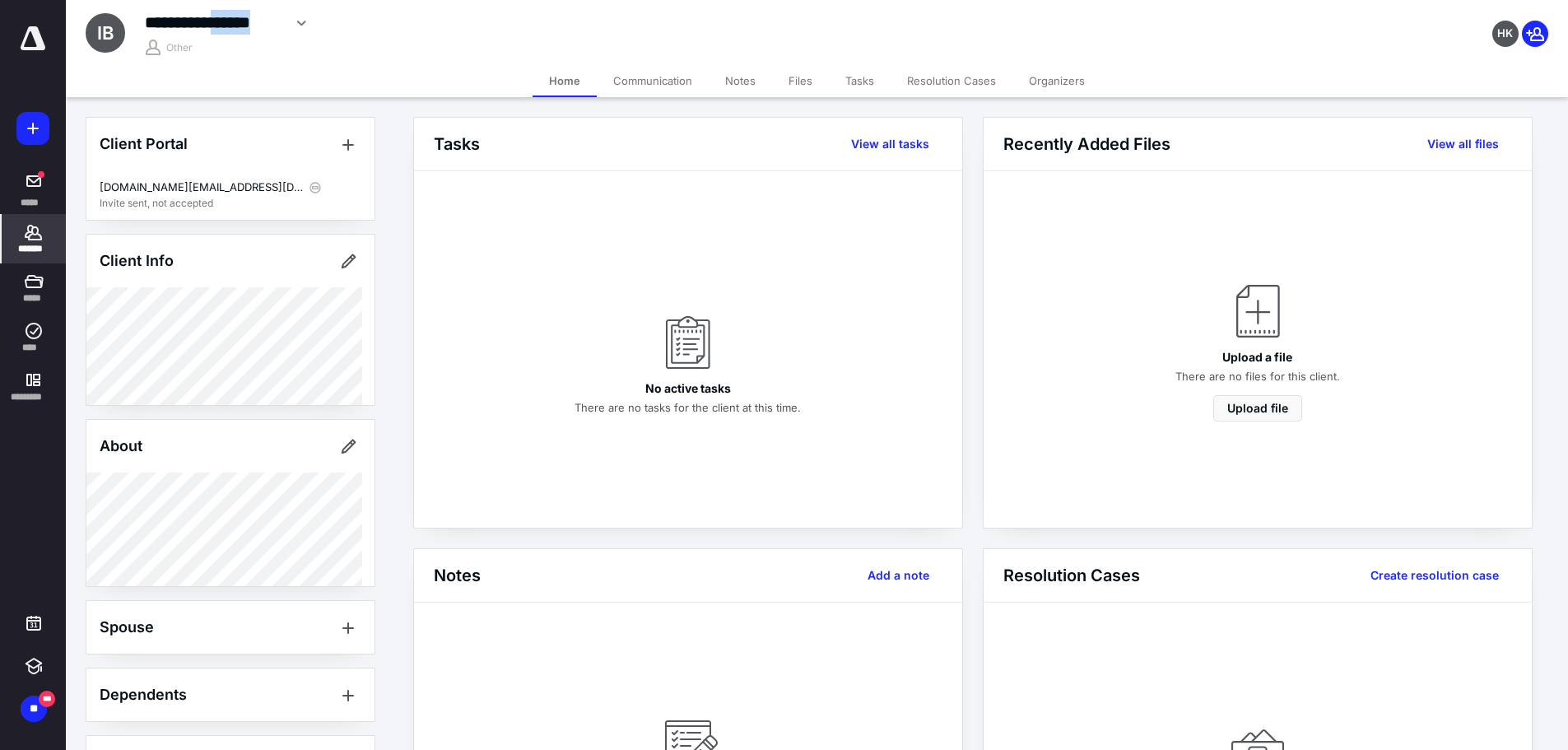 click on "**********" at bounding box center [213, 22] 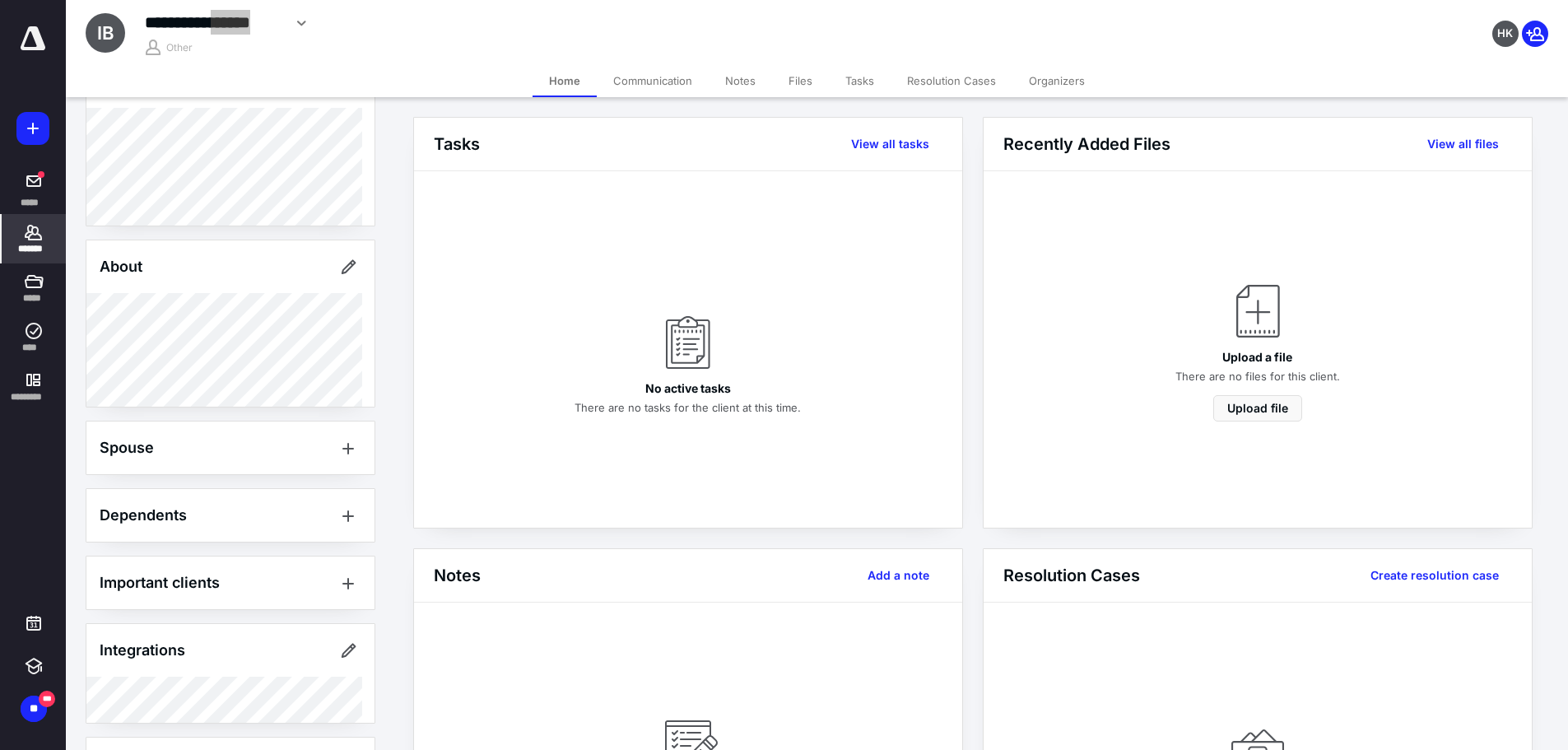 scroll, scrollTop: 356, scrollLeft: 0, axis: vertical 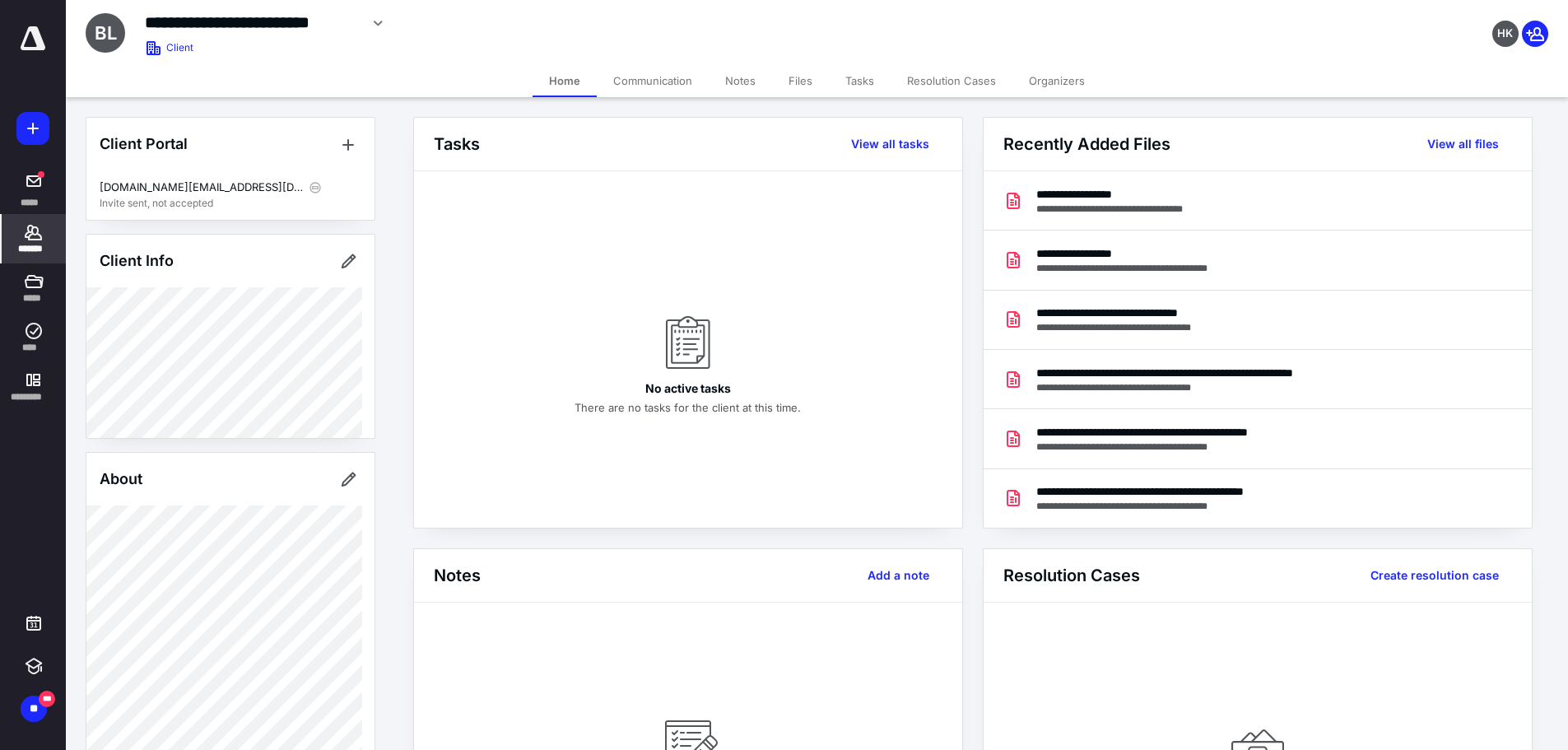 click on "**********" at bounding box center (252, 22) 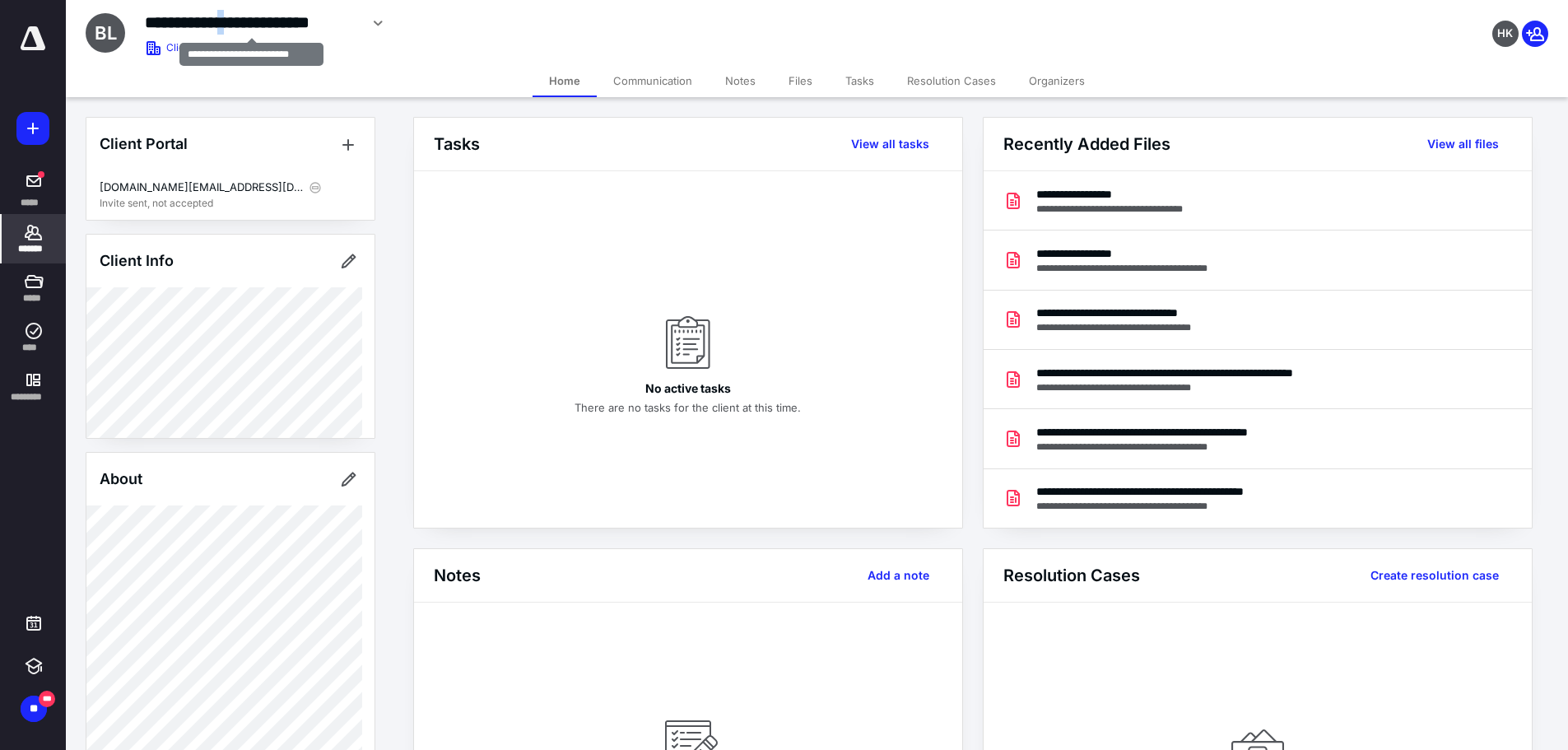 click on "**********" at bounding box center [252, 22] 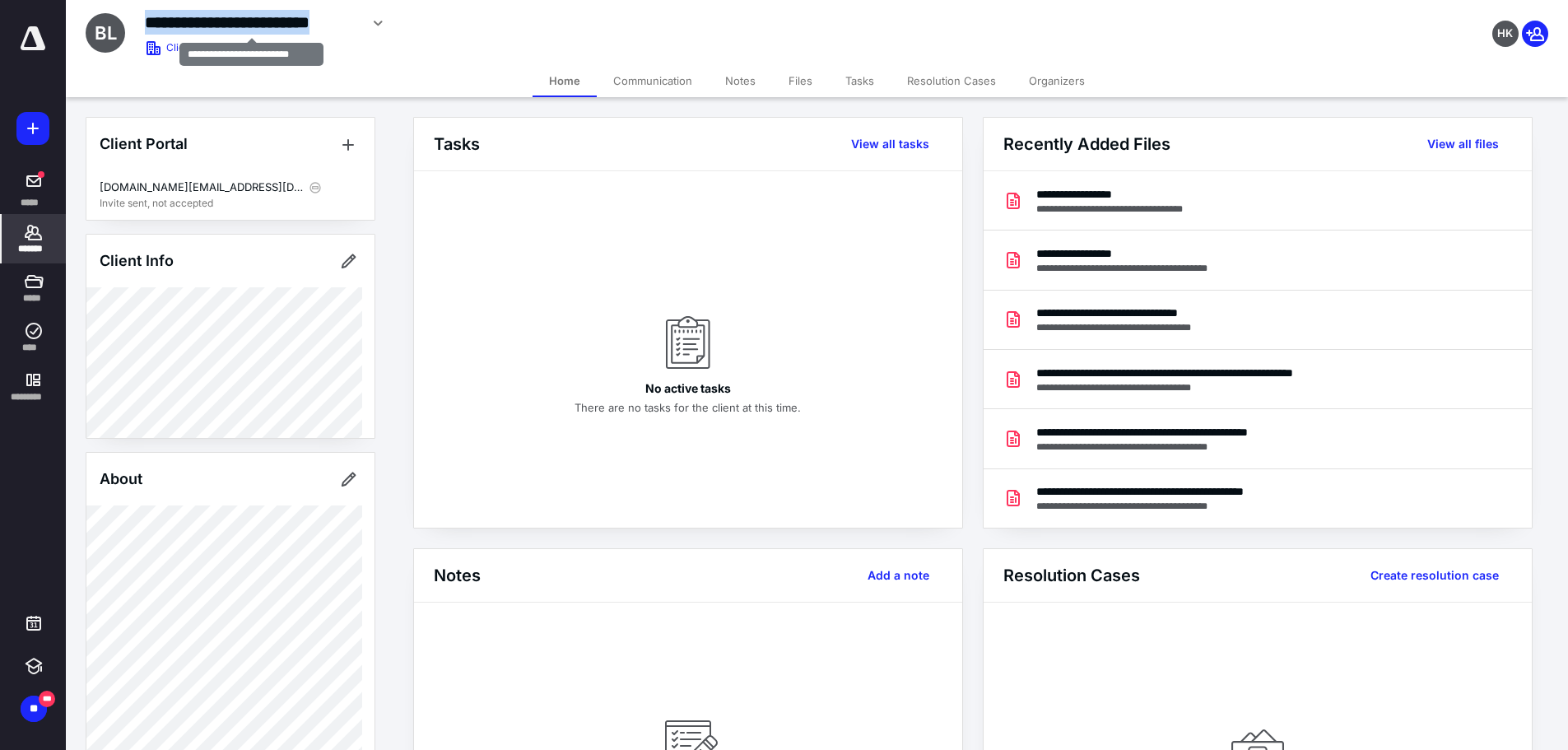 click on "**********" at bounding box center [252, 22] 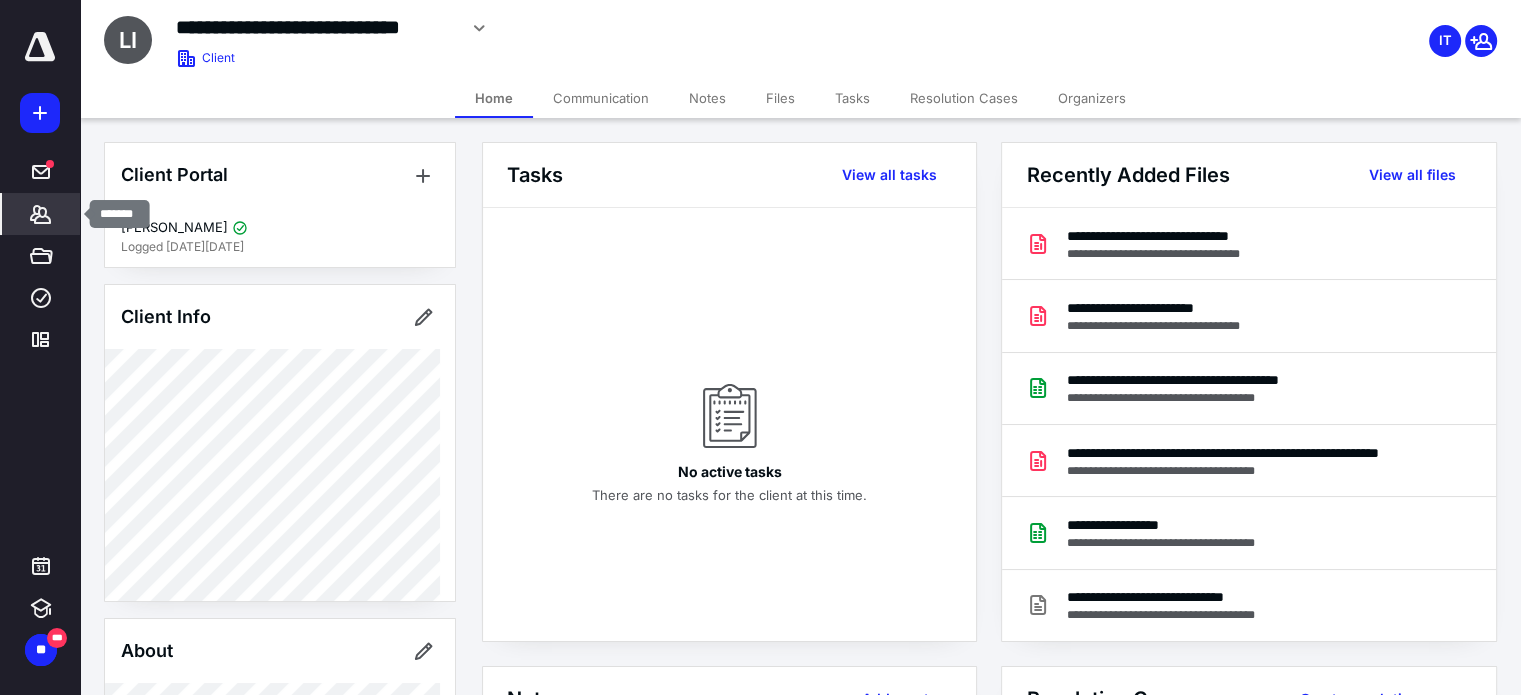 scroll, scrollTop: 0, scrollLeft: 0, axis: both 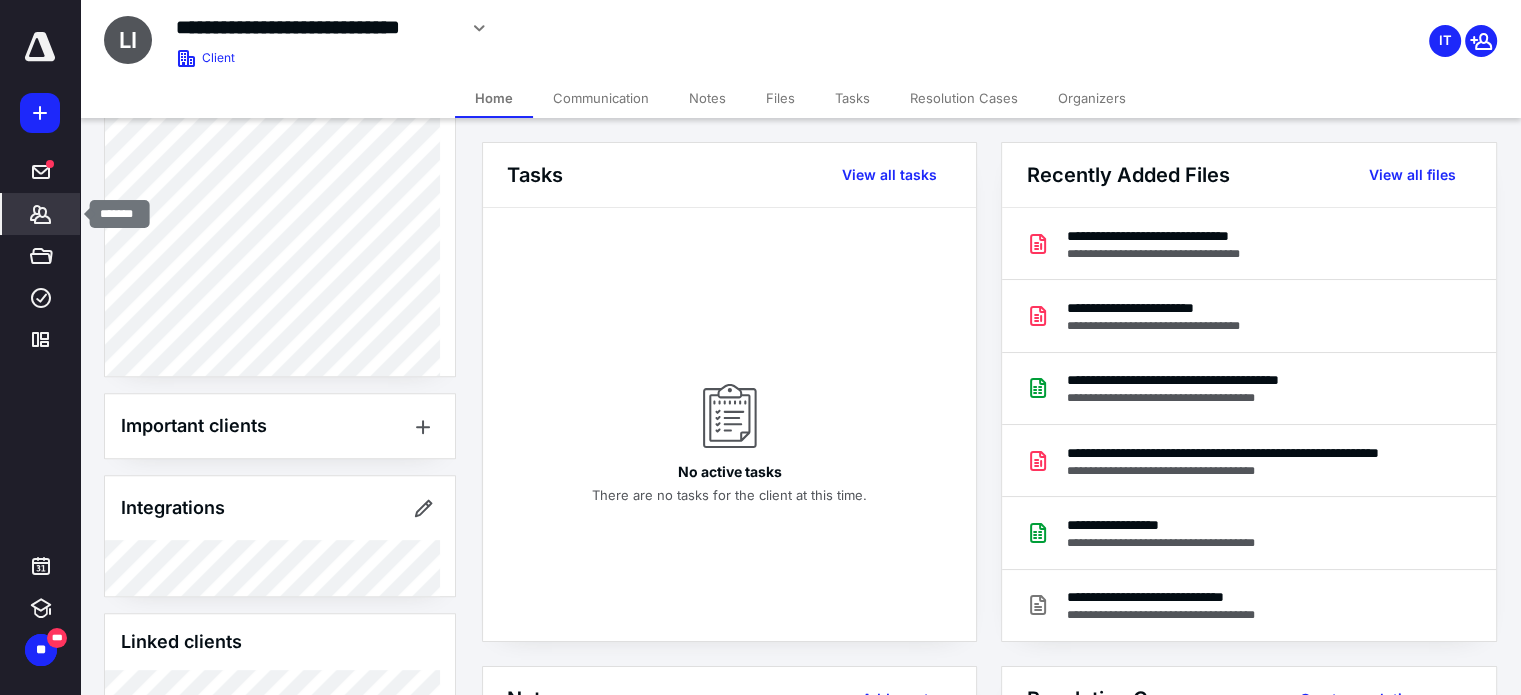 click on "*******" at bounding box center (41, 214) 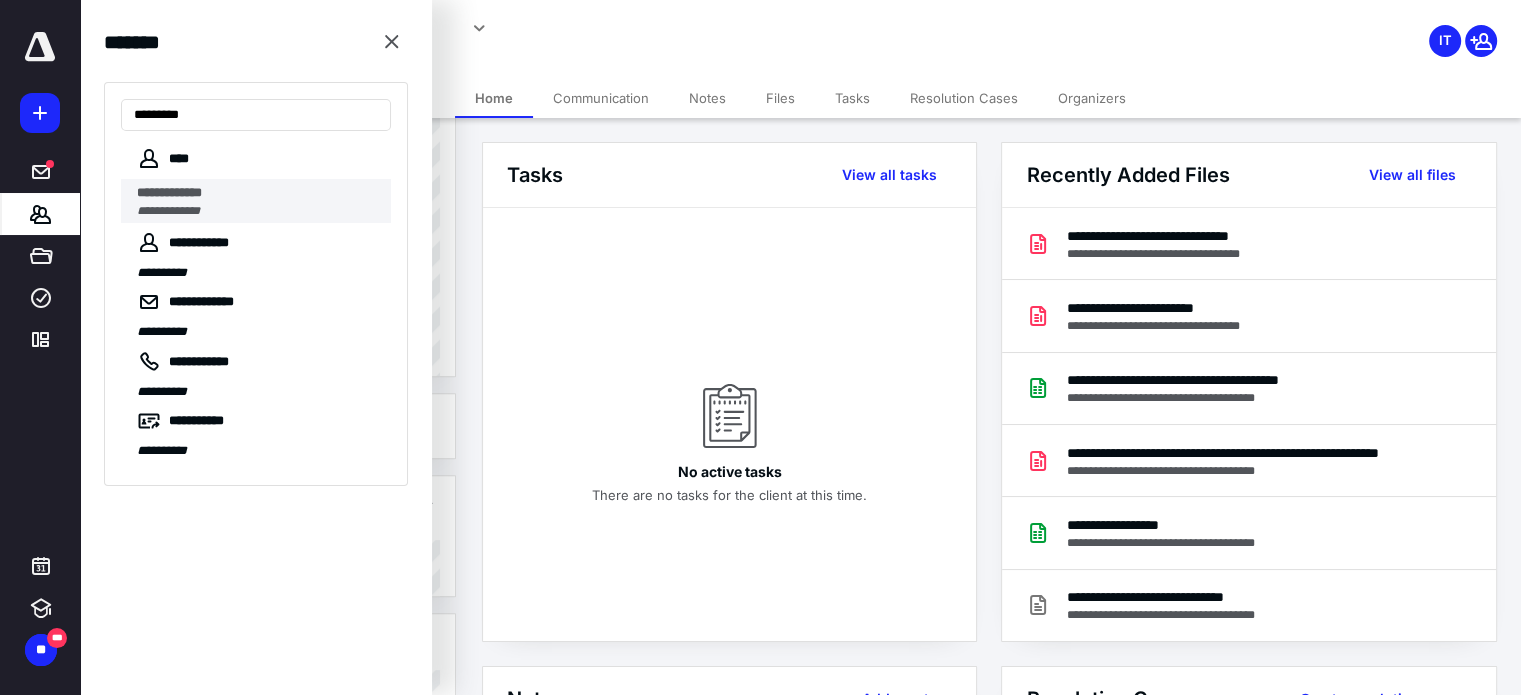 type on "*********" 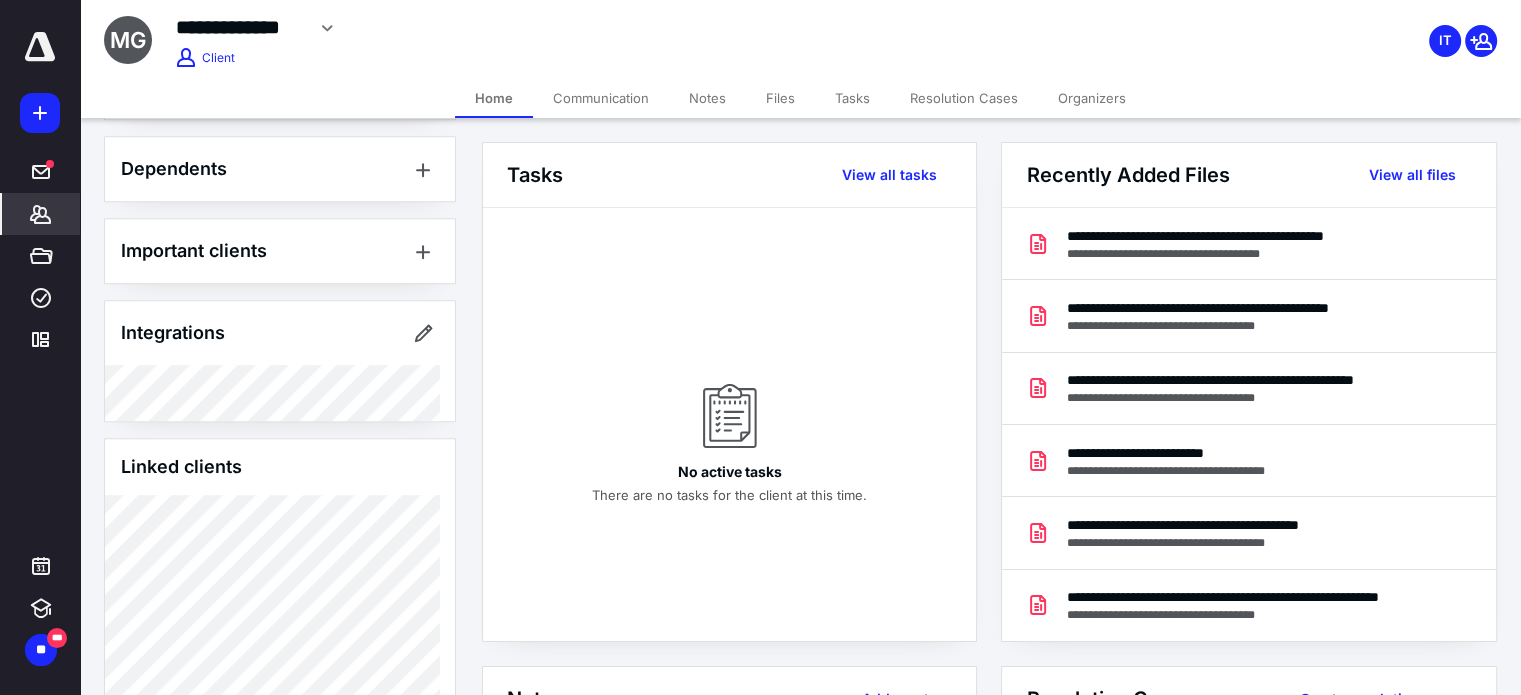 scroll, scrollTop: 1172, scrollLeft: 0, axis: vertical 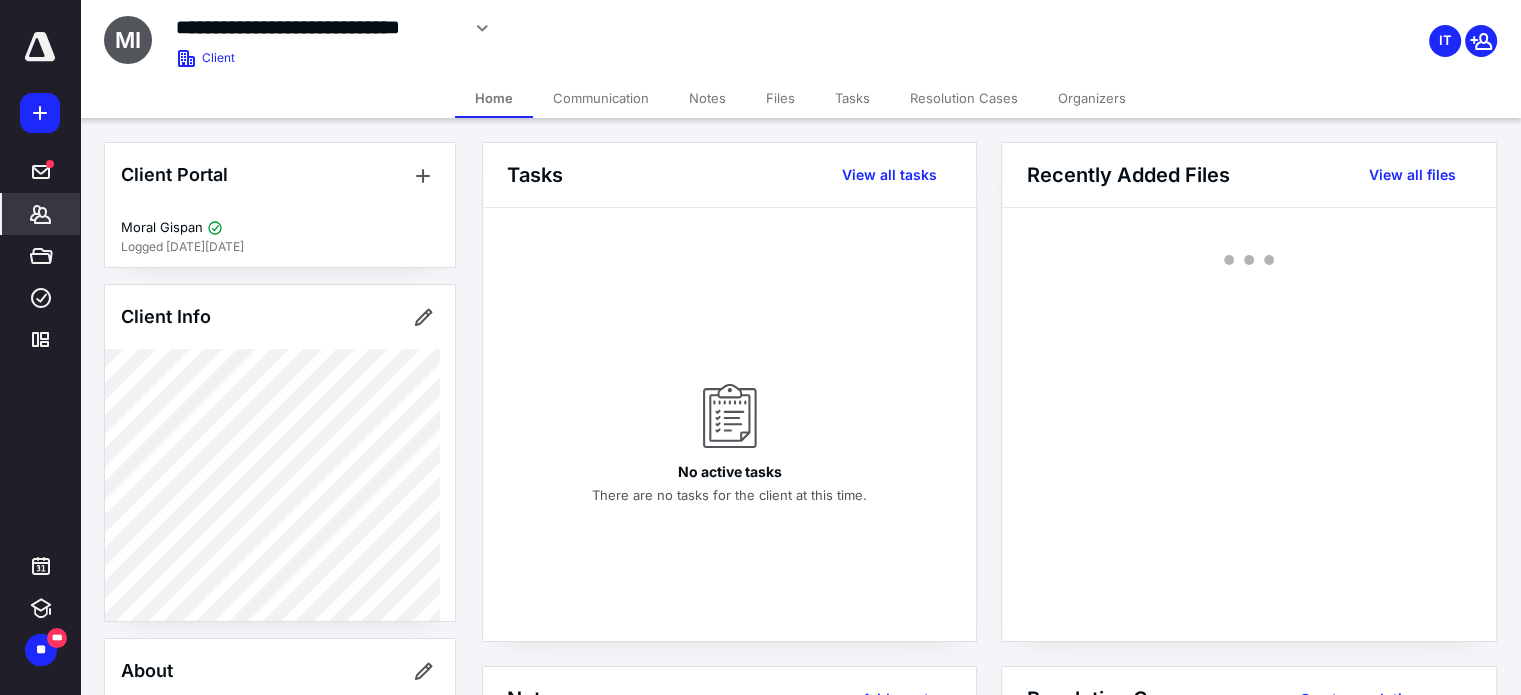 click on "**********" at bounding box center (317, 27) 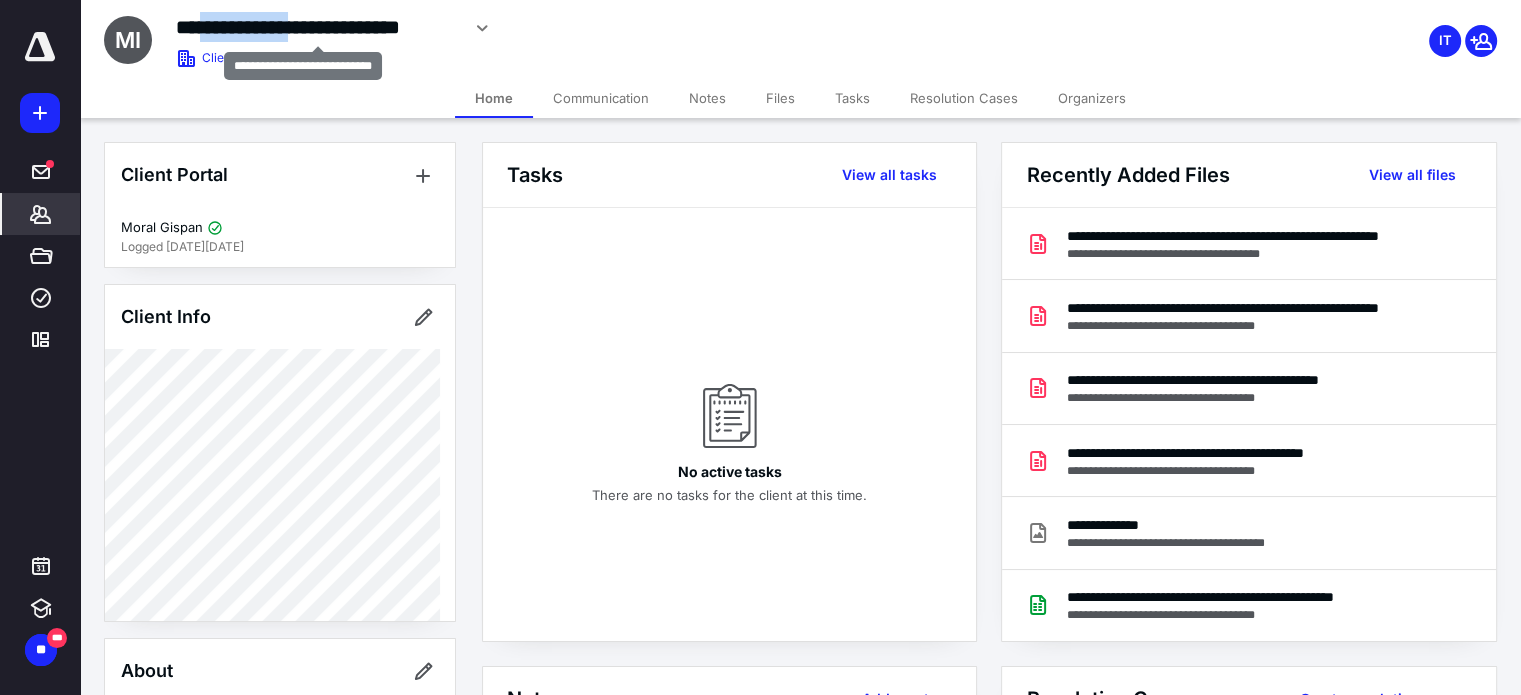 click on "**********" at bounding box center [317, 27] 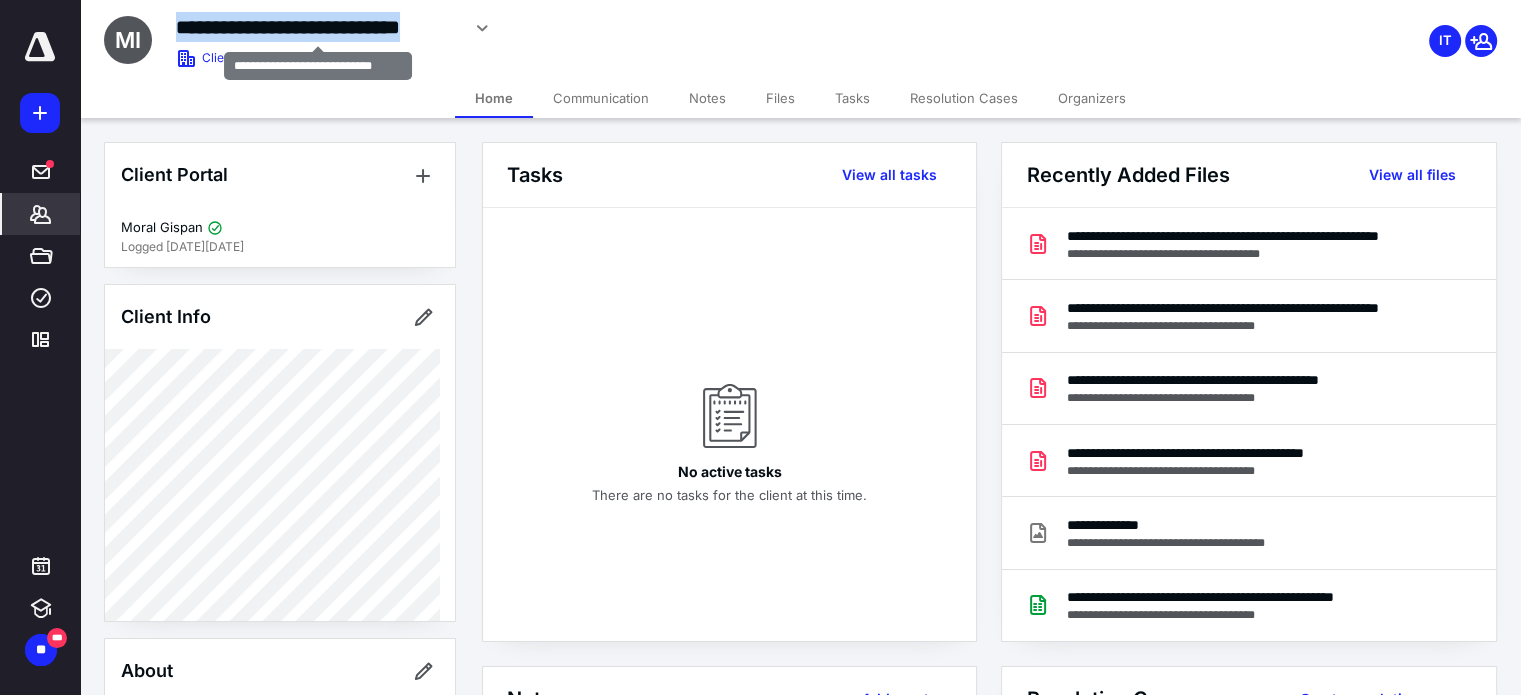 click on "**********" at bounding box center (317, 27) 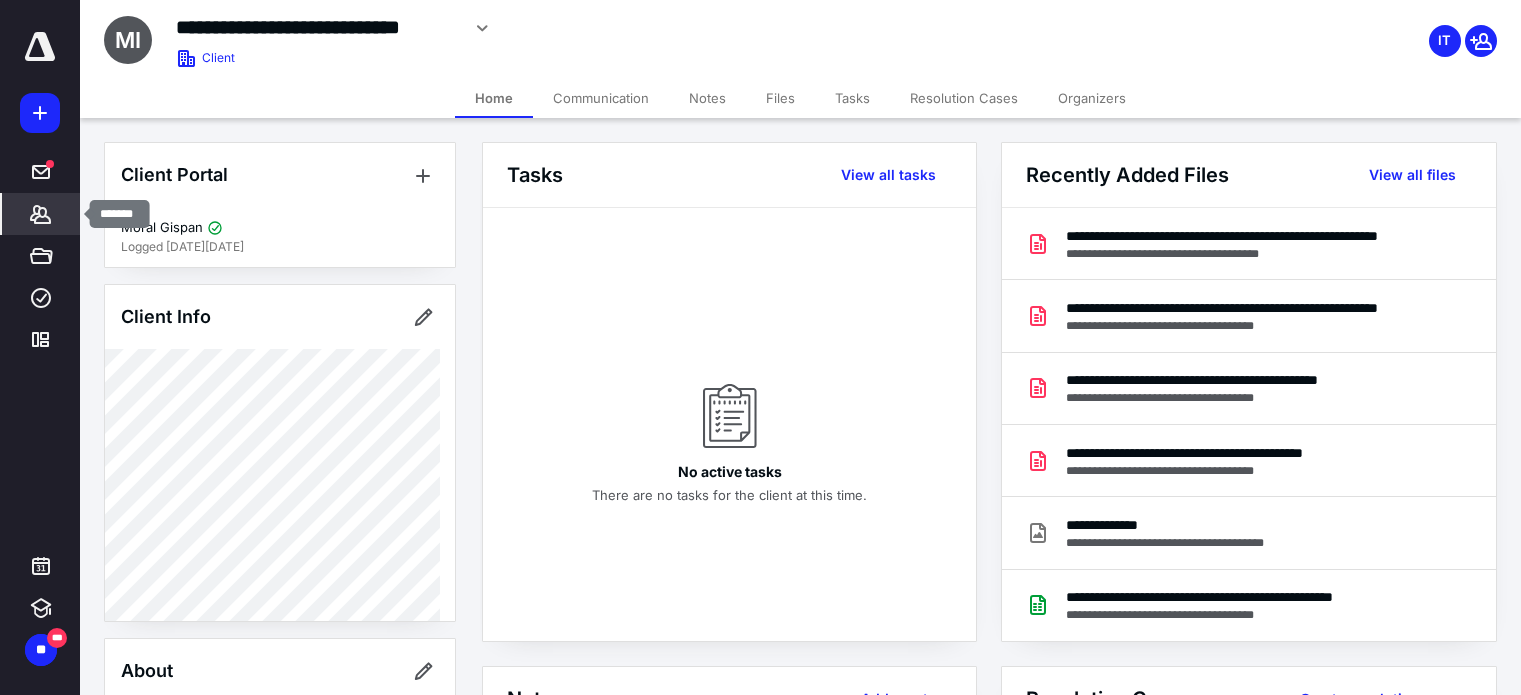 click on "*******" at bounding box center [41, 214] 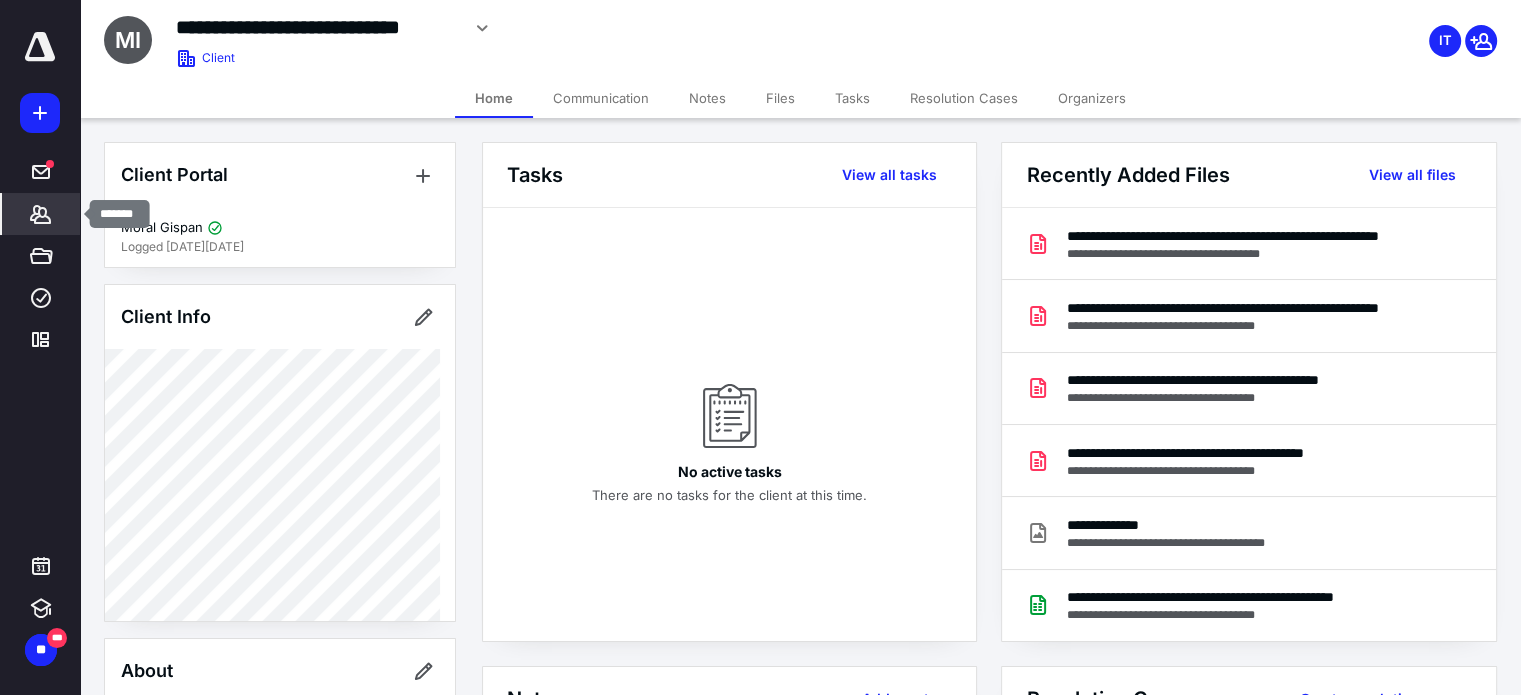 scroll, scrollTop: 0, scrollLeft: 0, axis: both 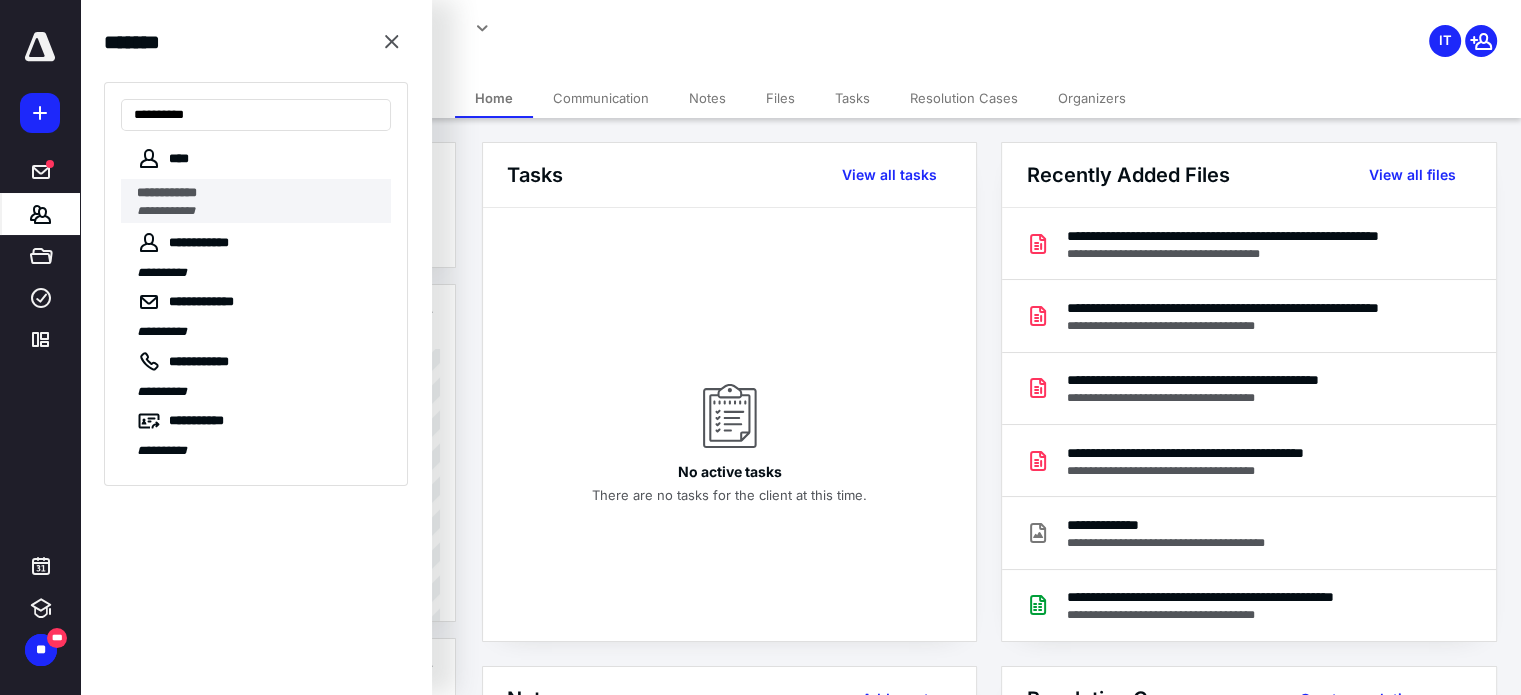 type on "**********" 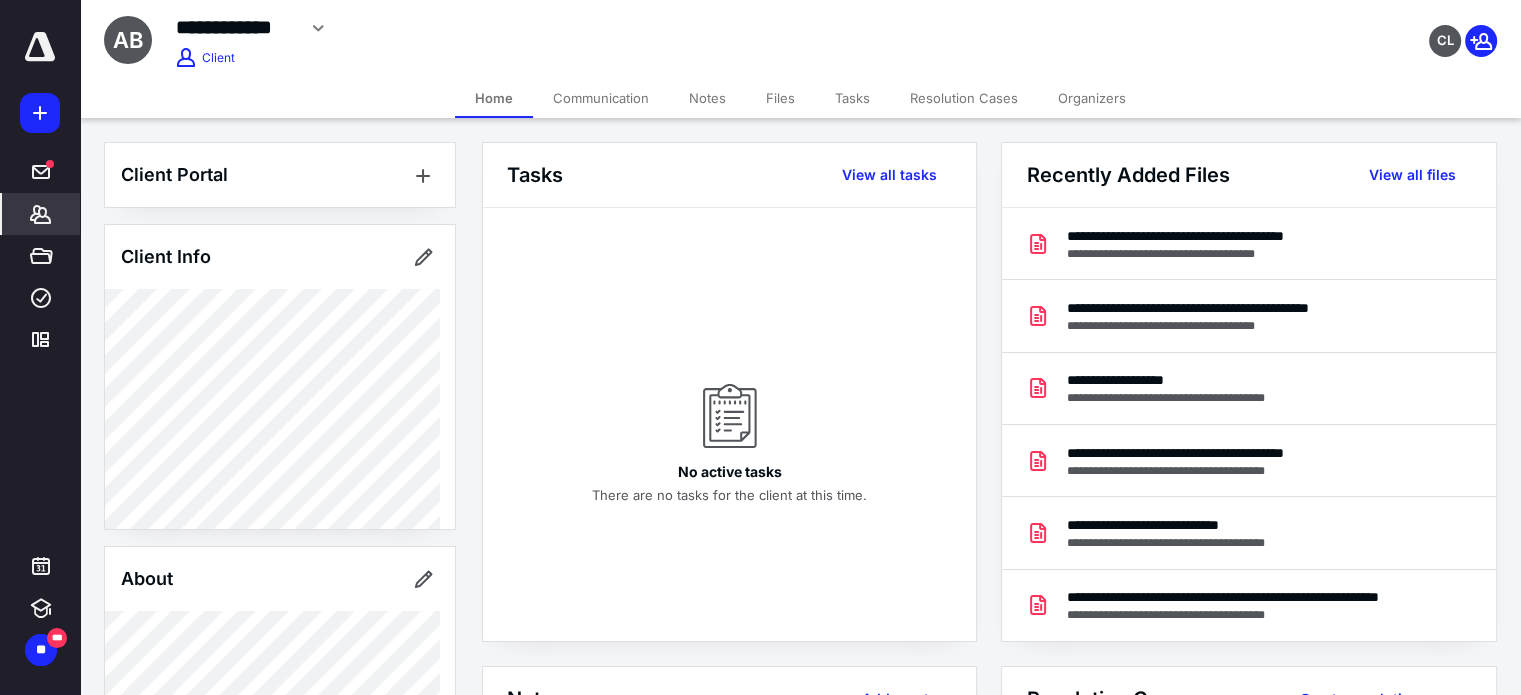 click on "**********" at bounding box center [235, 27] 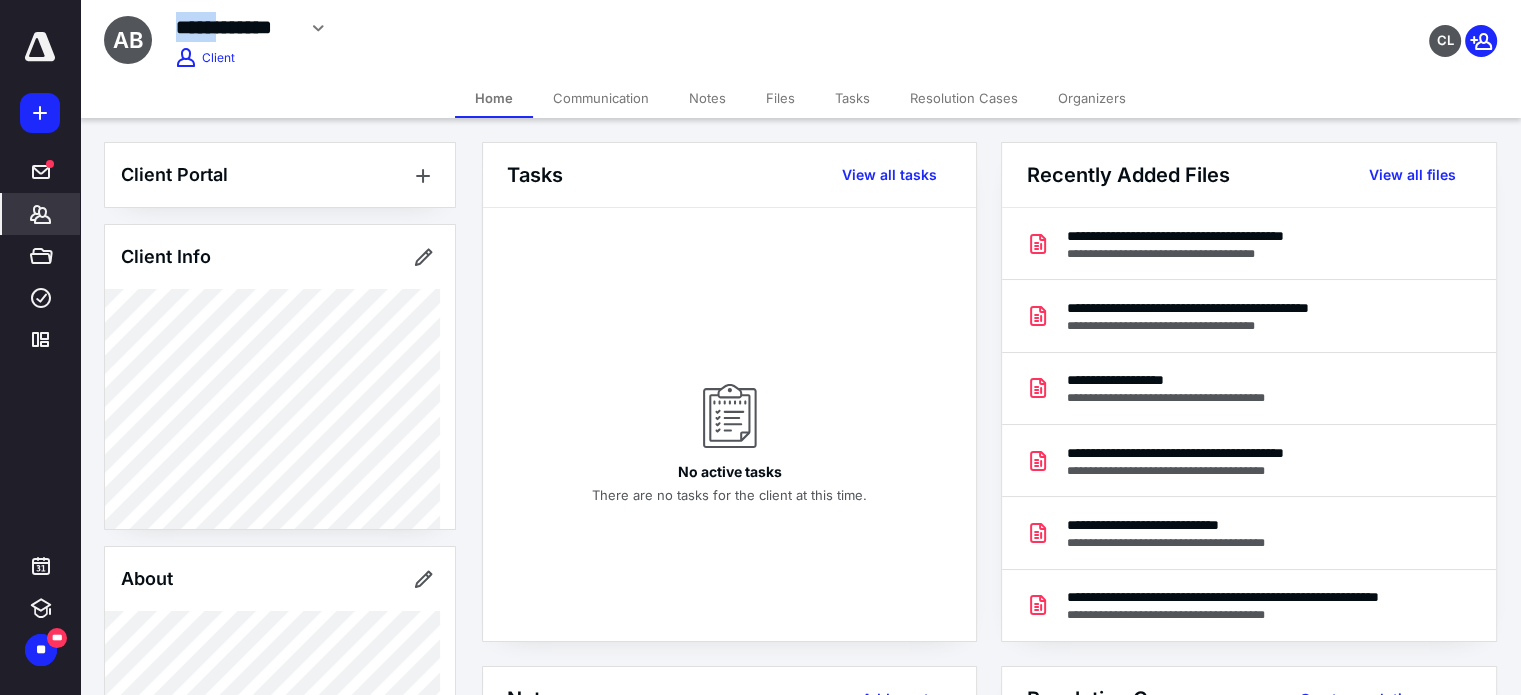 click on "**********" at bounding box center [235, 27] 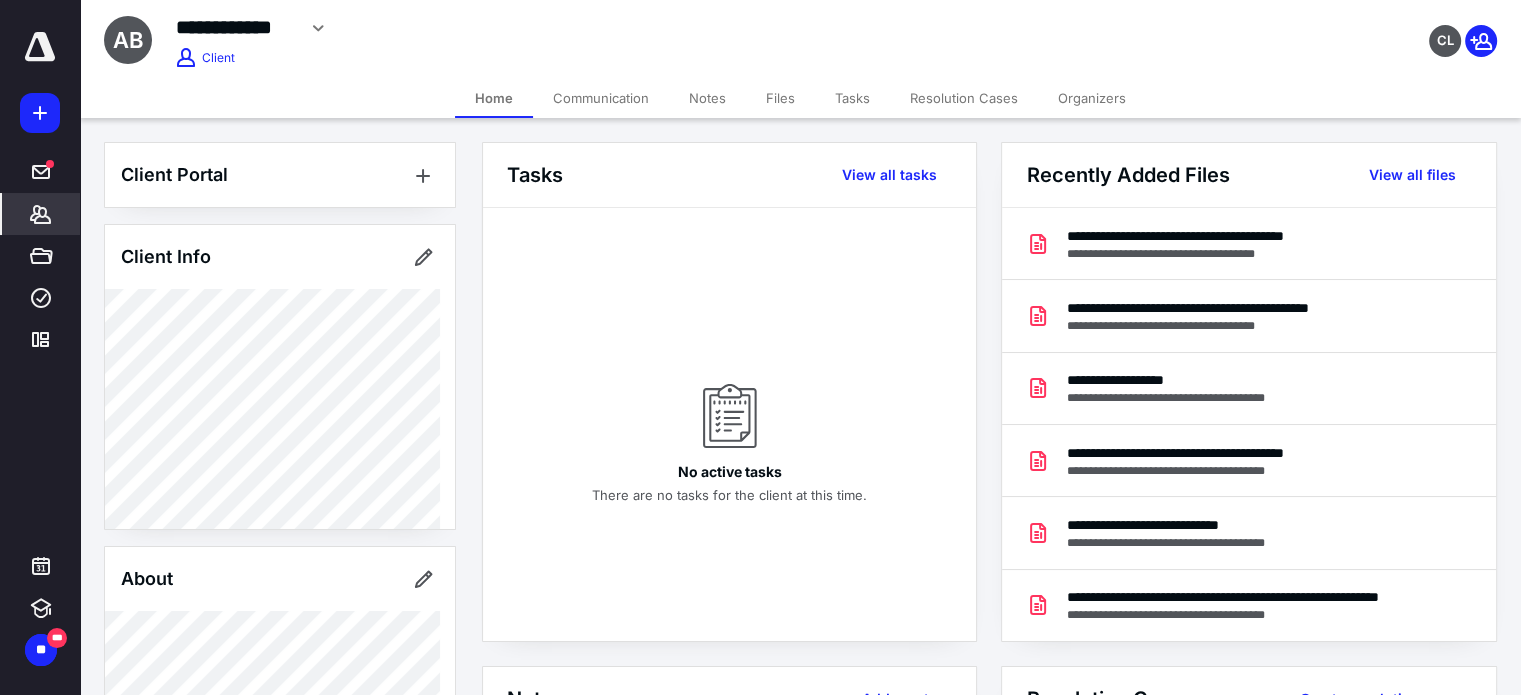 click on "Client Portal Client Info About Spouse Dependents Important clients Integrations Linked clients Tags Manage all tags" at bounding box center (280, 877) 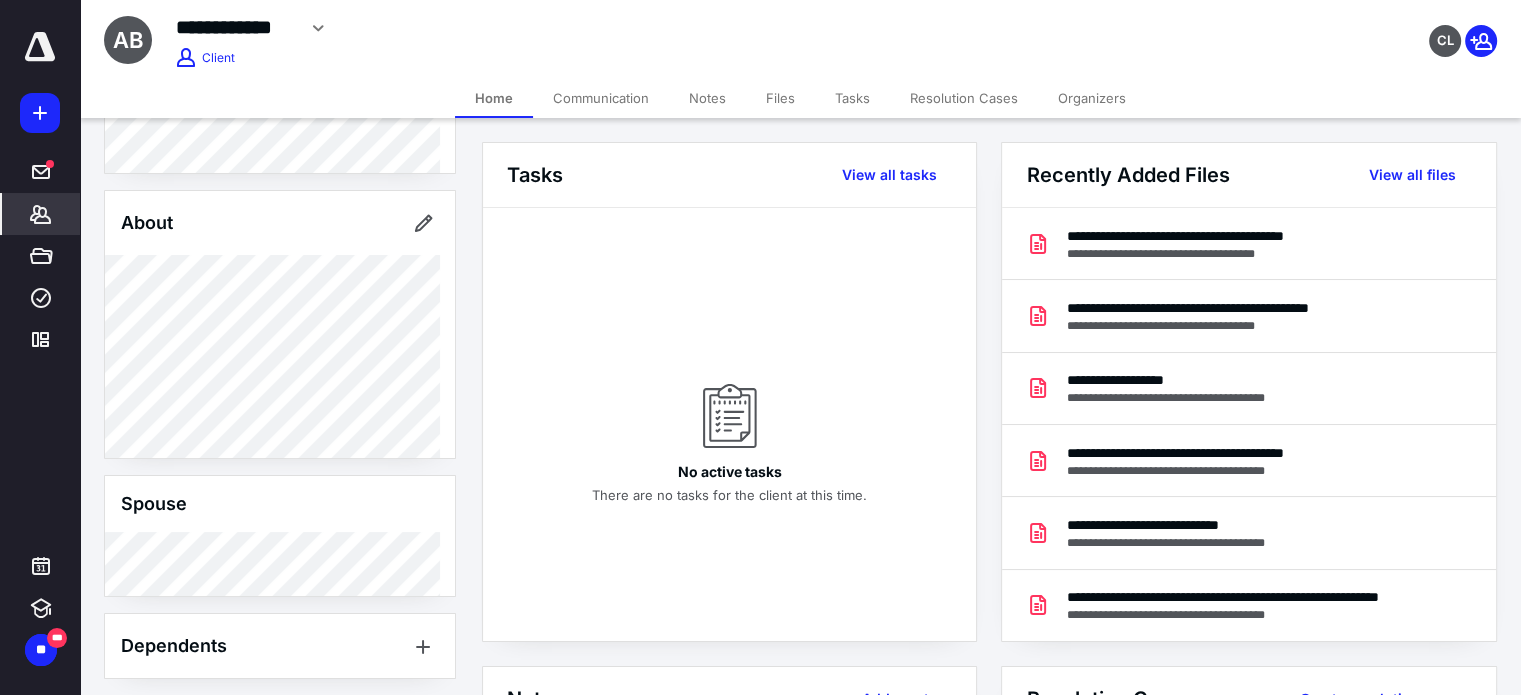 scroll, scrollTop: 953, scrollLeft: 0, axis: vertical 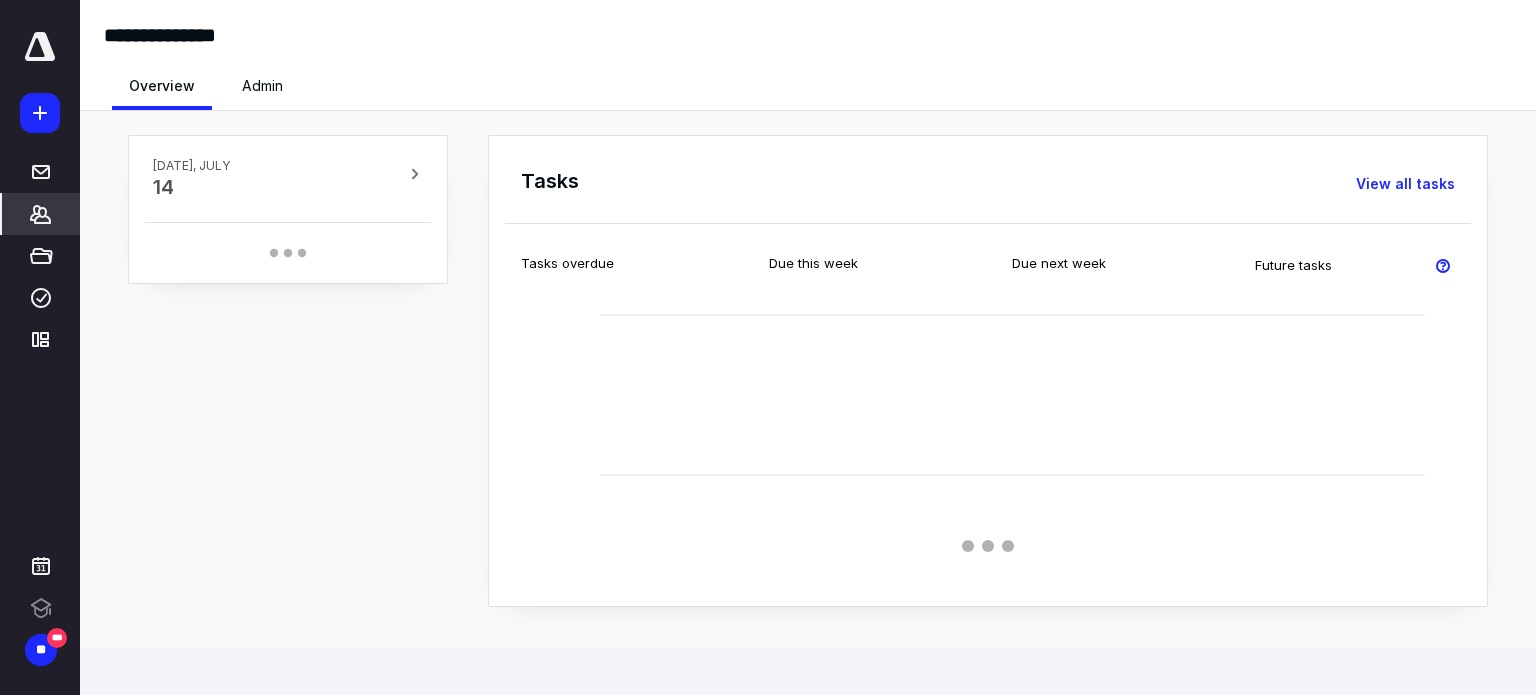 click on "*******" at bounding box center [41, 214] 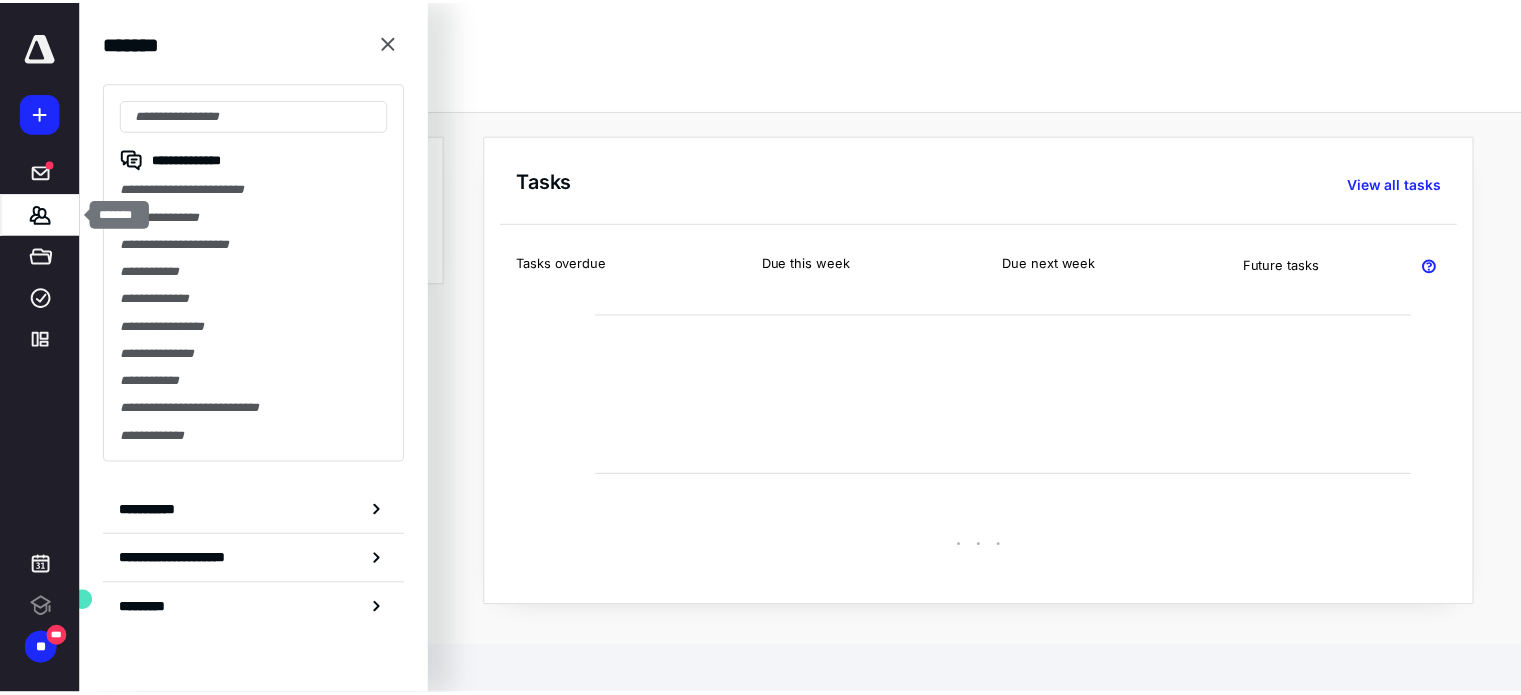 scroll, scrollTop: 0, scrollLeft: 0, axis: both 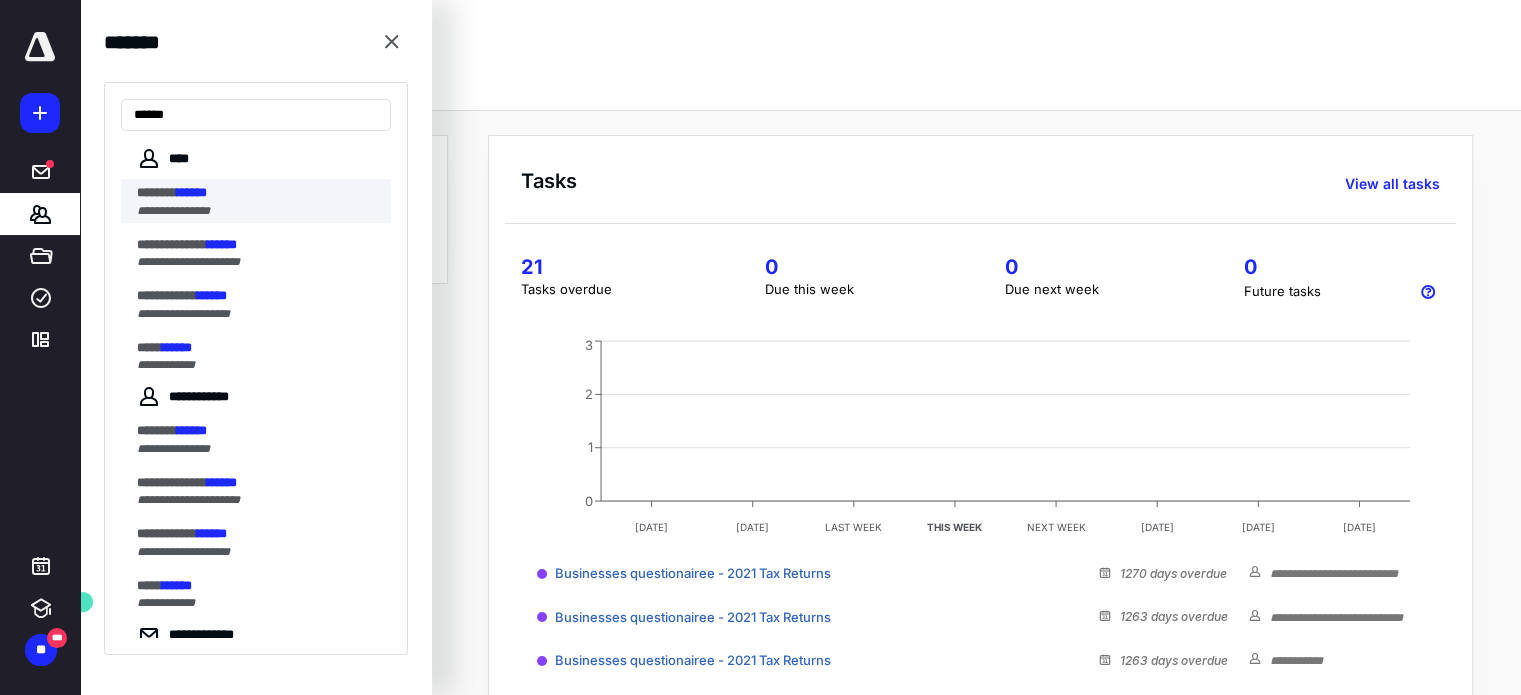 type on "******" 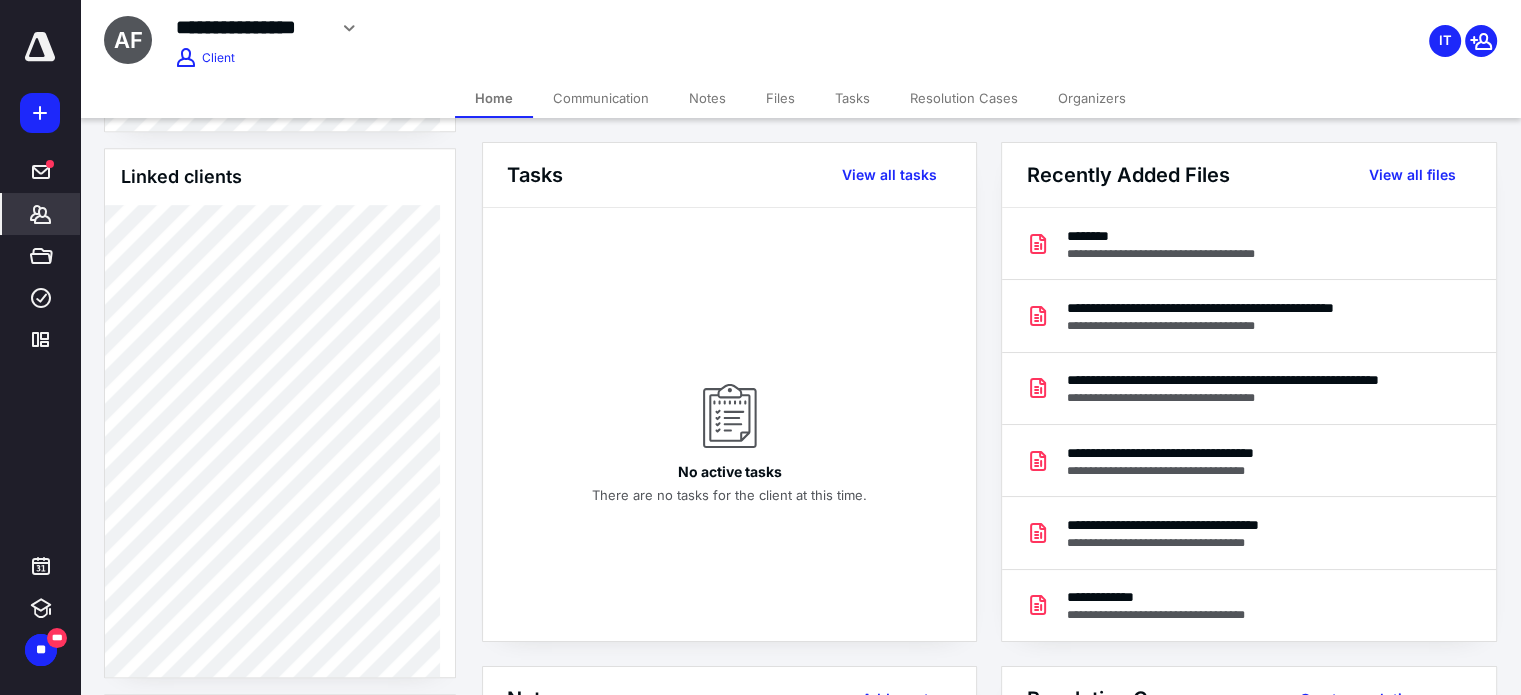 scroll, scrollTop: 1569, scrollLeft: 0, axis: vertical 